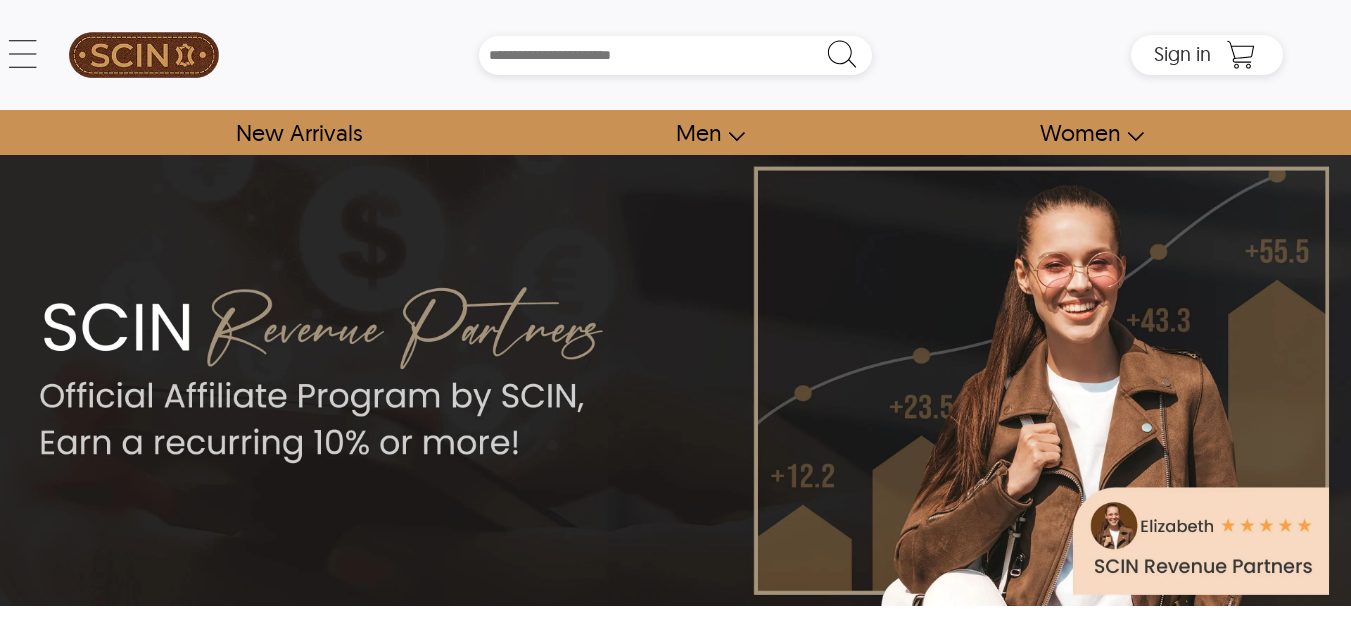scroll, scrollTop: 0, scrollLeft: 0, axis: both 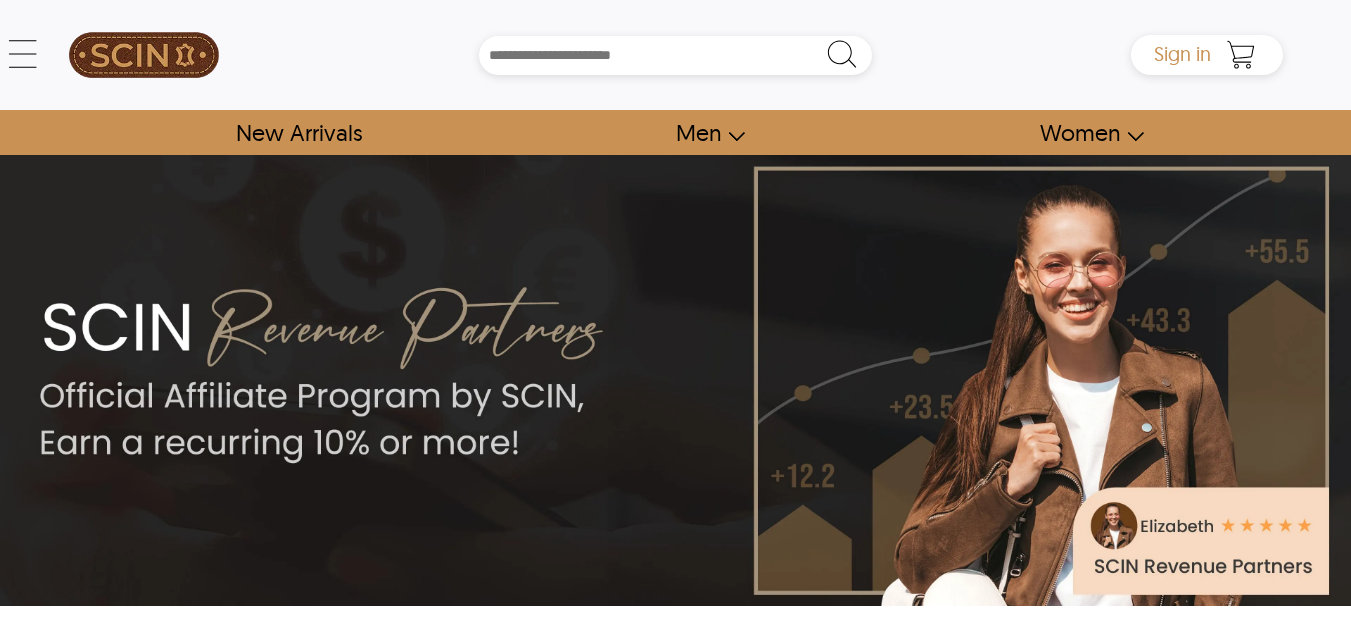 click on "Sign in" at bounding box center [1182, 53] 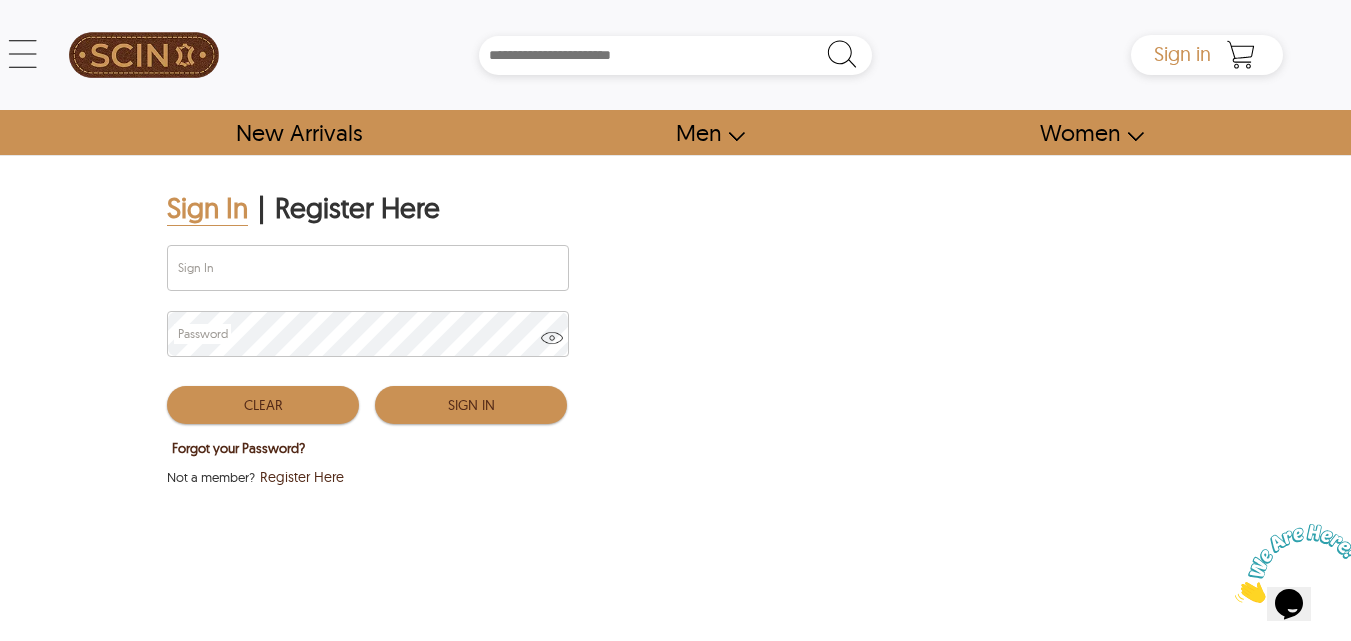 scroll, scrollTop: 0, scrollLeft: 0, axis: both 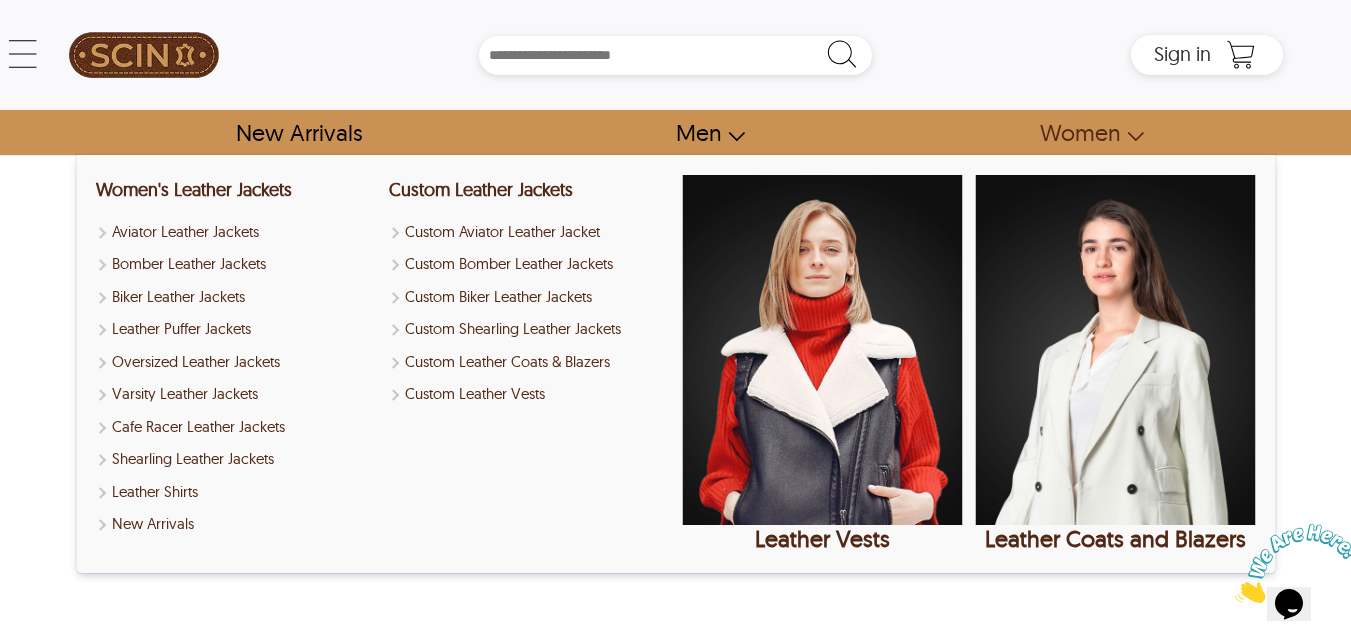 click on "Sign In | Register Here Sign In Password Clear Sign In Forgot your Password? Not a member? Register Here" at bounding box center [675, 427] 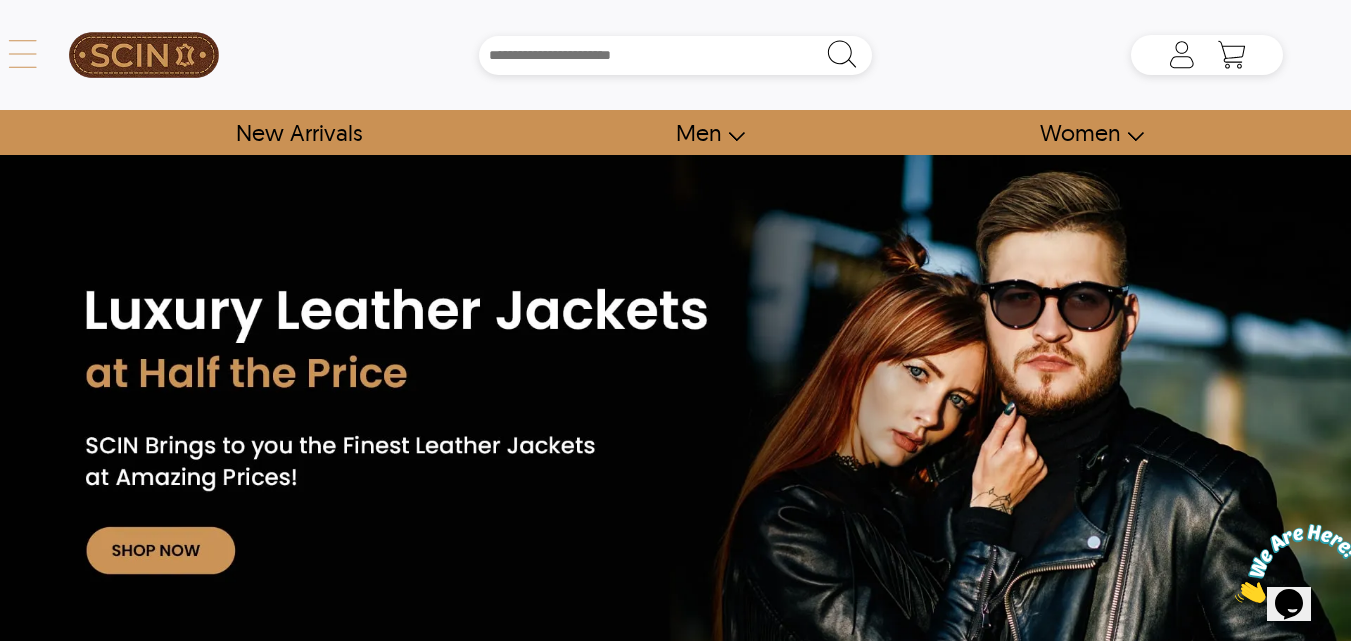 click on "← Menu New Arrivals Men Leather Jackets Aviator Leather Jackets Bomber Leather Jackets Biker Leather Jackets Cafe Racer Leather Jackets Leather Puffer Jackets Varsity Leather Jackets Oversized Leather Jackets Shearling Leather Jackets Leather Vests Leather Shirts Women Leather Jackets Aviator Leather Jackets Bomber Leather Jackets Biker Leather Jackets Cafe Racer Leather Jackets Leather Puffer Jackets Varsity Leather Jackets Oversized Leather Jackets Shearling Leather Jackets Leather Vests Leather Shirts Leather Coats & Blazers Shop Custom Leather Jackets Custom Aviator Leather Jackets Custom Bomber Leather Jackets Custom Biker Leather Jackets Custom Shearling Leather Jackets Custom Leather Coats & Blazers Custom Leather Vests Corporate Gifts  Leather Wallets Leather Portfolios Leather Passport Holders Leather Bags Leather Backpacks Leather Handbags Leather Duffle Bags Leather Crossbody Bags Leather Toiletry Bags Coupons & Specials SCIN Brand  About Us  SCIN Affiliate Program SCIN Reseller Program  Help ✕" at bounding box center (676, 55) 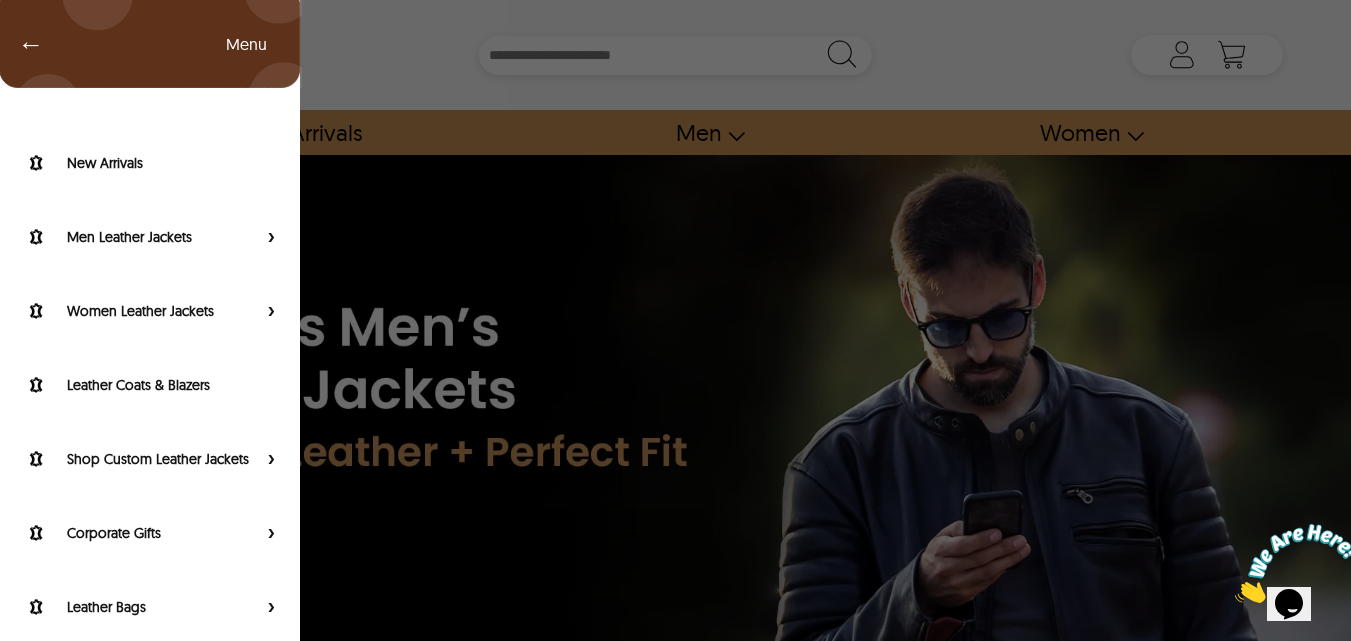 click on "← Menu New Arrivals Men Leather Jackets Aviator Leather Jackets Bomber Leather Jackets Biker Leather Jackets Cafe Racer Leather Jackets Leather Puffer Jackets Varsity Leather Jackets Oversized Leather Jackets Shearling Leather Jackets Leather Vests Leather Shirts Women Leather Jackets Aviator Leather Jackets Bomber Leather Jackets Biker Leather Jackets Cafe Racer Leather Jackets Leather Puffer Jackets Varsity Leather Jackets Oversized Leather Jackets Shearling Leather Jackets Leather Vests Leather Shirts Leather Coats & Blazers Shop Custom Leather Jackets Custom Aviator Leather Jackets Custom Bomber Leather Jackets Custom Biker Leather Jackets Custom Shearling Leather Jackets Custom Leather Coats & Blazers Custom Leather Vests Corporate Gifts  Leather Wallets Leather Portfolios Leather Passport Holders Leather Bags Leather Backpacks Leather Handbags Leather Duffle Bags Leather Crossbody Bags Leather Toiletry Bags Coupons & Specials SCIN Brand  About Us  SCIN Affiliate Program SCIN Reseller Program  Help" at bounding box center [675, 320] 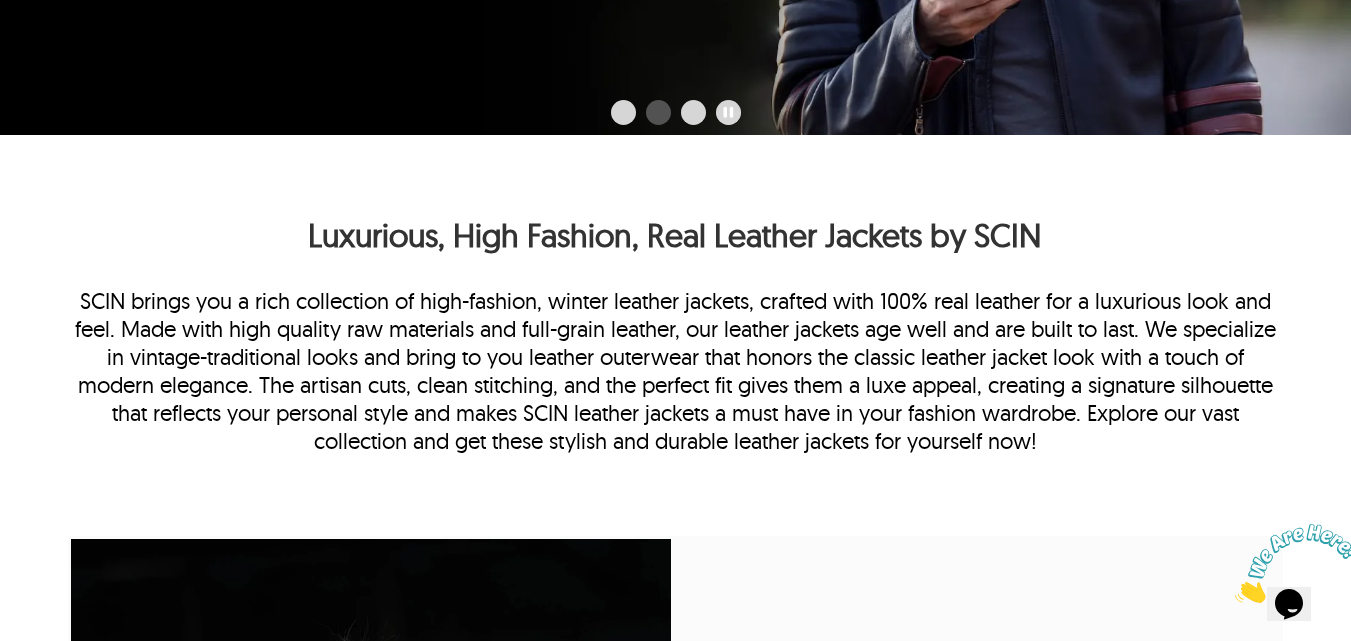 scroll, scrollTop: 1122, scrollLeft: 0, axis: vertical 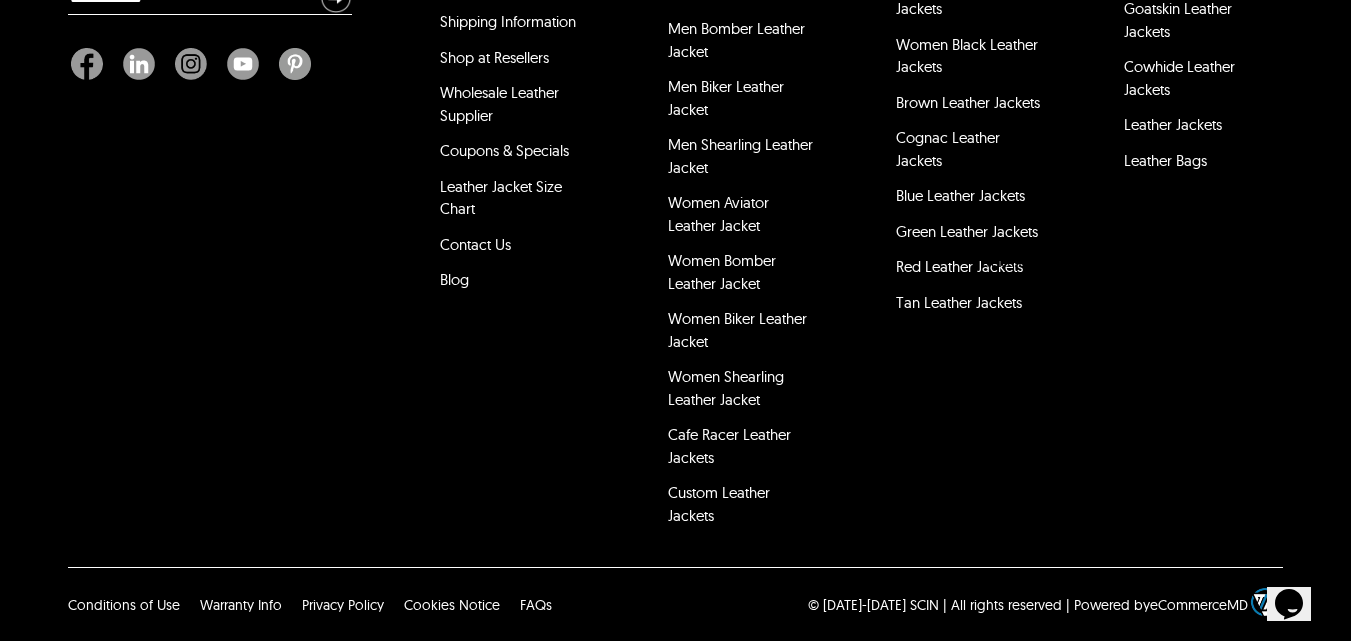 drag, startPoint x: 1222, startPoint y: 544, endPoint x: 1284, endPoint y: 392, distance: 164.15846 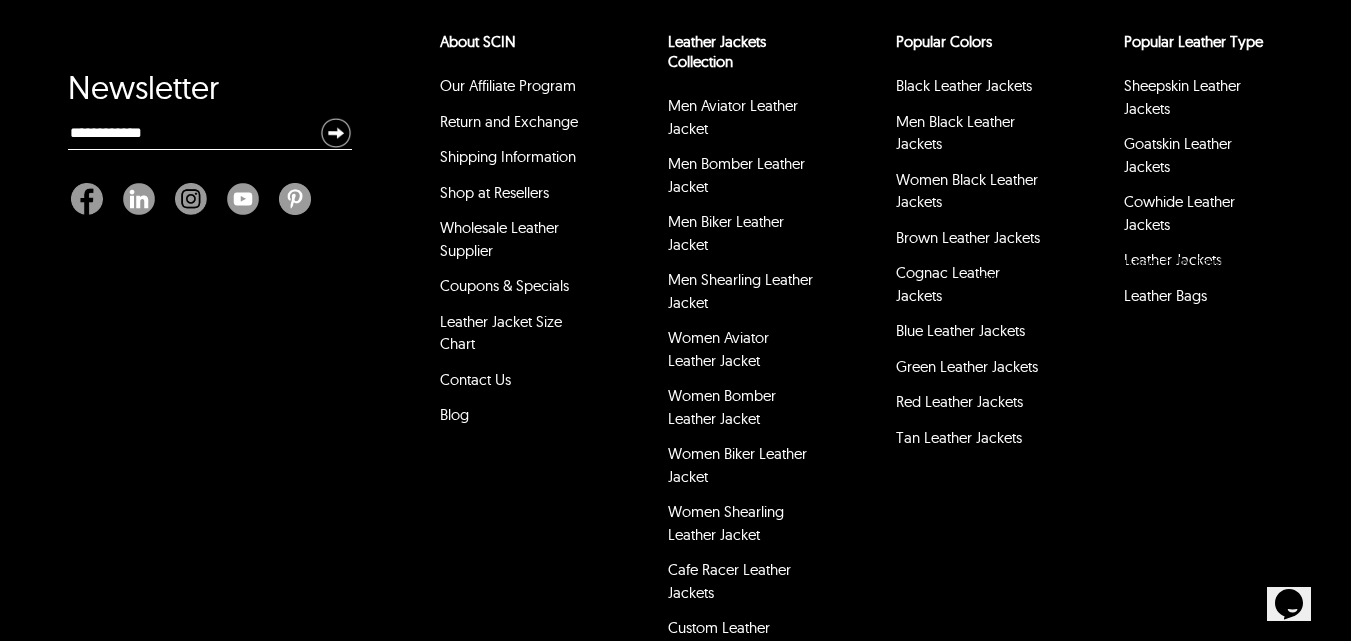 scroll, scrollTop: 11056, scrollLeft: 0, axis: vertical 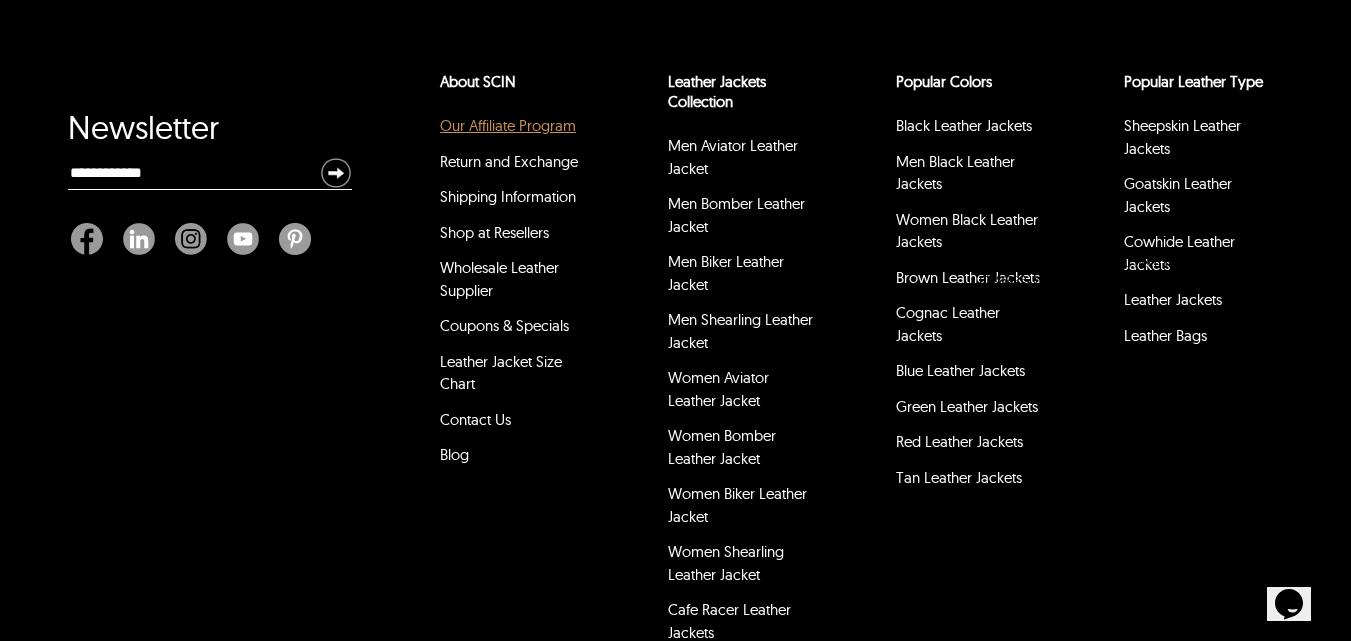 click on "Our Affiliate Program" at bounding box center (508, 125) 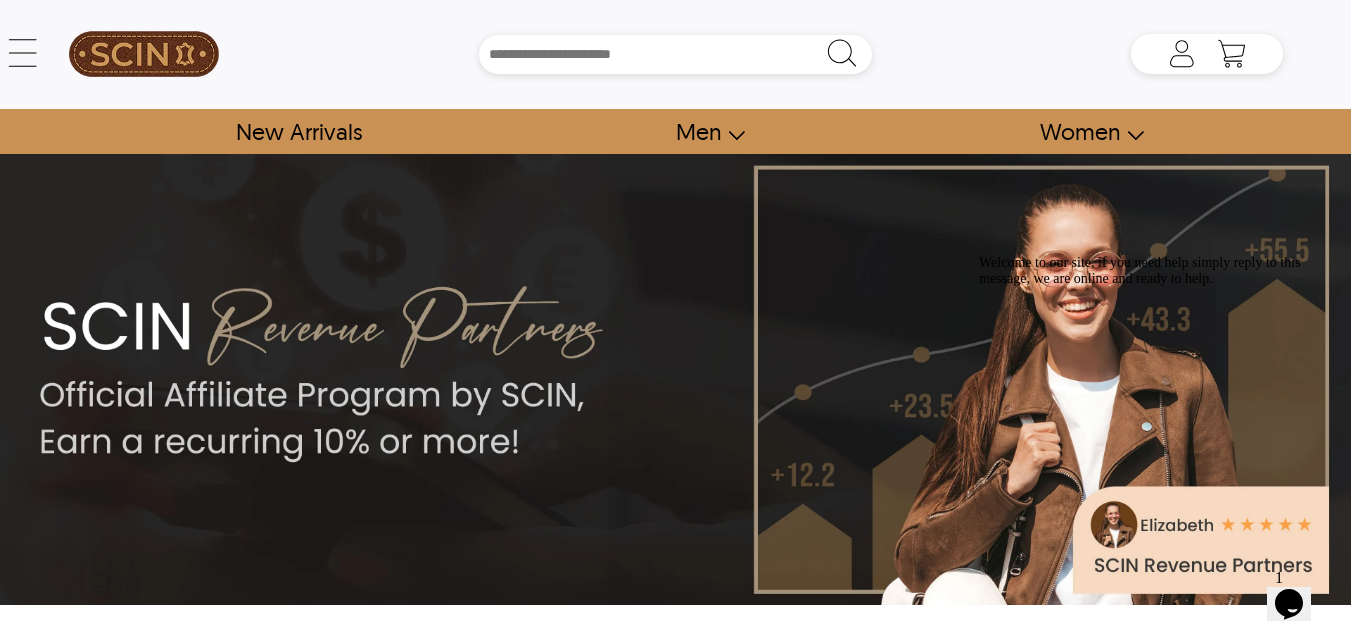 scroll, scrollTop: 0, scrollLeft: 0, axis: both 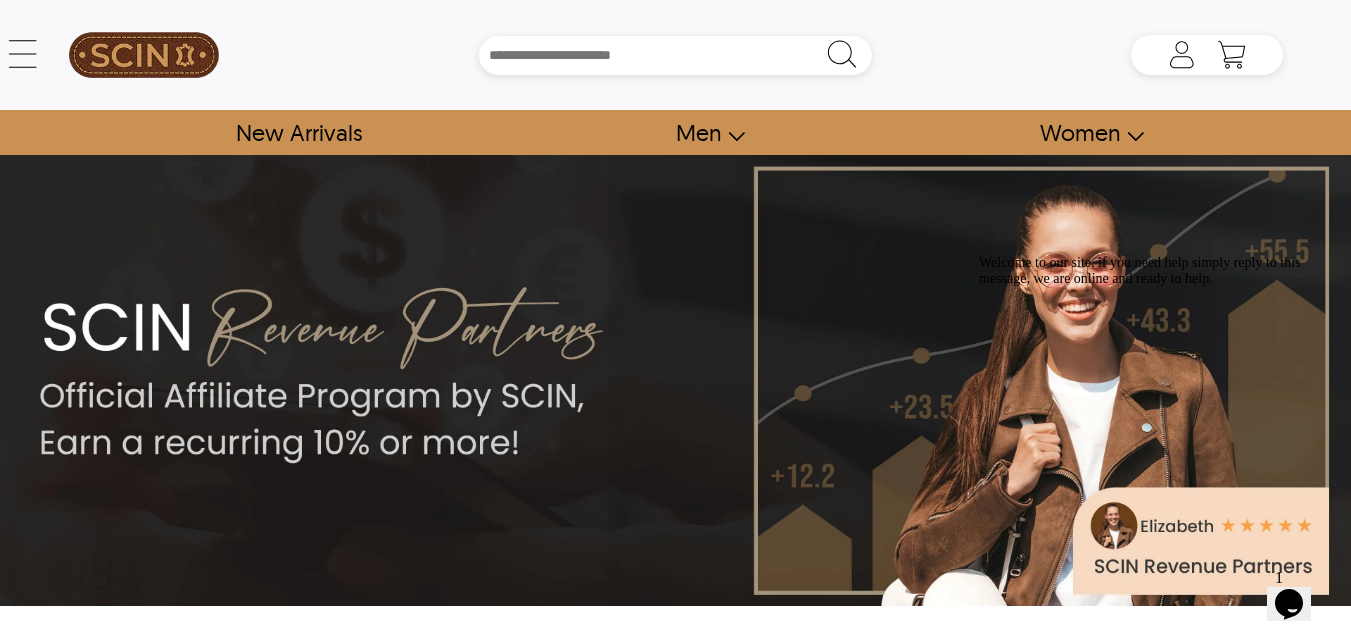 click at bounding box center [675, 380] 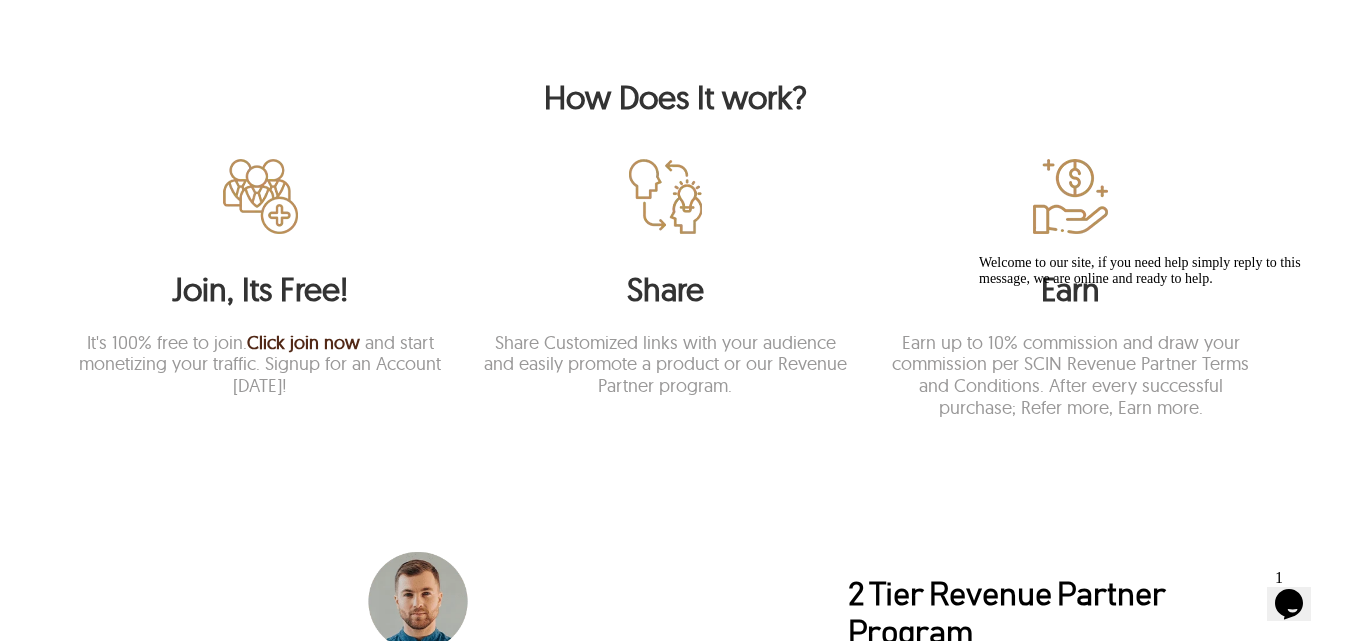scroll, scrollTop: 920, scrollLeft: 0, axis: vertical 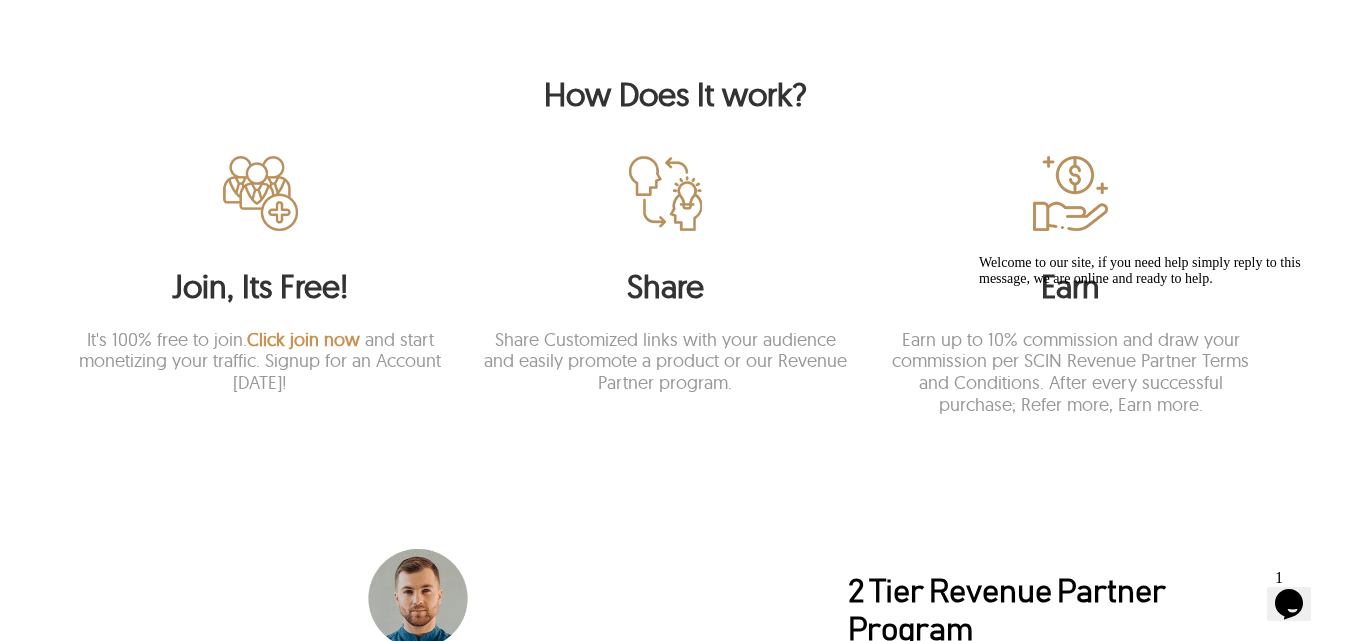 click on "Click join now" at bounding box center [303, 339] 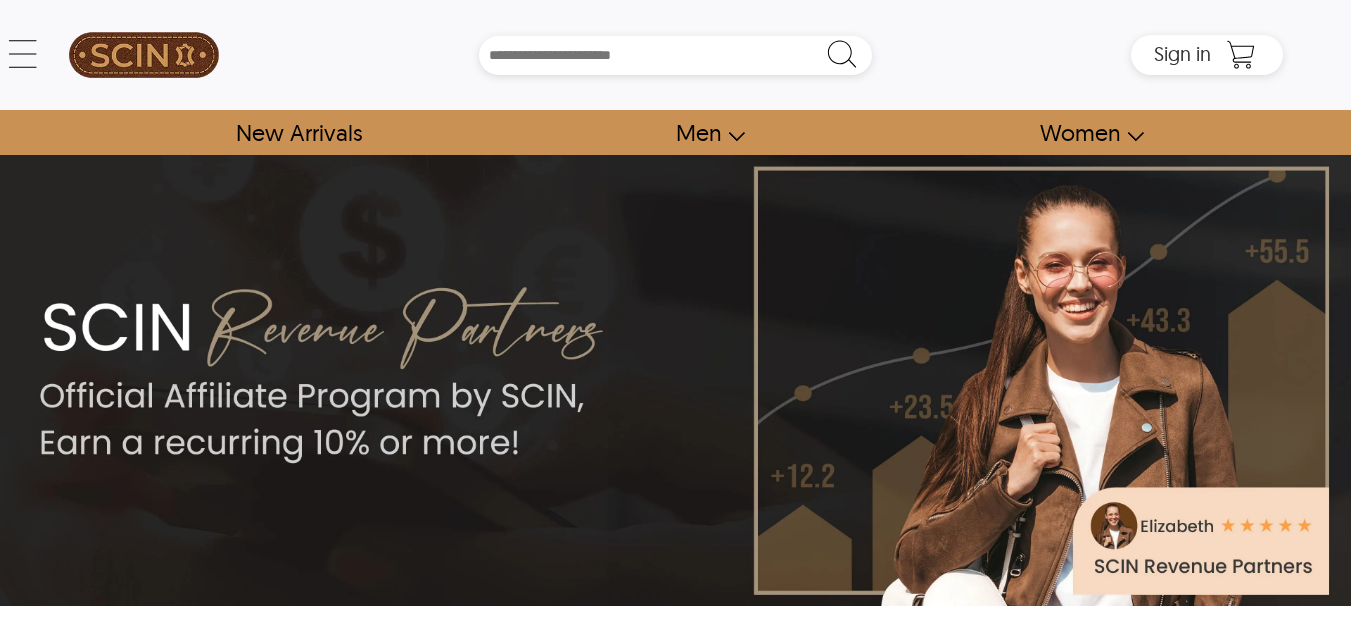scroll, scrollTop: 0, scrollLeft: 0, axis: both 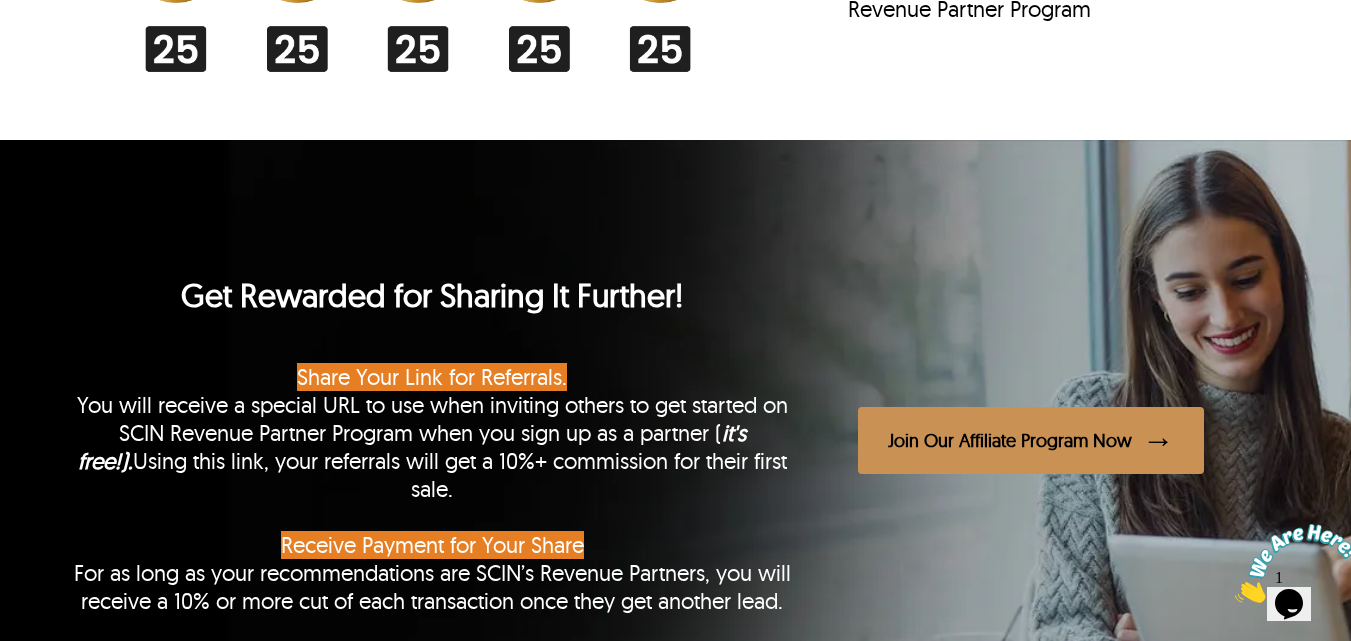 click on "Join Our Affiliate Program Now" at bounding box center (1031, 440) 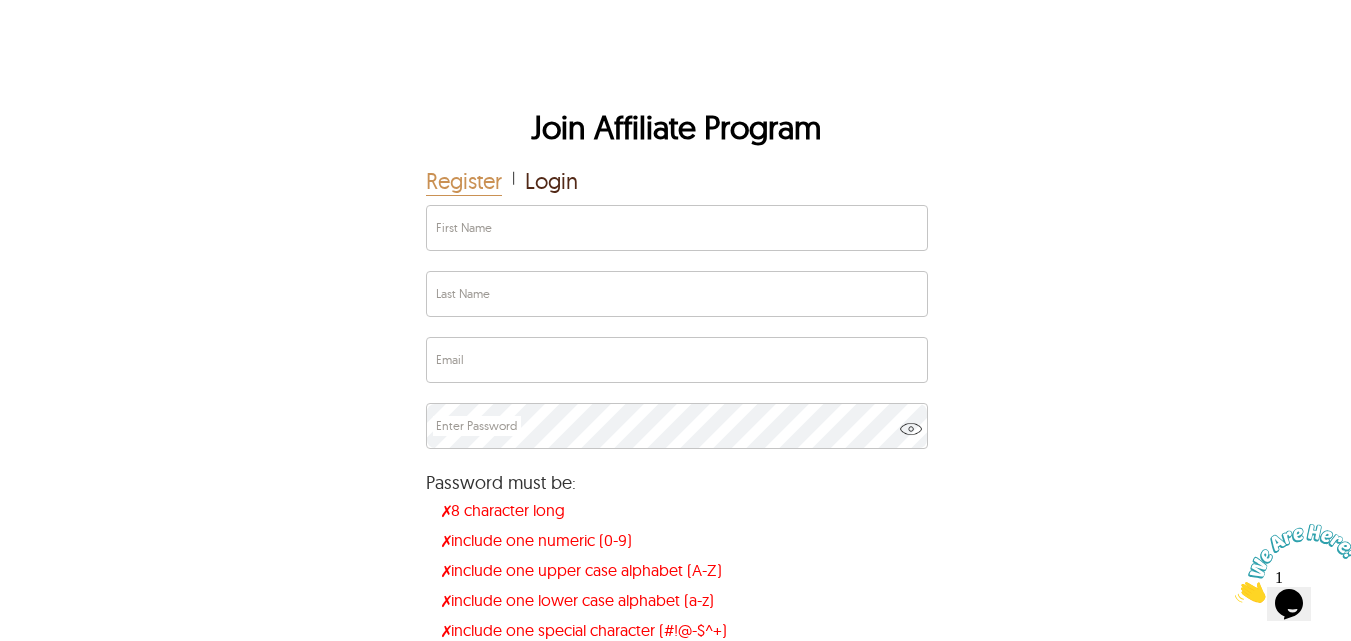 scroll, scrollTop: 6362, scrollLeft: 0, axis: vertical 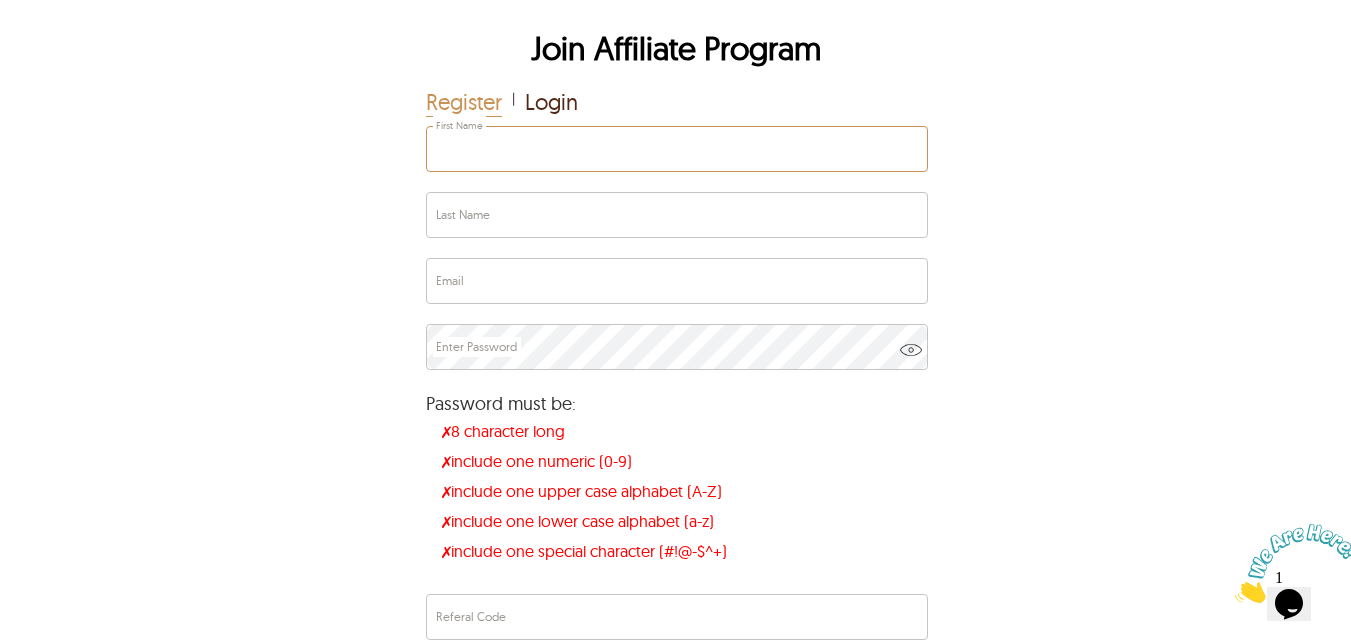 click on "First Name" at bounding box center [677, 149] 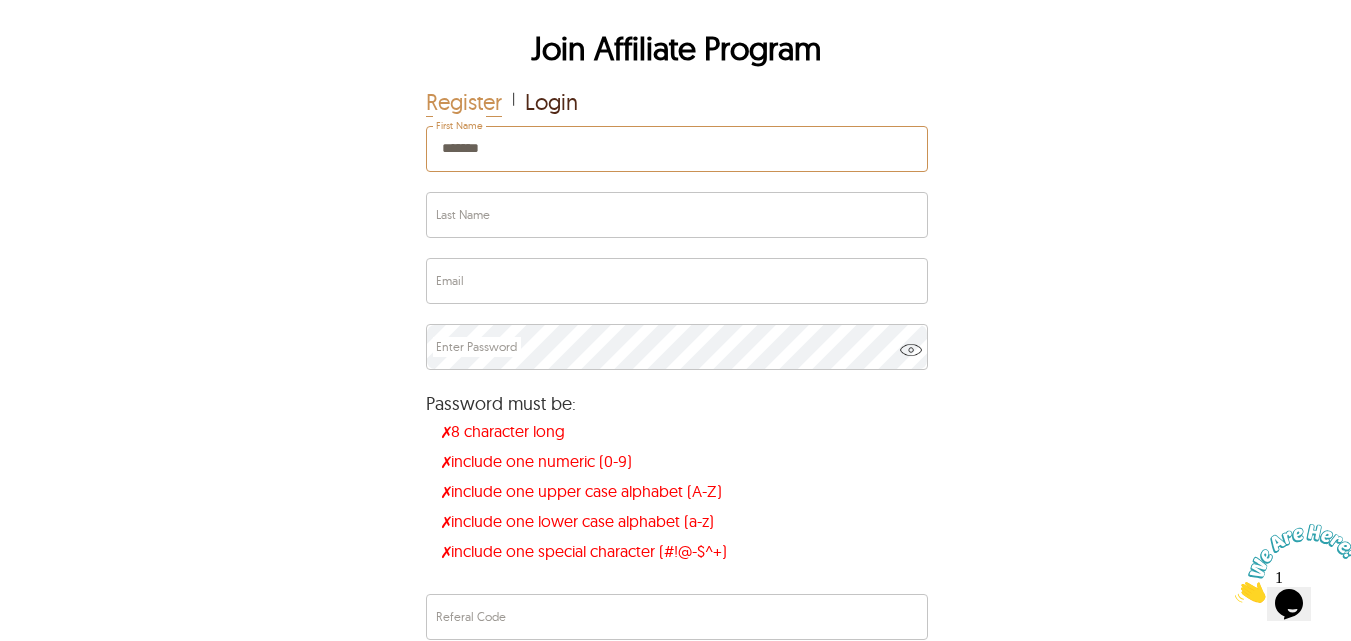 type on "*******" 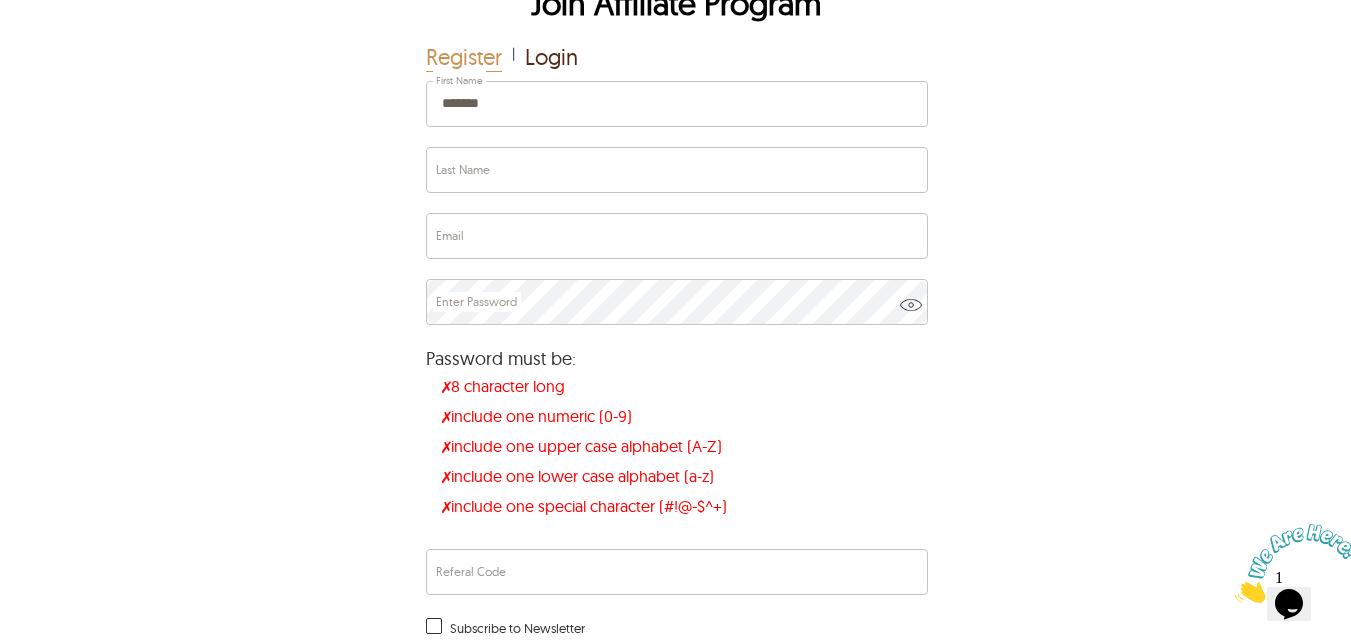 scroll, scrollTop: 6362, scrollLeft: 0, axis: vertical 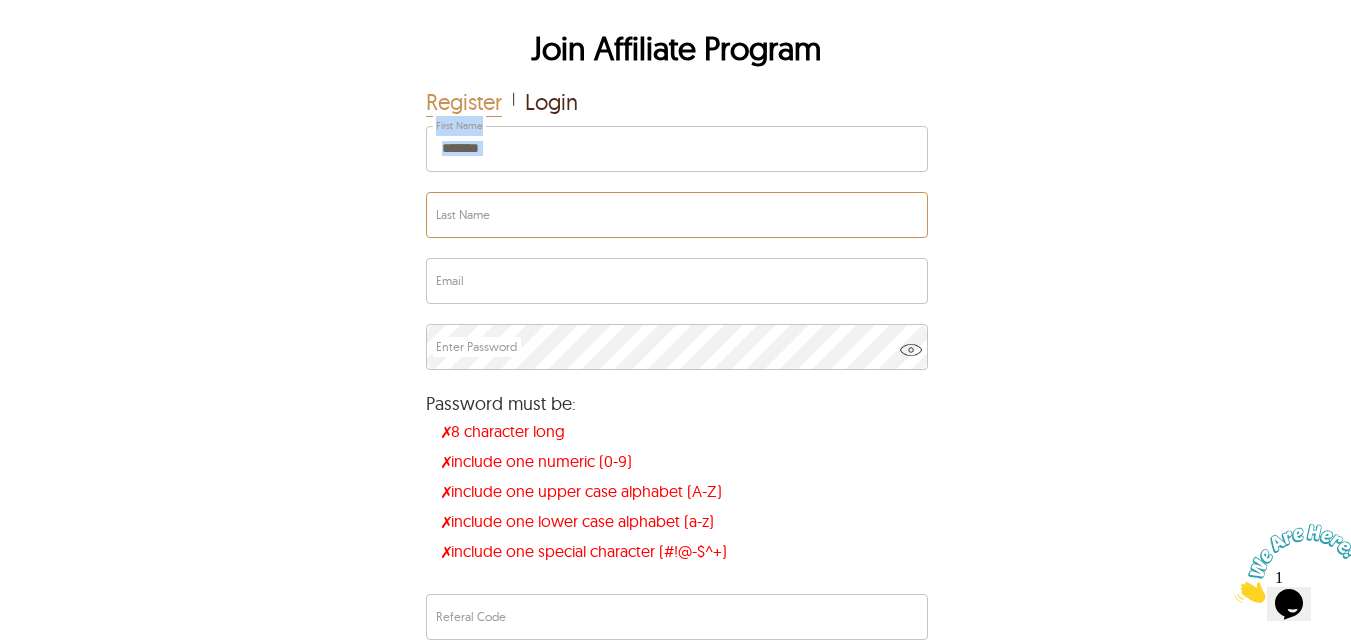 drag, startPoint x: 647, startPoint y: 145, endPoint x: 637, endPoint y: 173, distance: 29.732138 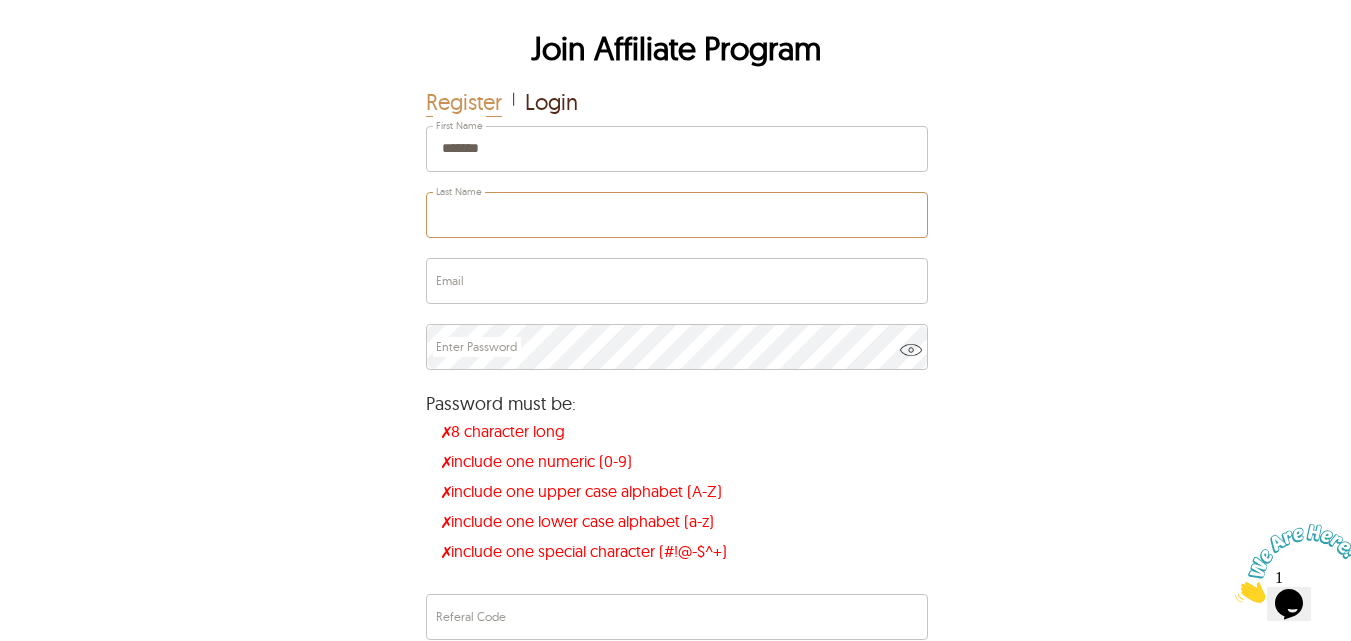 click on "Last Name" at bounding box center (677, 215) 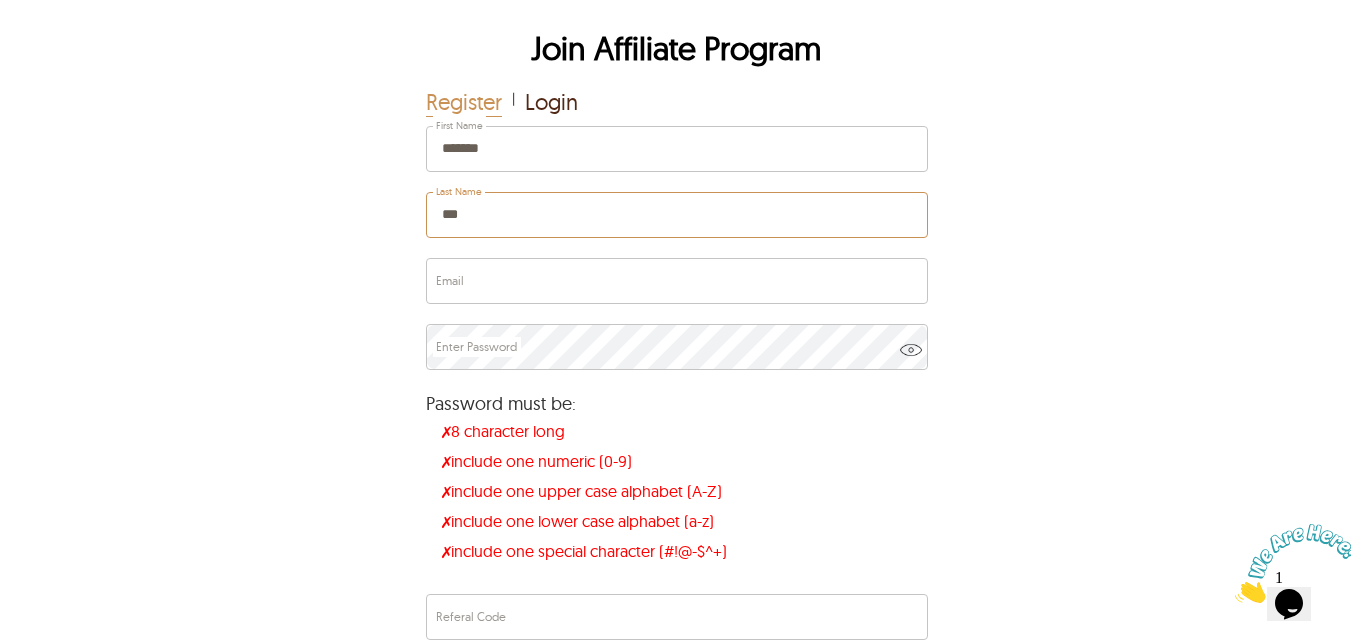 type on "***" 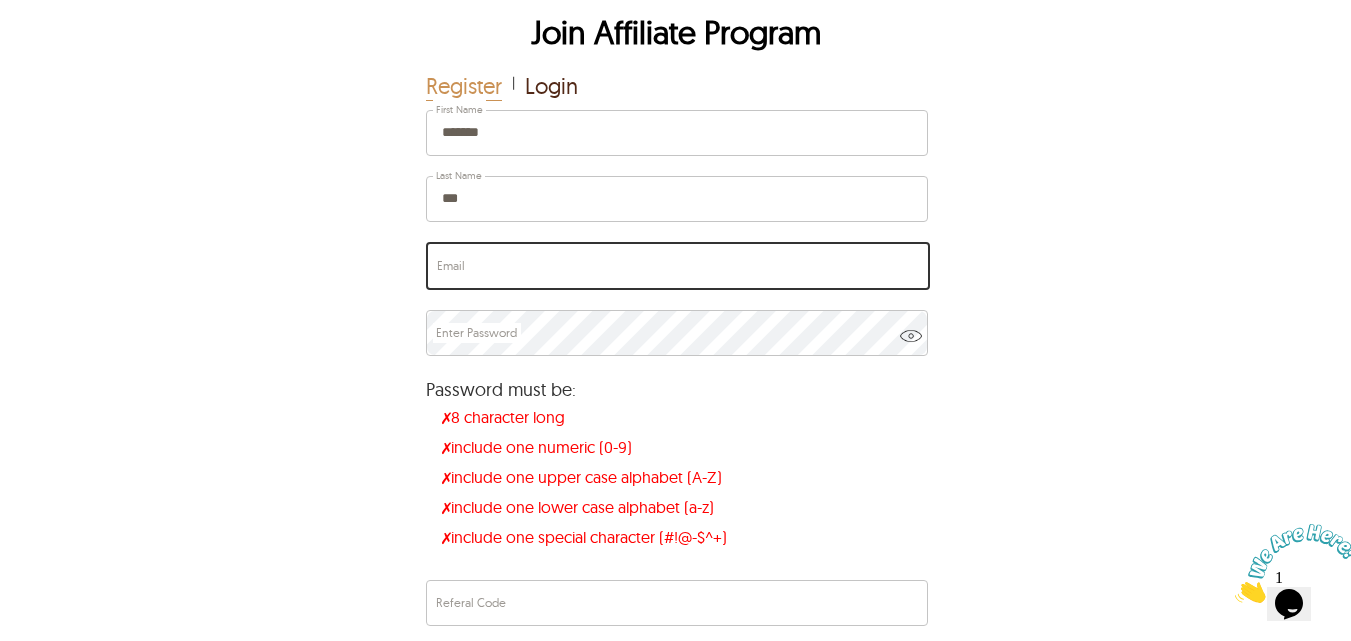 scroll, scrollTop: 6335, scrollLeft: 0, axis: vertical 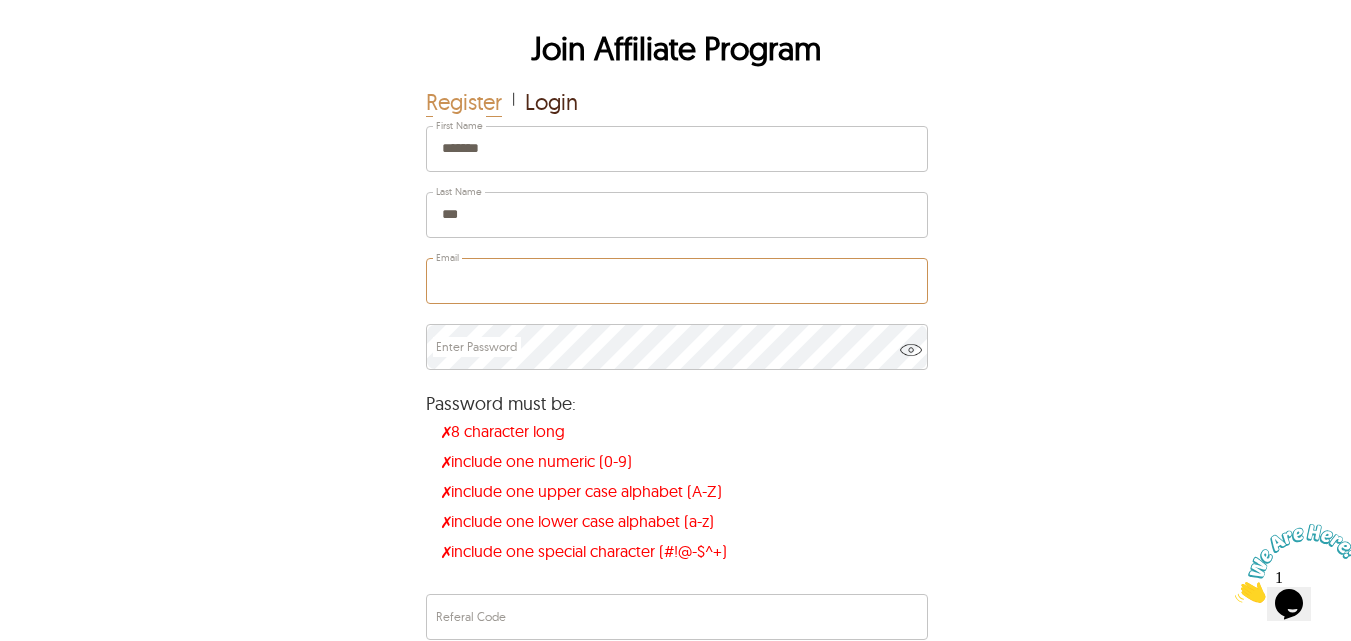 click on "Email" at bounding box center (677, 281) 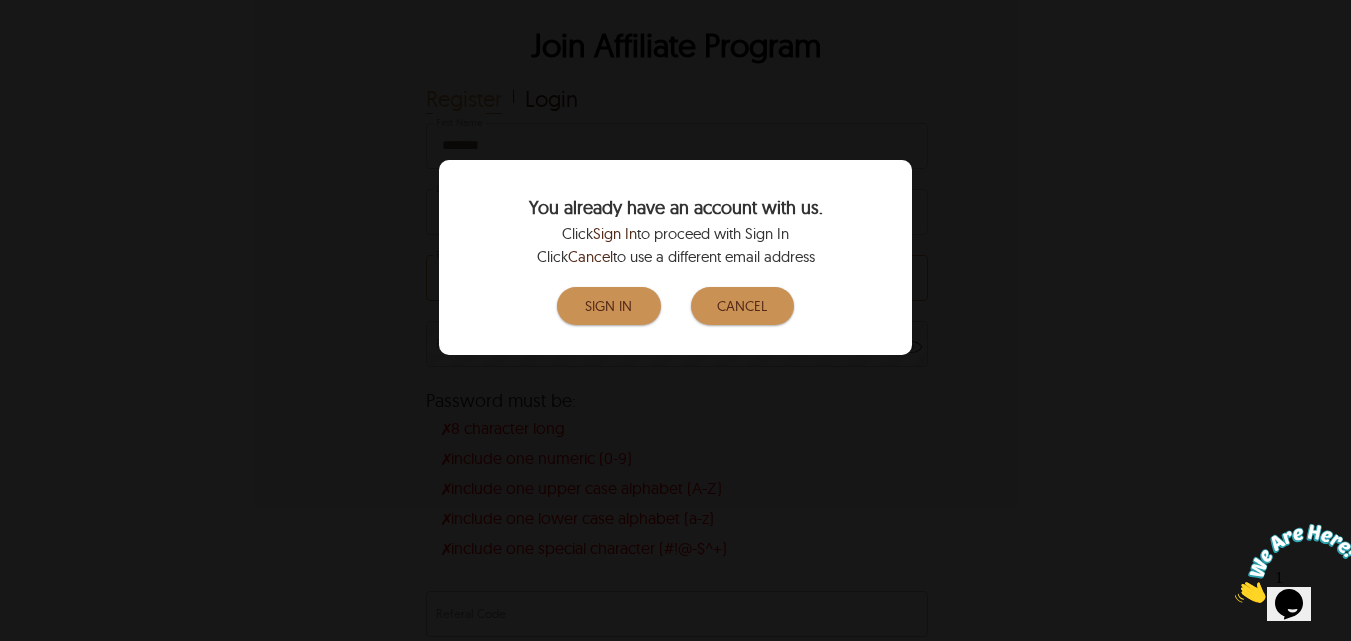 scroll, scrollTop: 7690, scrollLeft: 0, axis: vertical 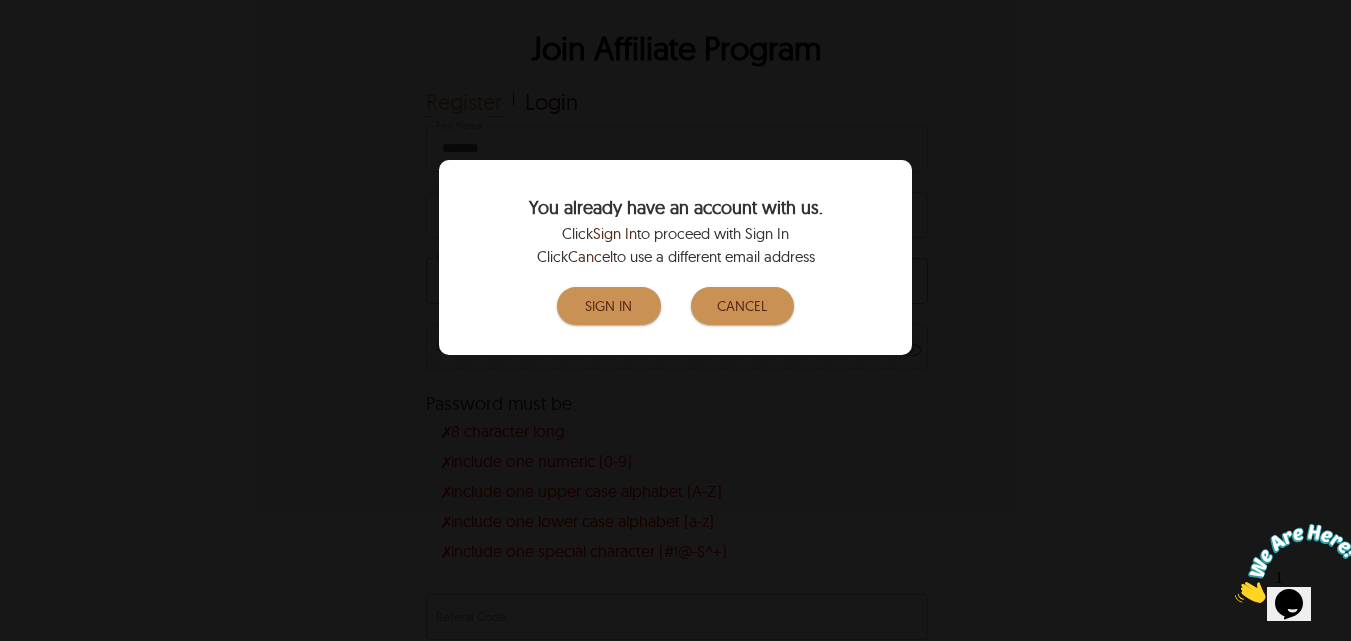 type on "**********" 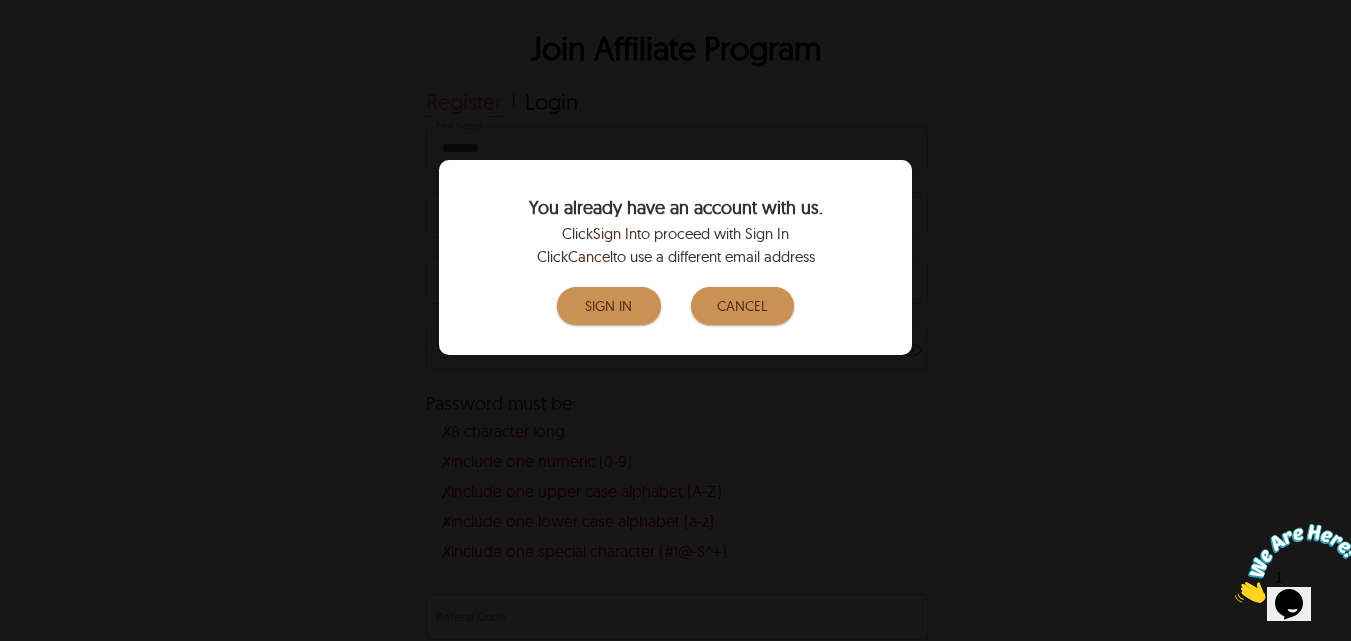 click on "Cancel" at bounding box center [743, 306] 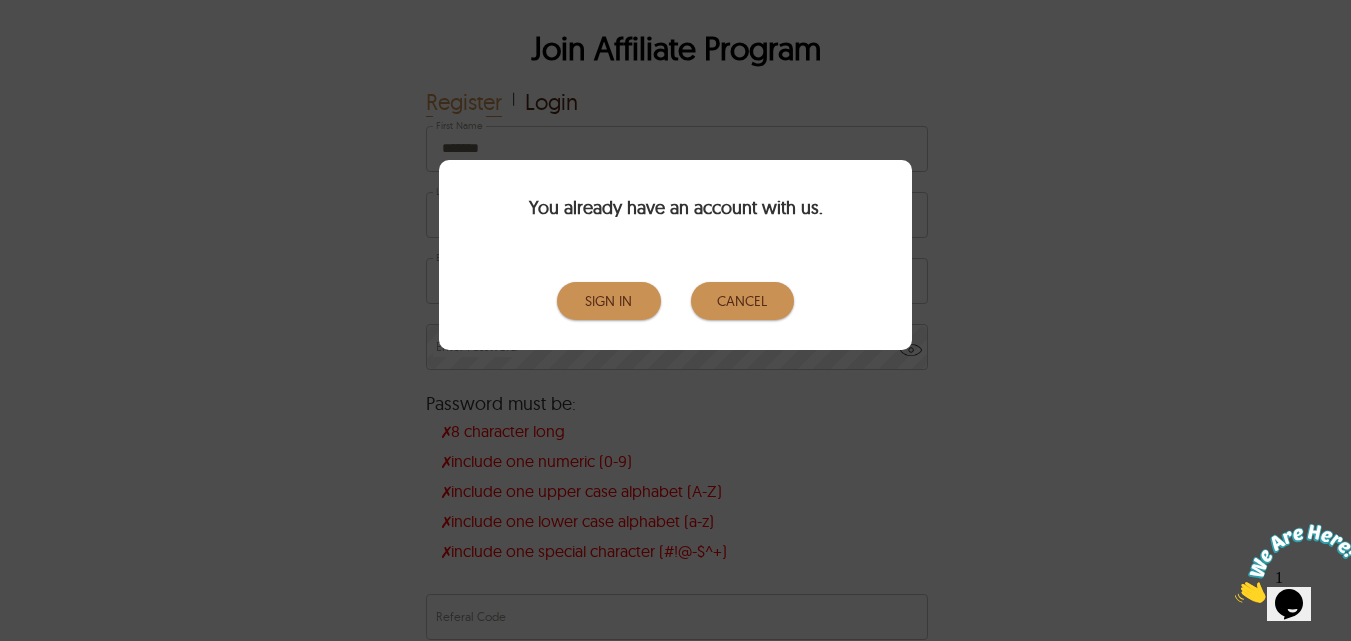 click on "Sign In" at bounding box center (609, 301) 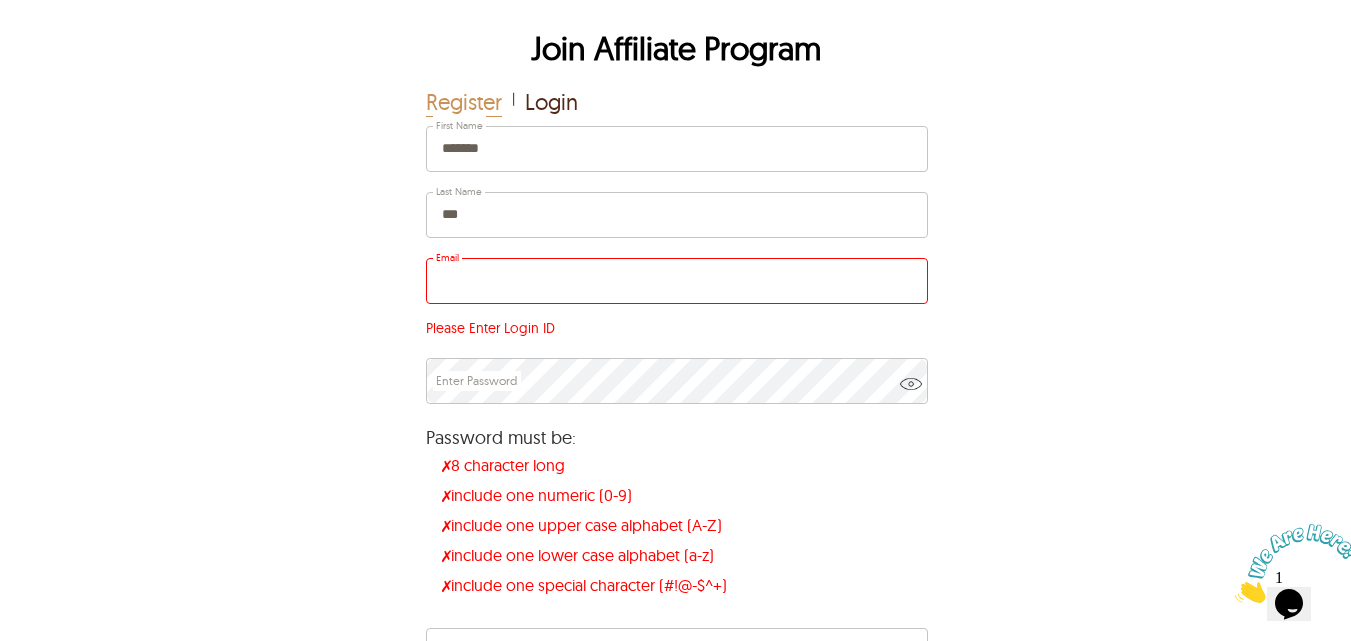 click on "Email" at bounding box center (677, 281) 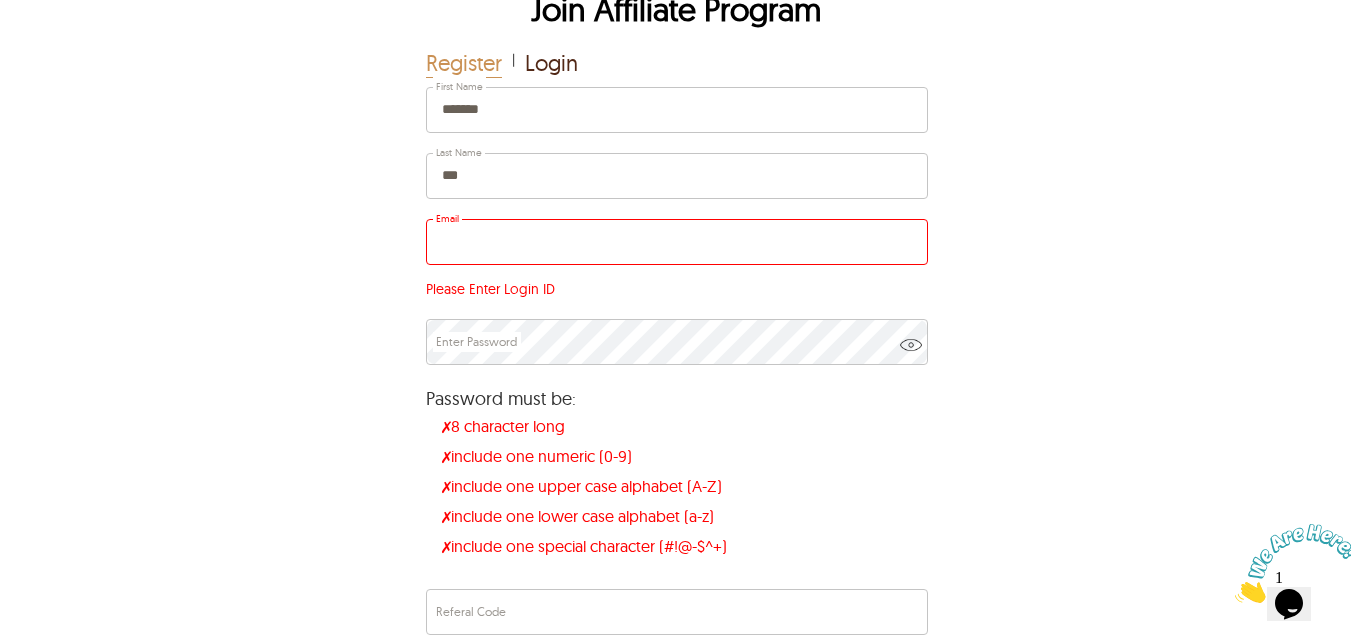 scroll, scrollTop: 7663, scrollLeft: 0, axis: vertical 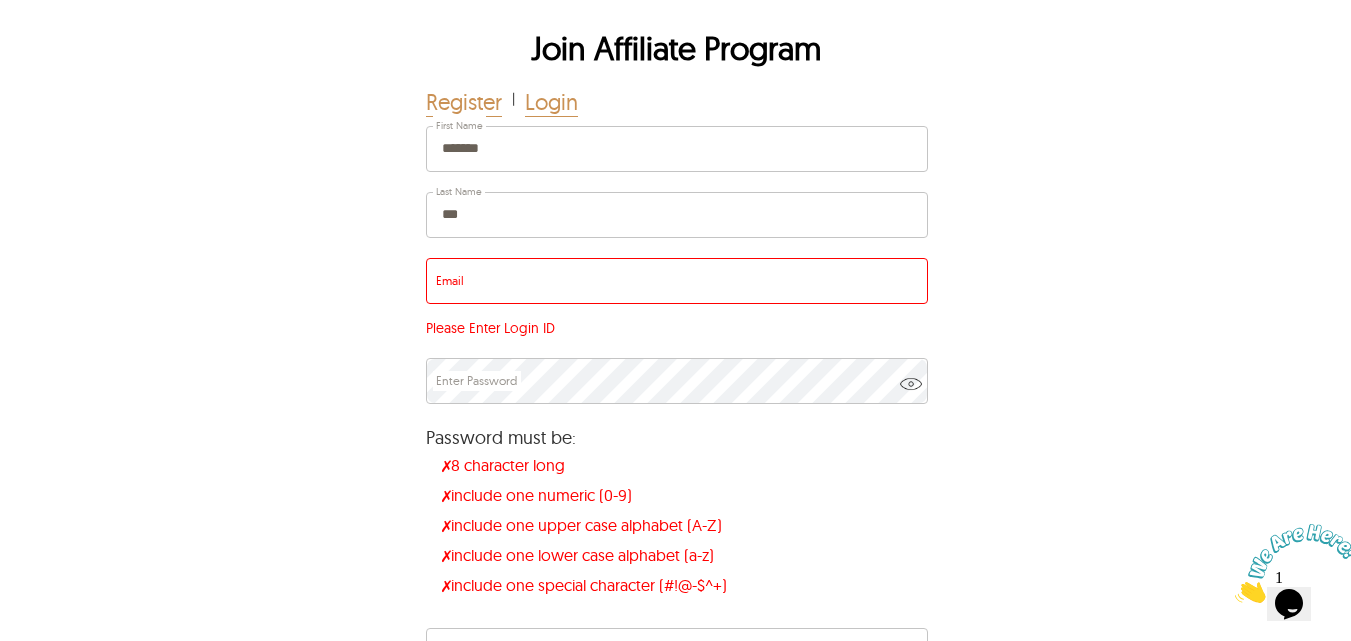 click on "Login" at bounding box center (551, 102) 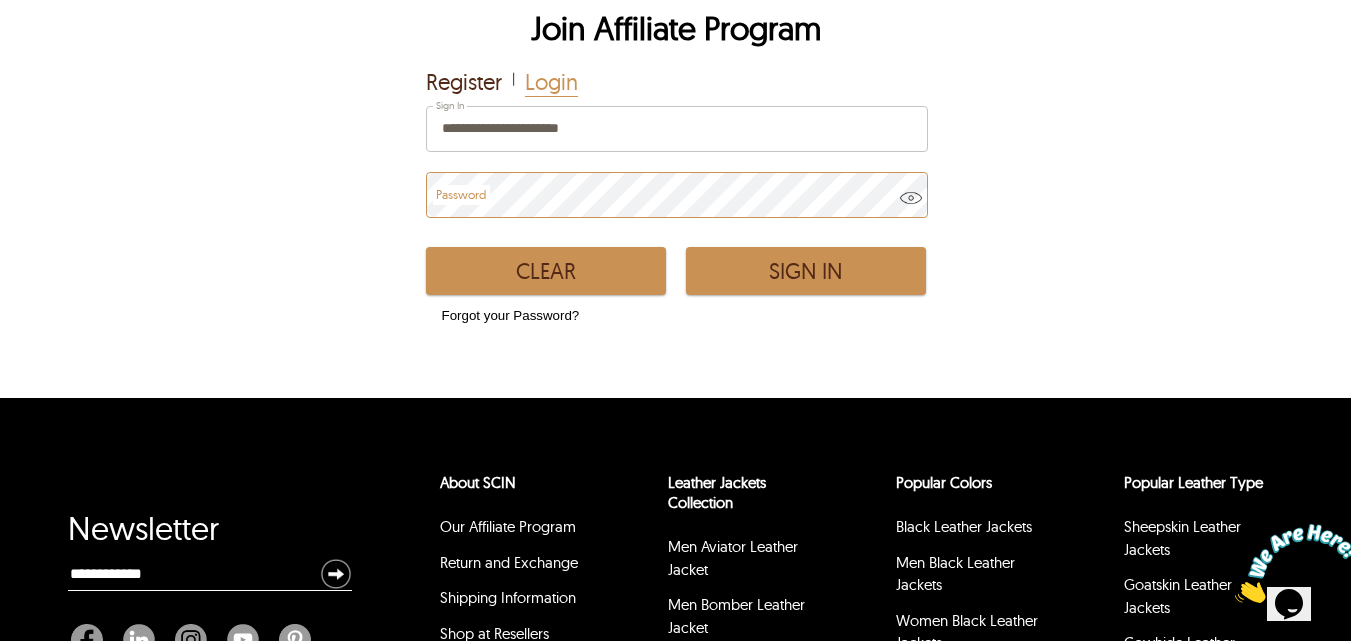 scroll, scrollTop: 7690, scrollLeft: 0, axis: vertical 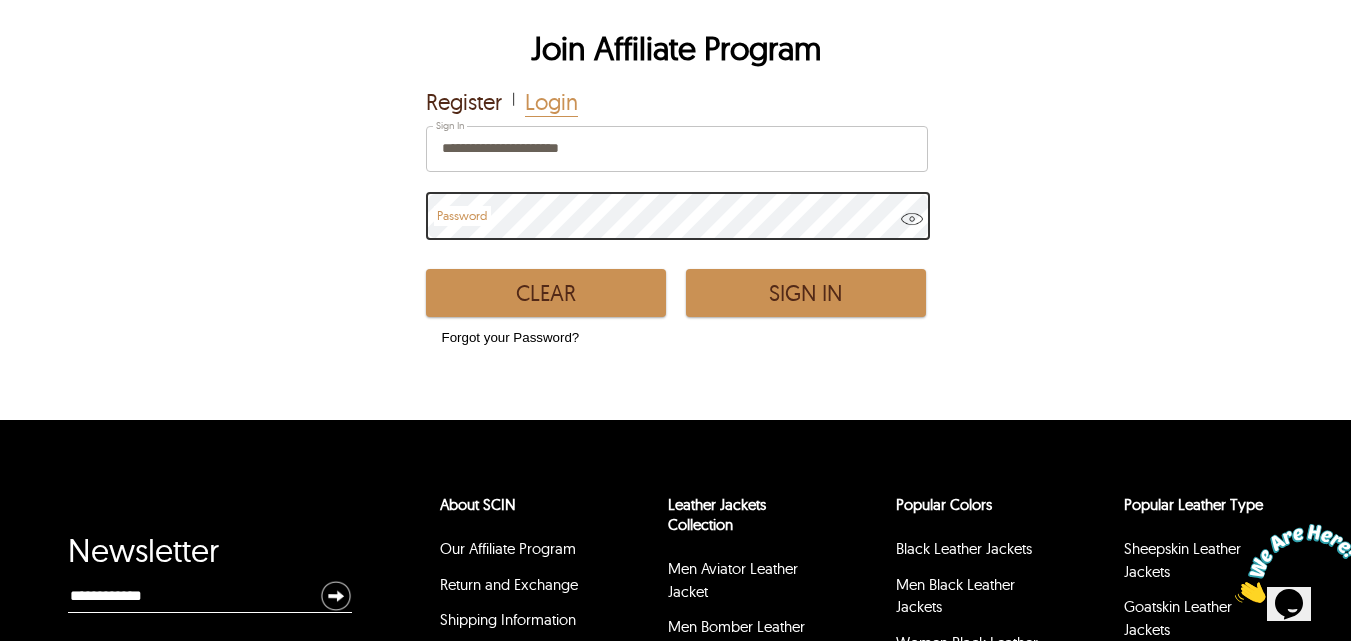 click at bounding box center (912, 227) 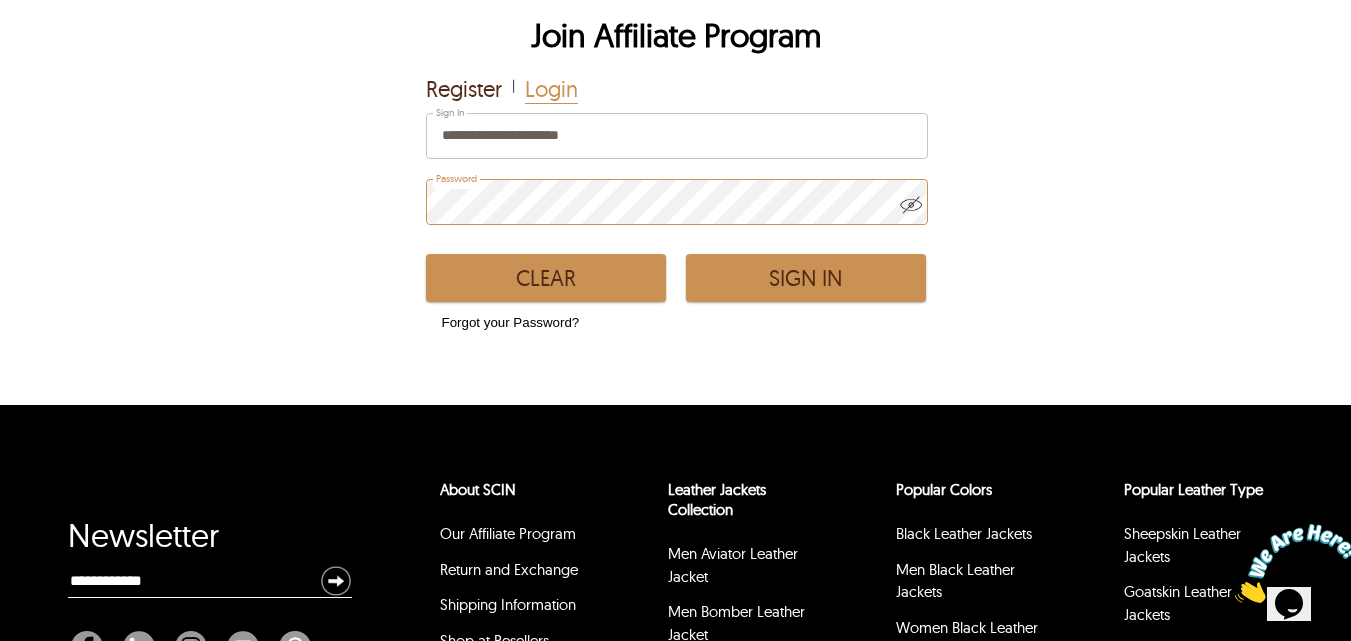 scroll, scrollTop: 7663, scrollLeft: 0, axis: vertical 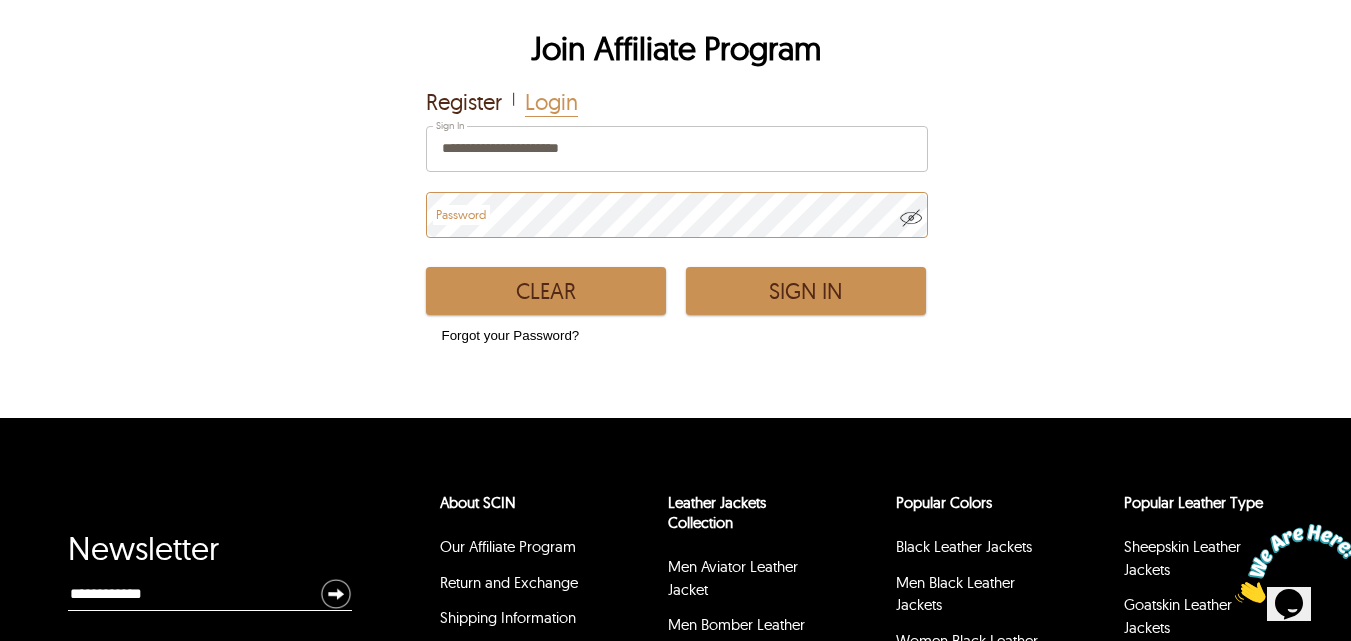 click on "Sign In" at bounding box center [806, 291] 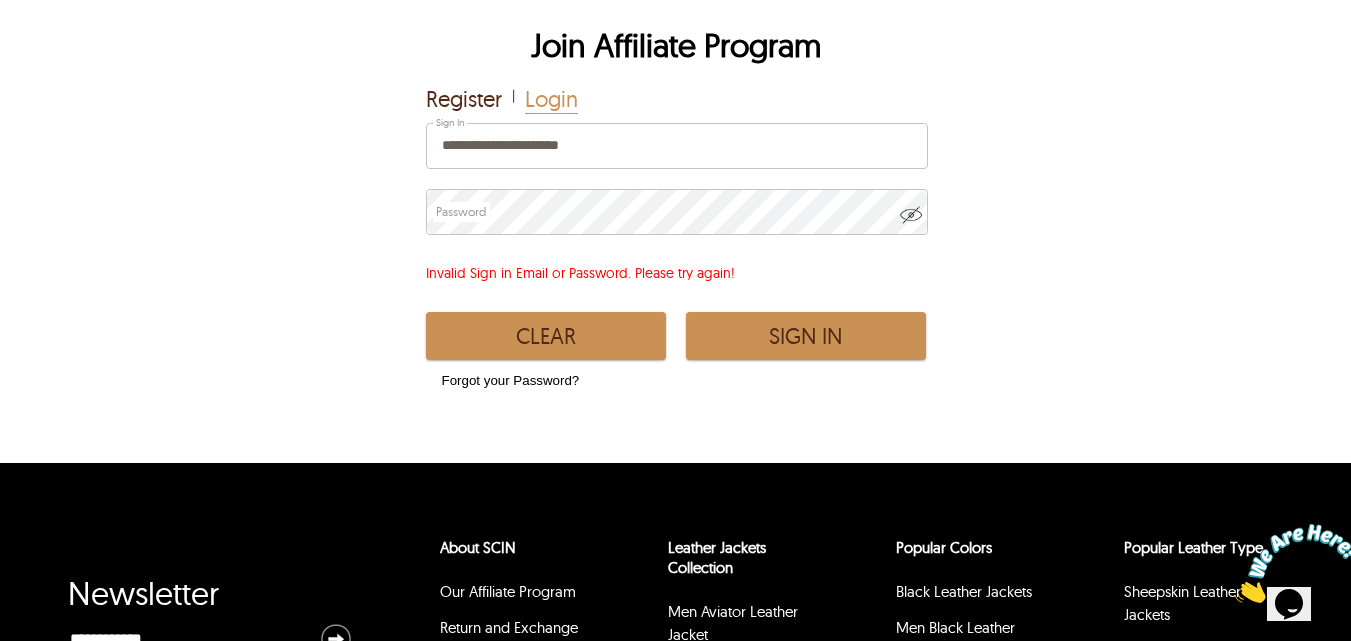 scroll, scrollTop: 7690, scrollLeft: 0, axis: vertical 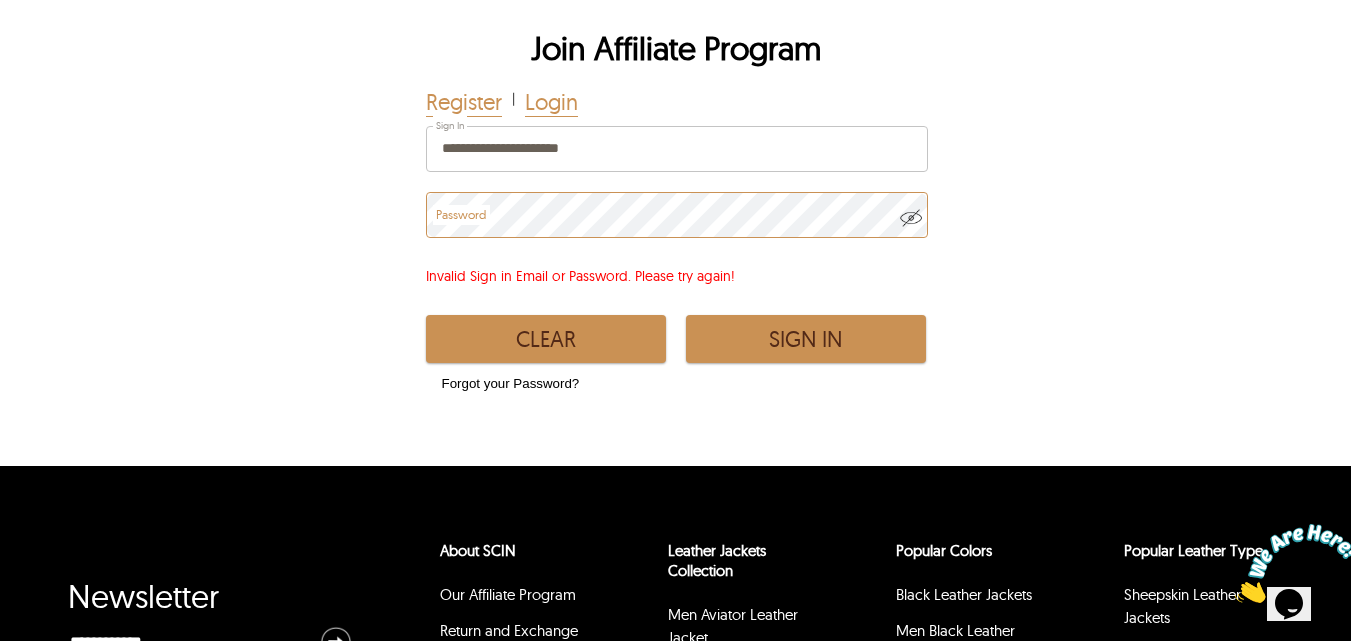 click on "Register" at bounding box center [464, 102] 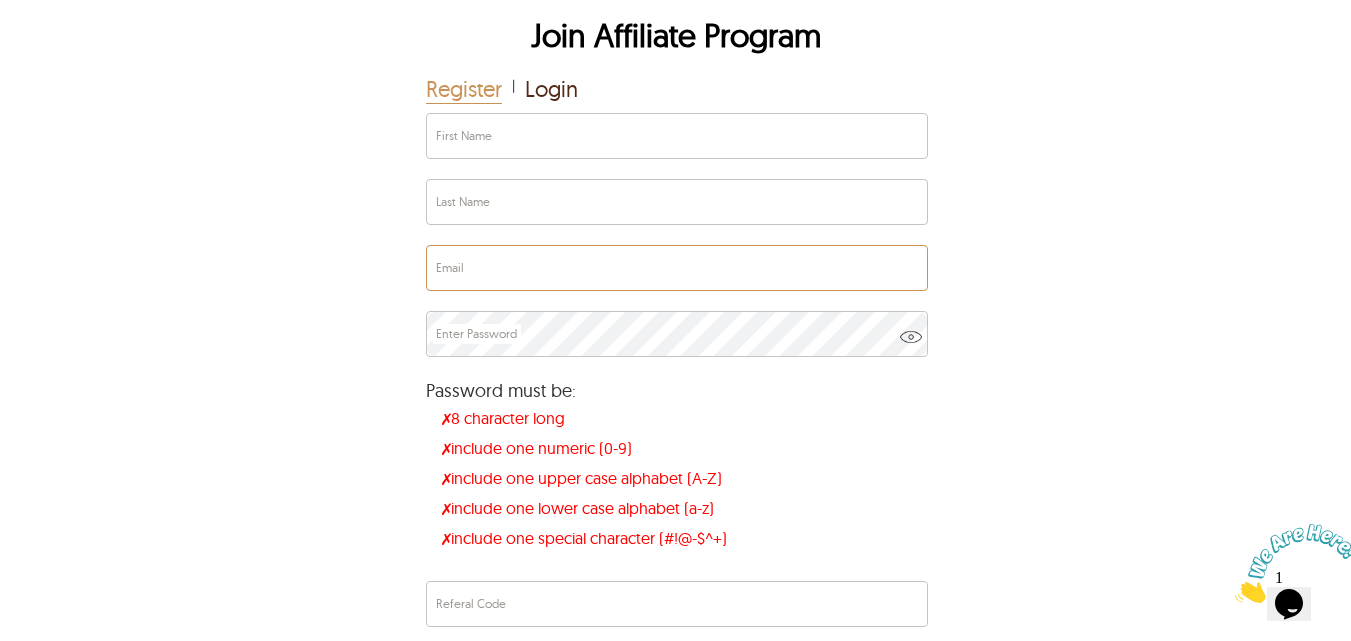 scroll, scrollTop: 7663, scrollLeft: 0, axis: vertical 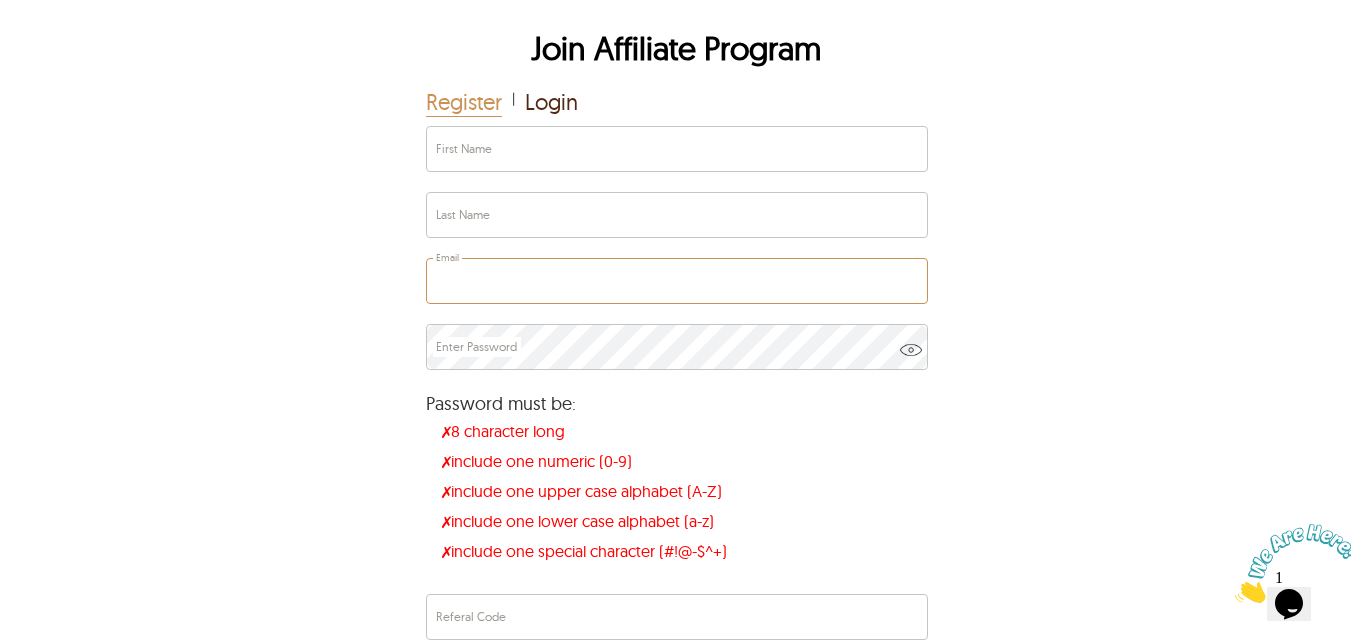 type on "**********" 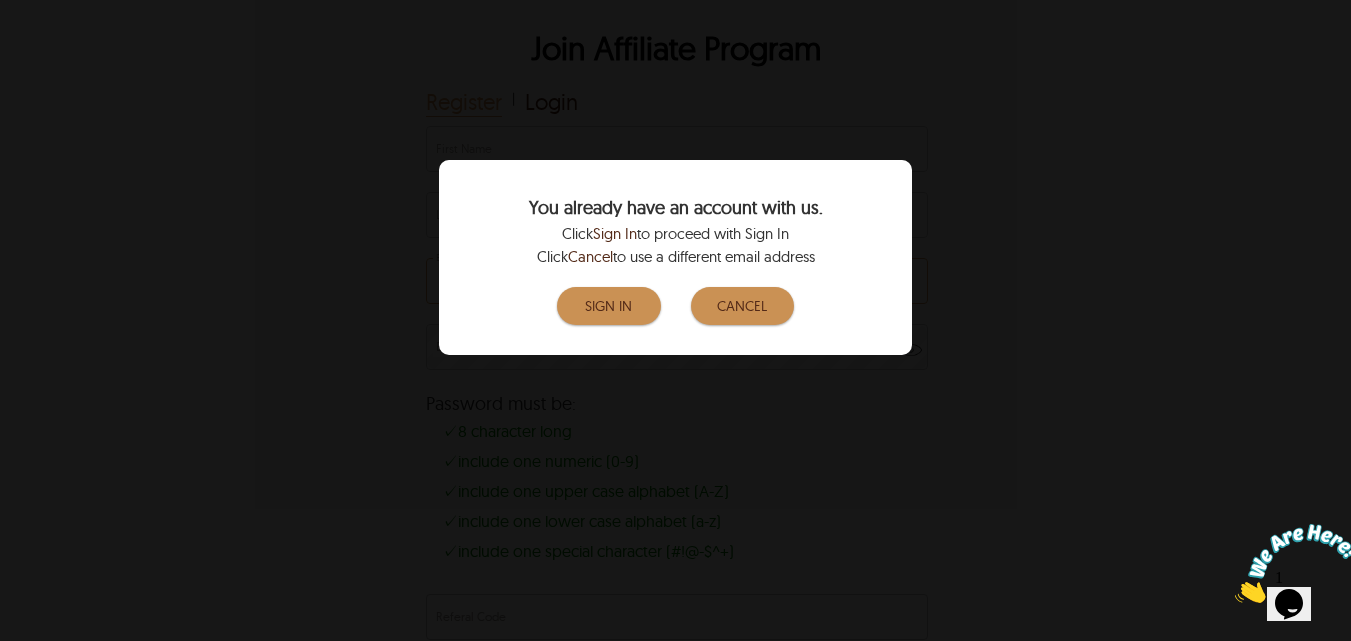 click on "Sign In" at bounding box center [609, 306] 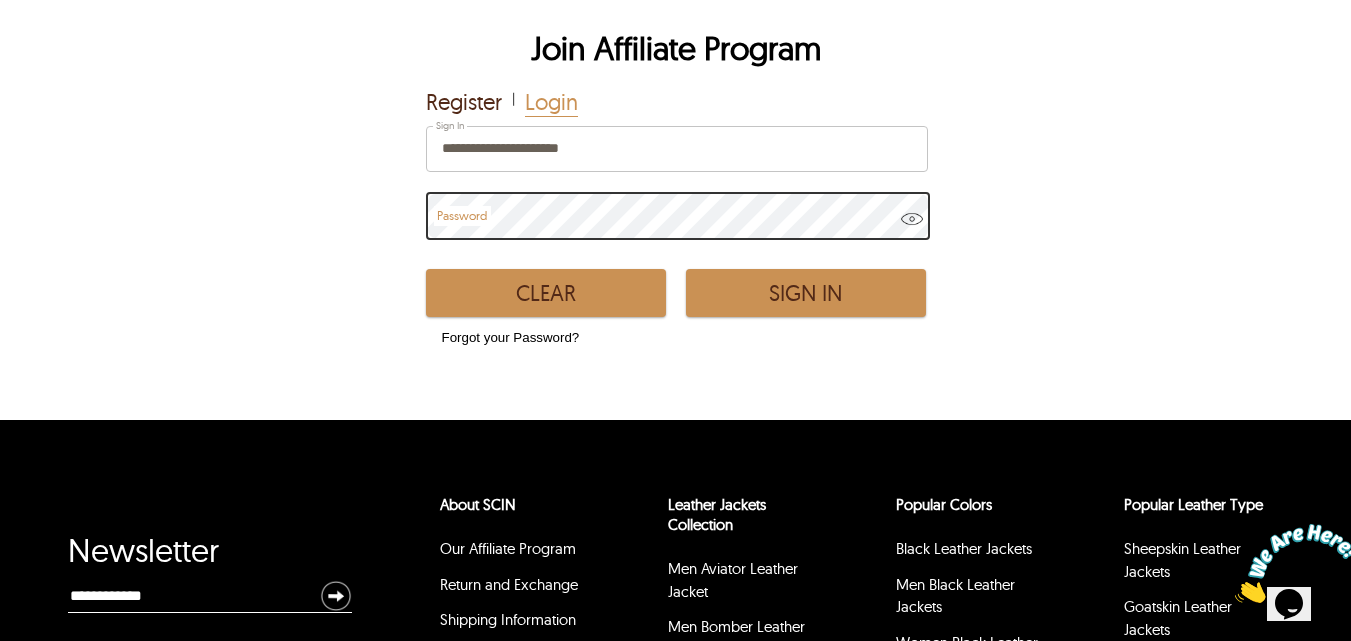 click at bounding box center (912, 227) 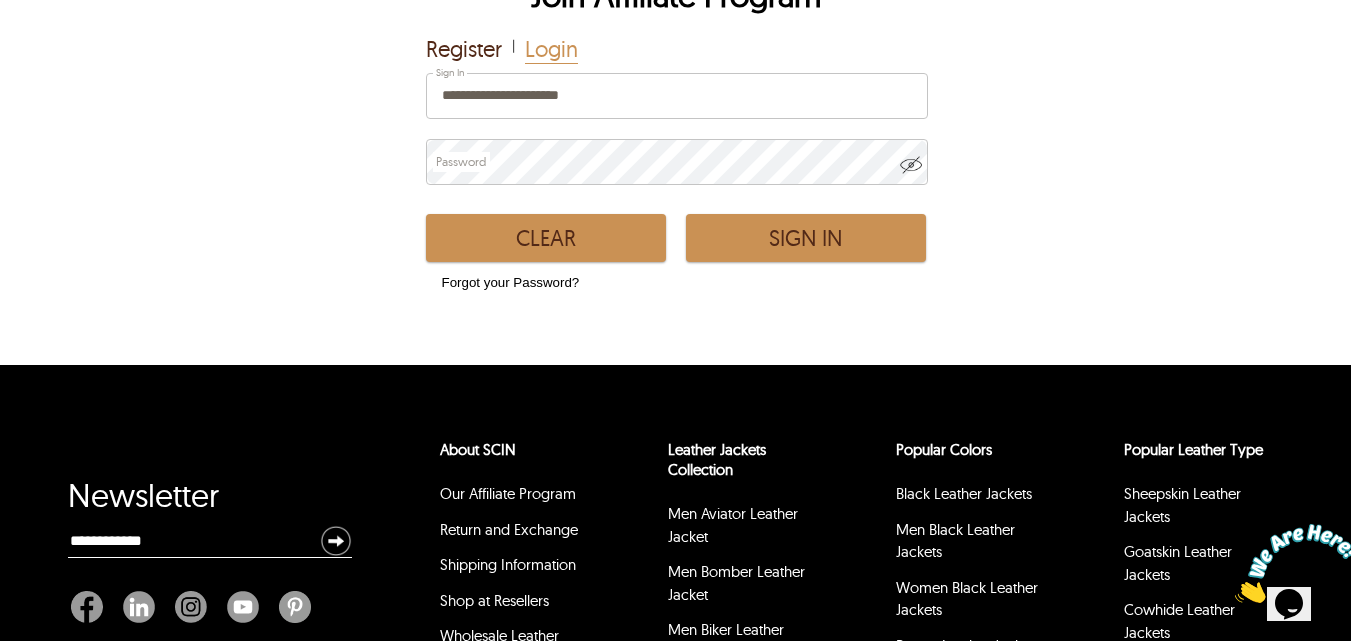 click on "Clear" at bounding box center (546, 238) 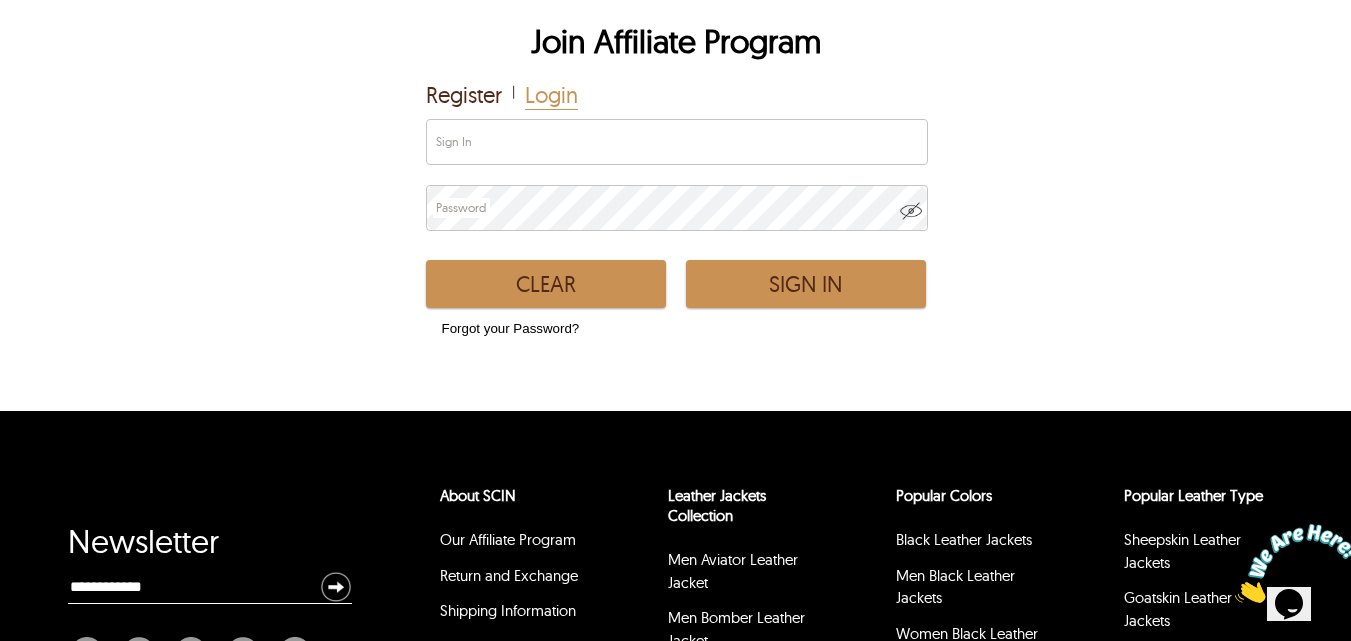 scroll, scrollTop: 7690, scrollLeft: 0, axis: vertical 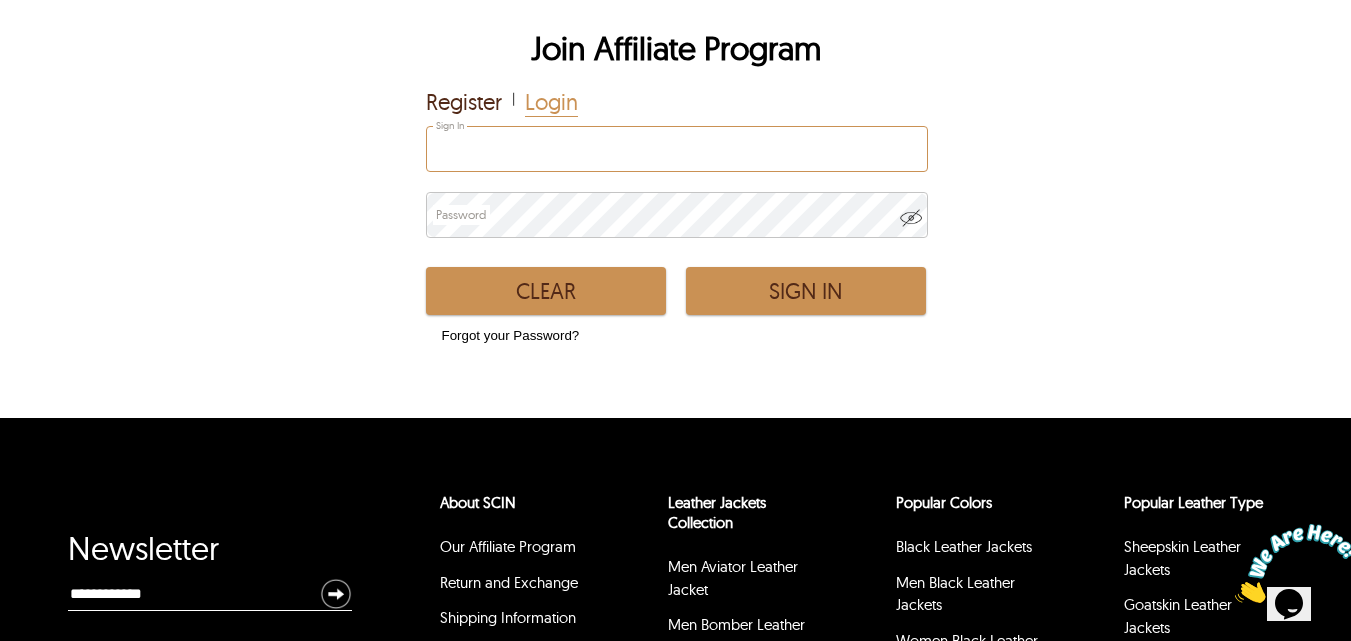 click on "Sign In" at bounding box center (677, 149) 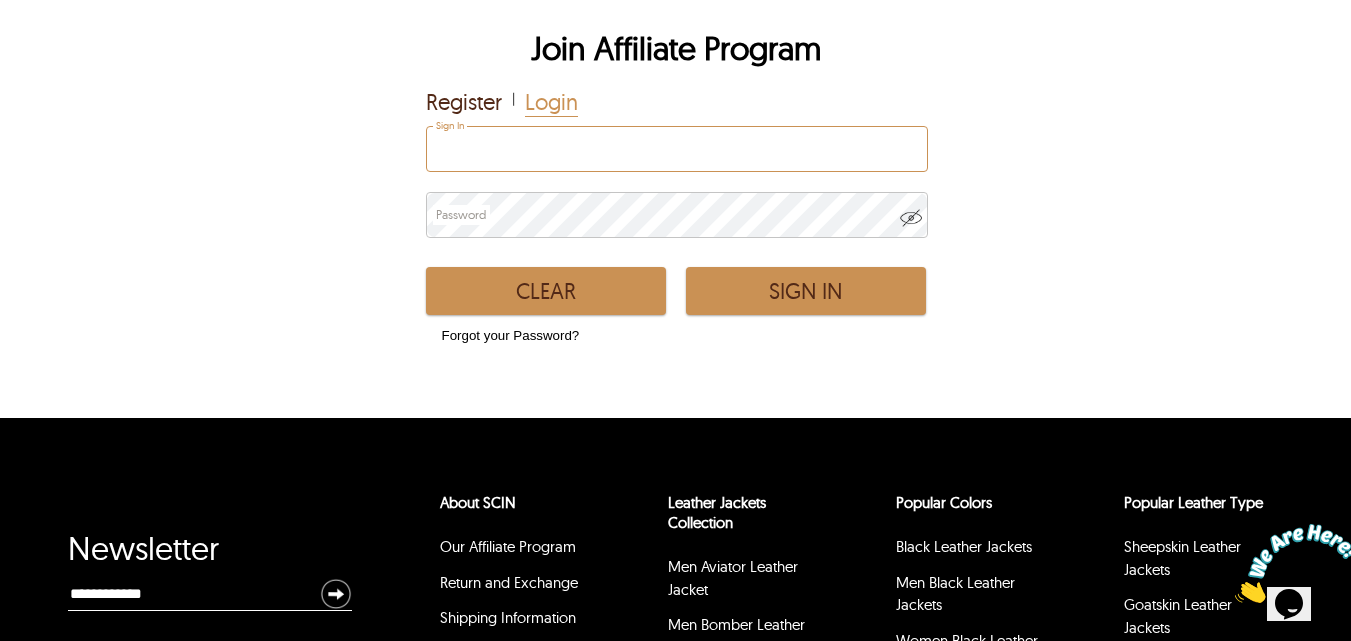 type on "**********" 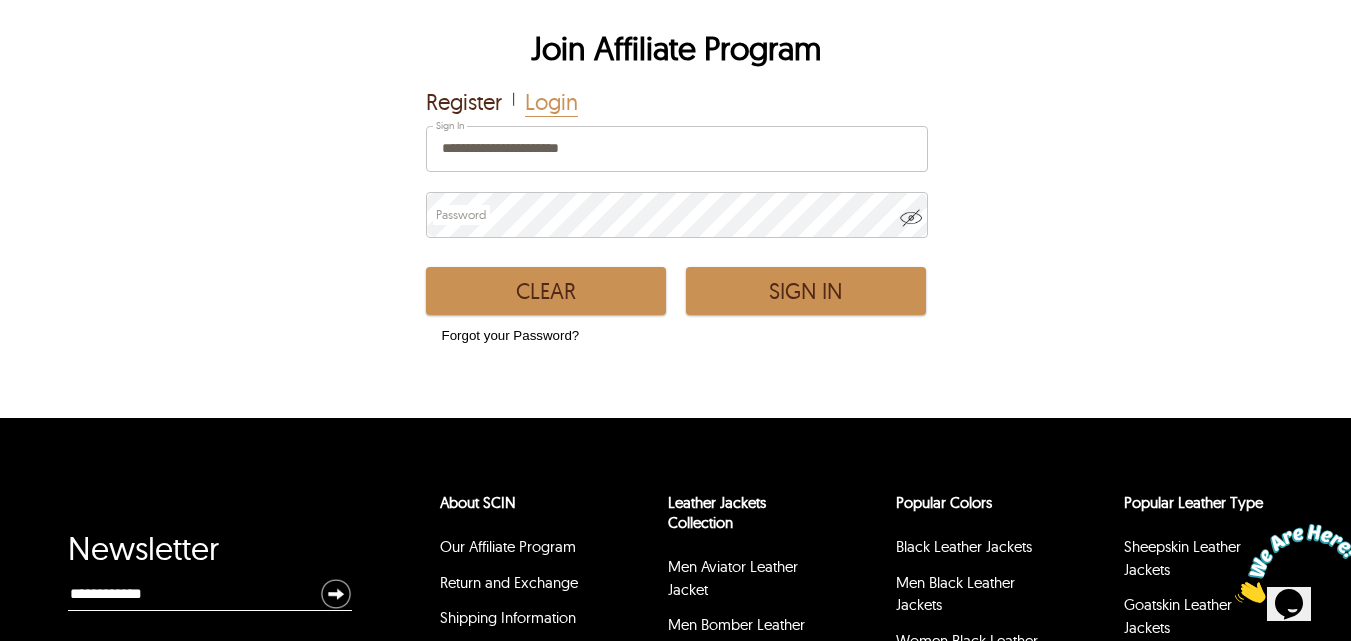click on "Sign In" at bounding box center [806, 291] 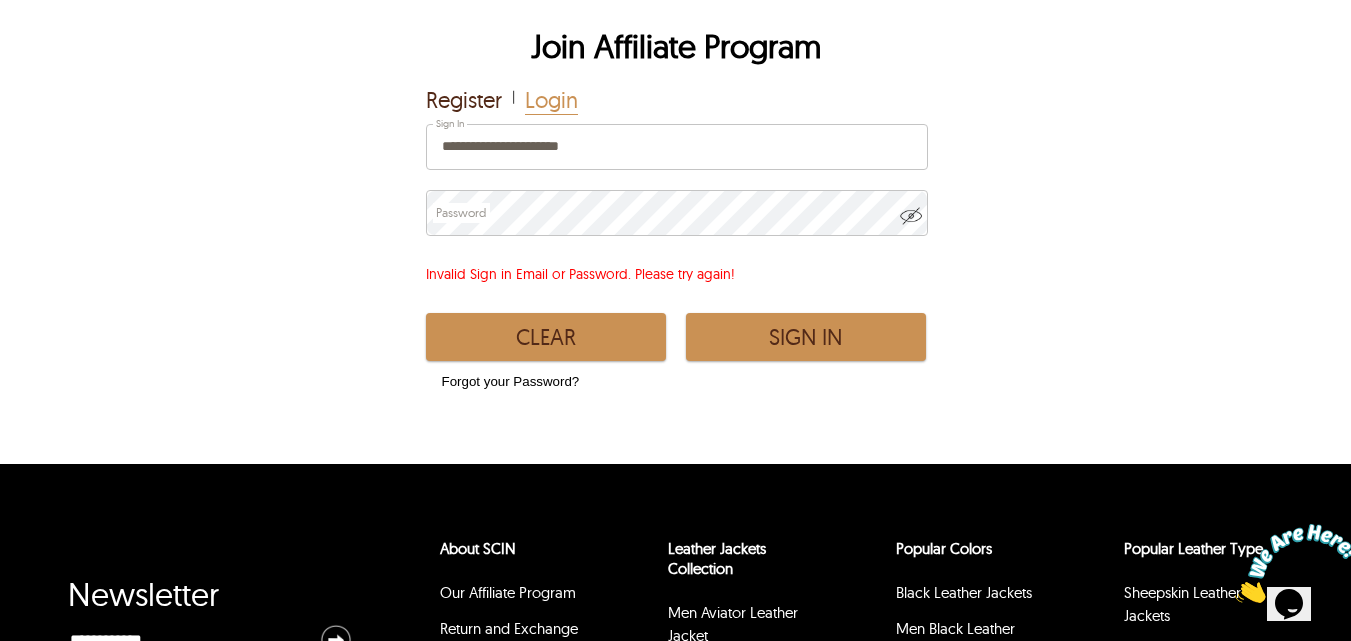 scroll, scrollTop: 7690, scrollLeft: 0, axis: vertical 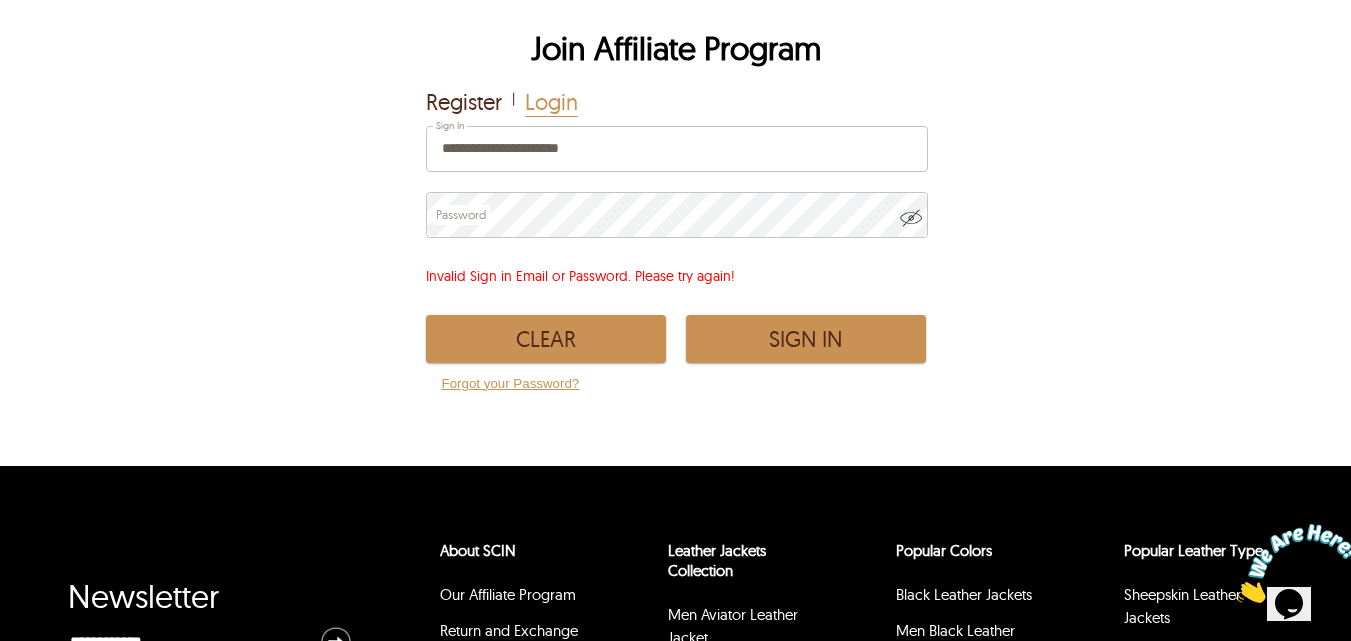 click on "Forgot your Password?" at bounding box center [511, 383] 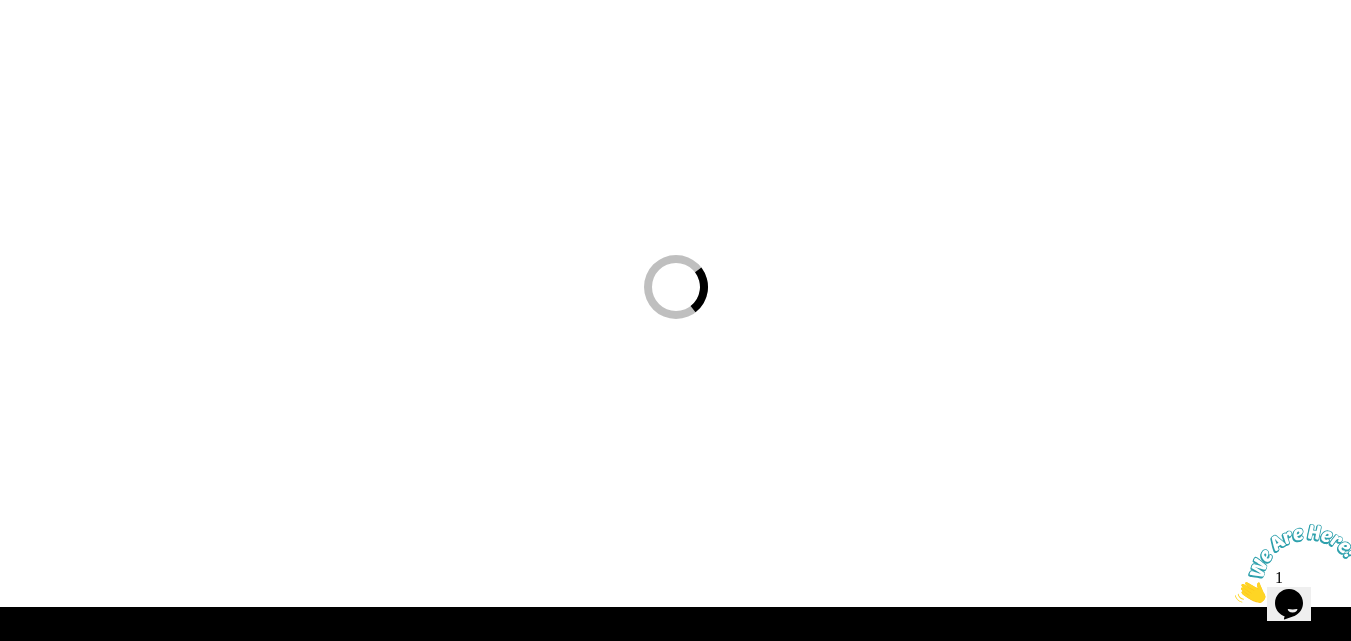 scroll, scrollTop: 0, scrollLeft: 0, axis: both 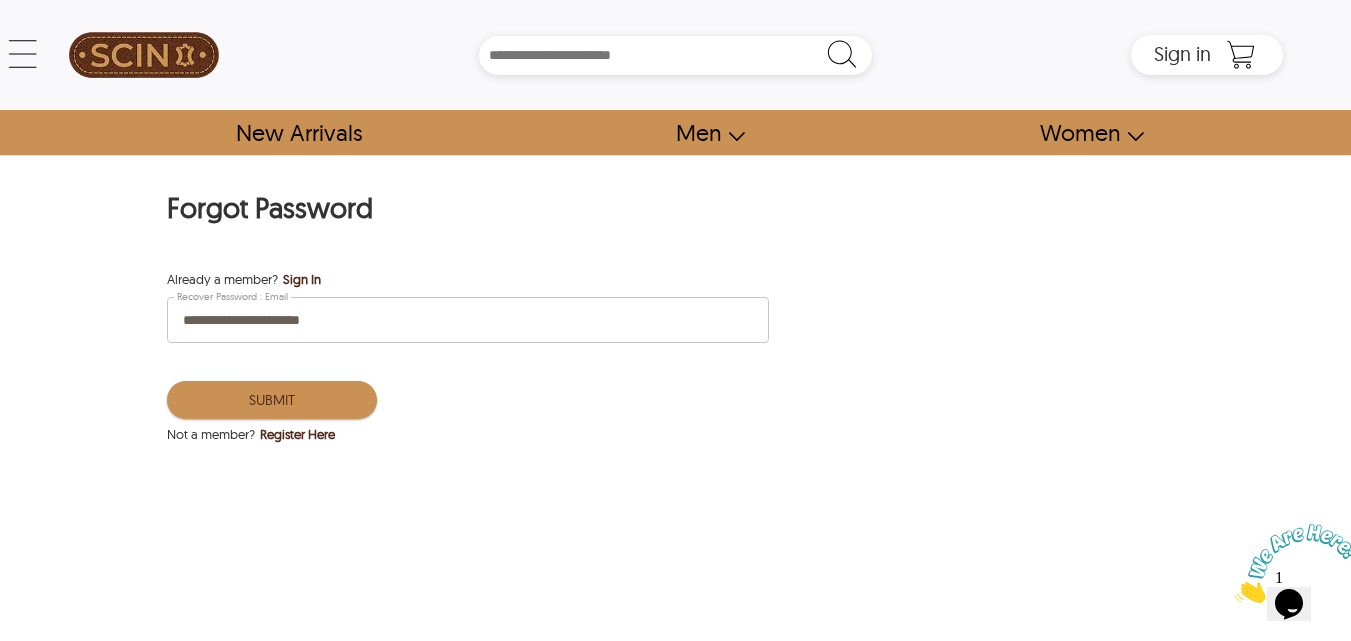 click on "Submit" at bounding box center (272, 400) 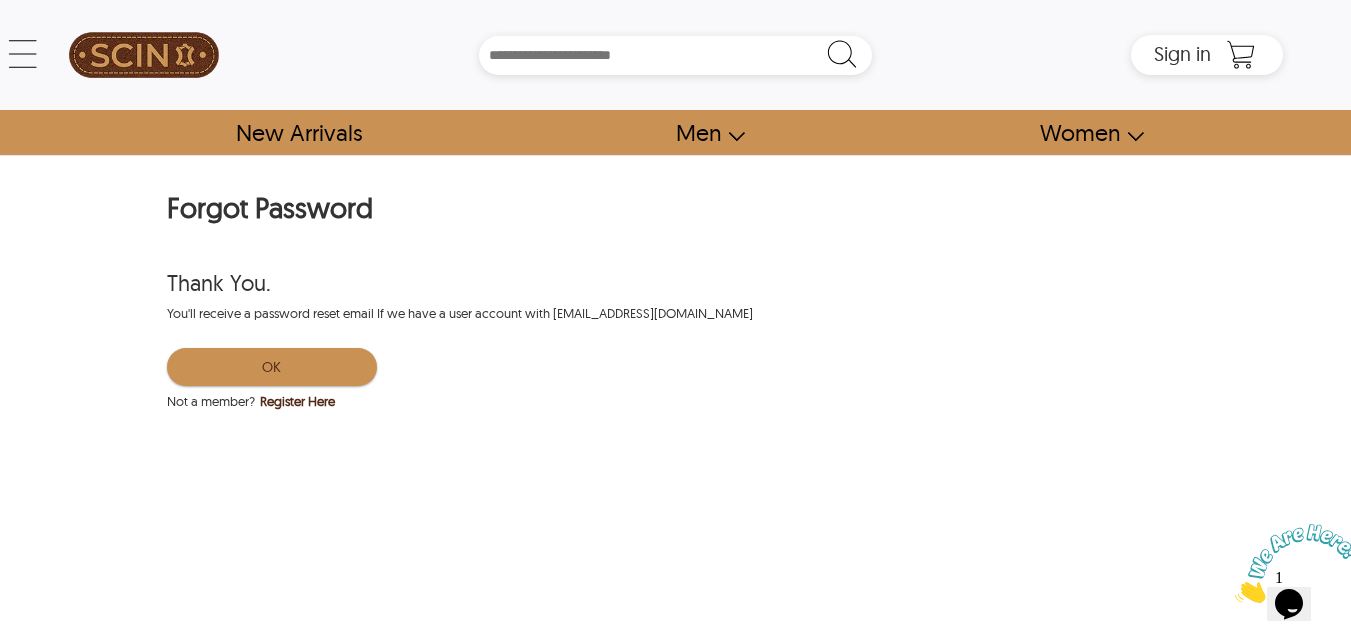 click on "OK" at bounding box center (272, 367) 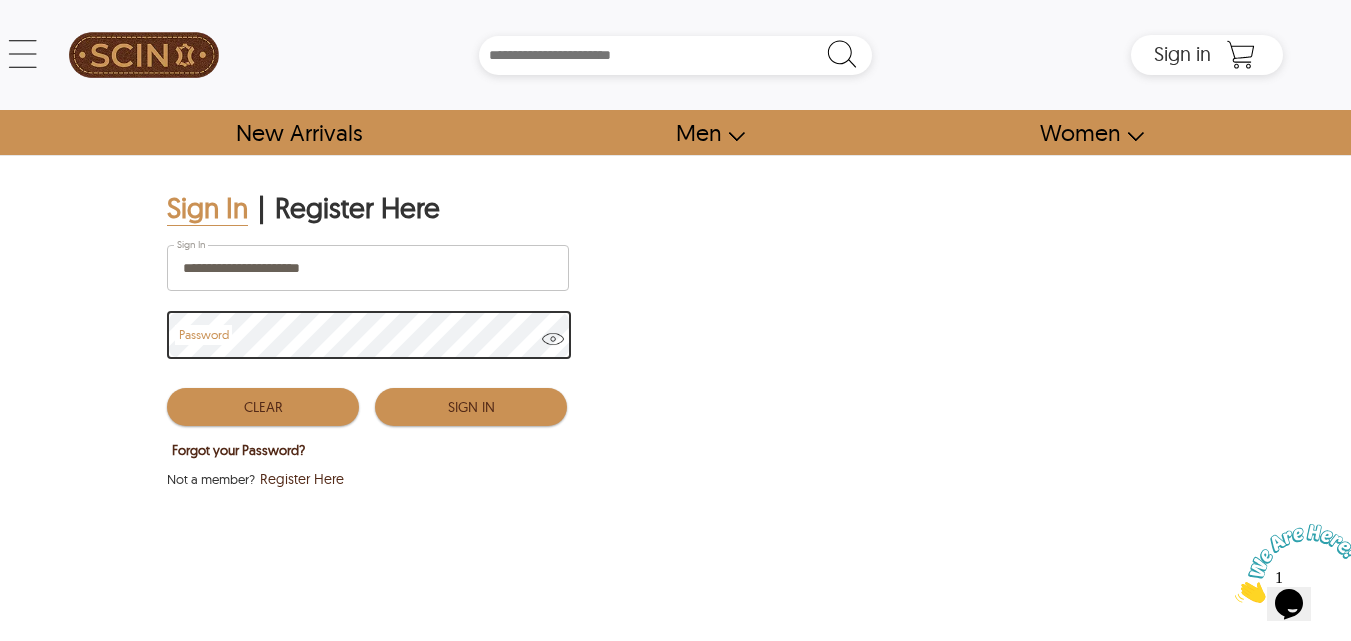 click at bounding box center [553, 347] 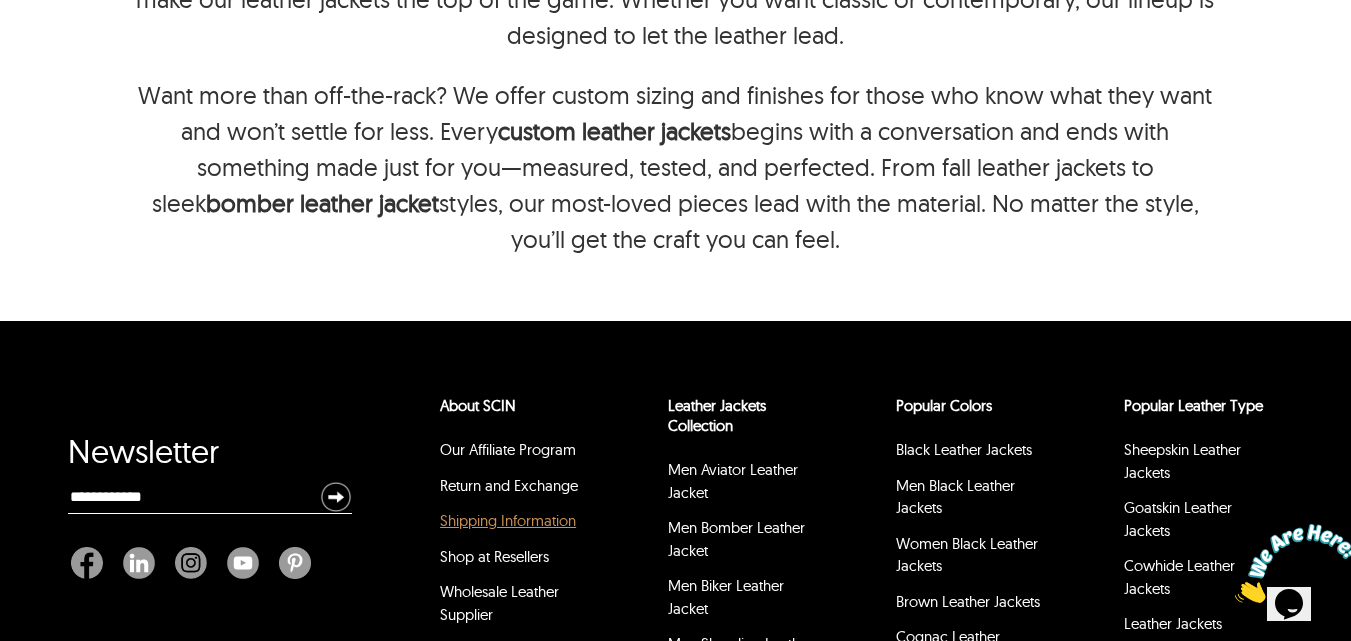 scroll, scrollTop: 10658, scrollLeft: 0, axis: vertical 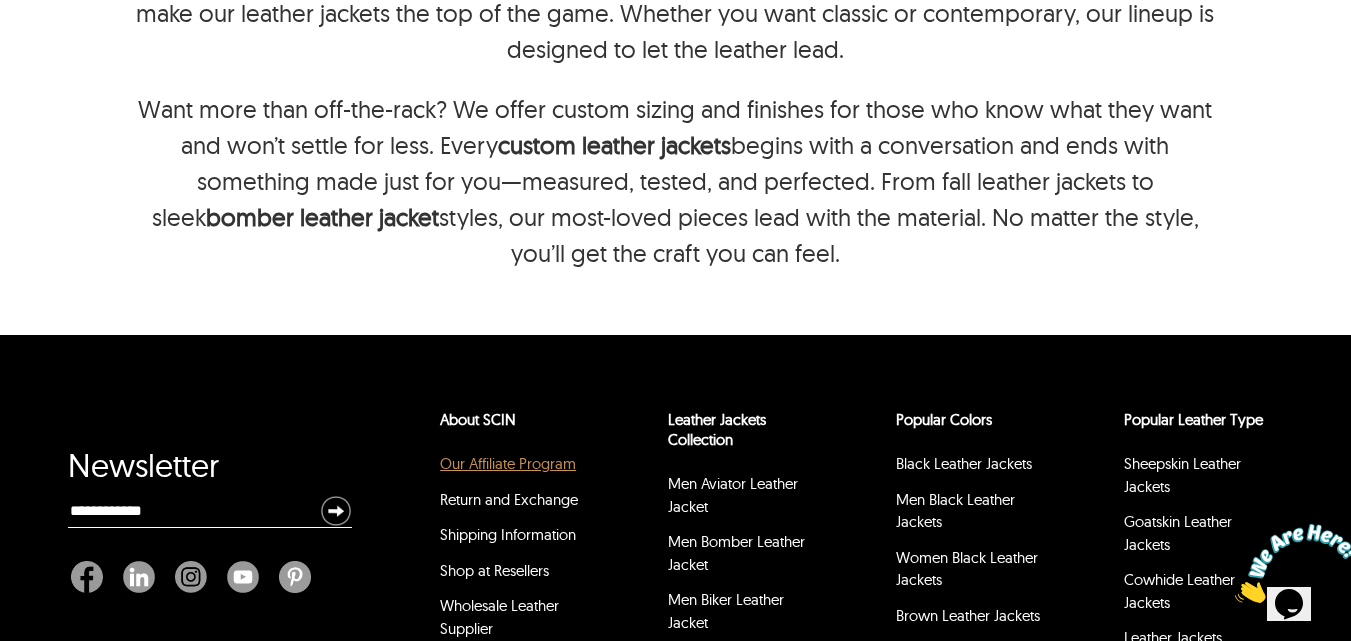 click on "Our Affiliate Program" at bounding box center (508, 463) 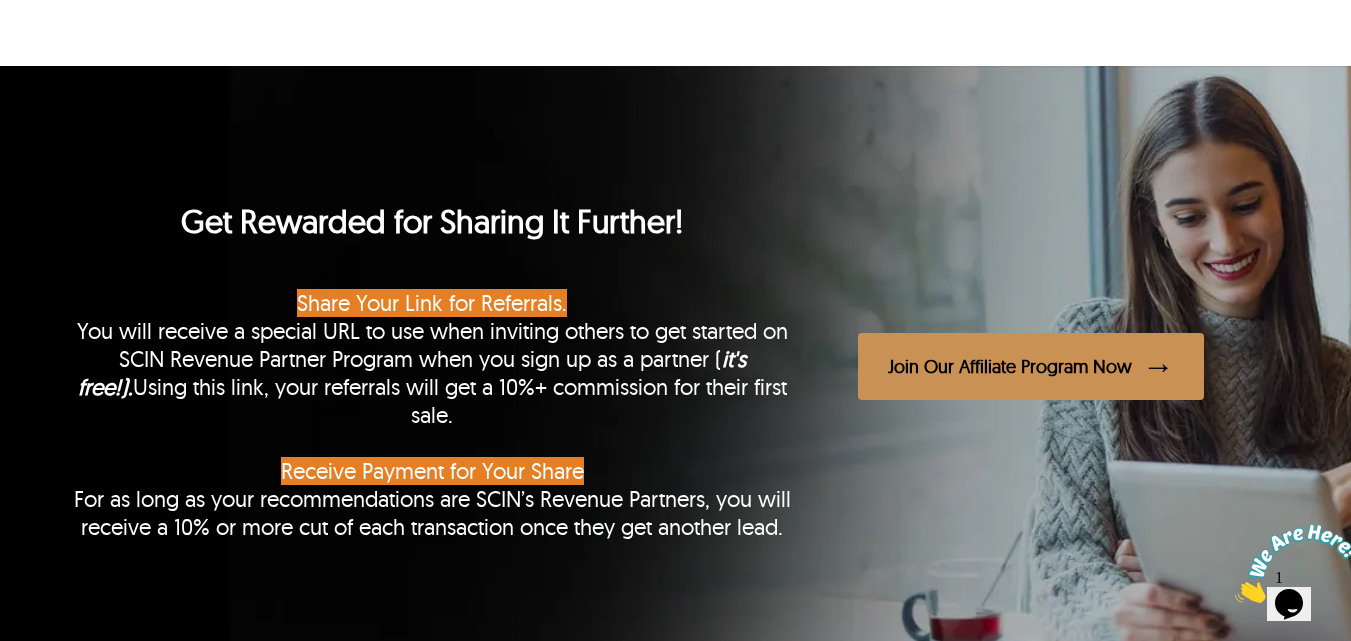 scroll, scrollTop: 2120, scrollLeft: 0, axis: vertical 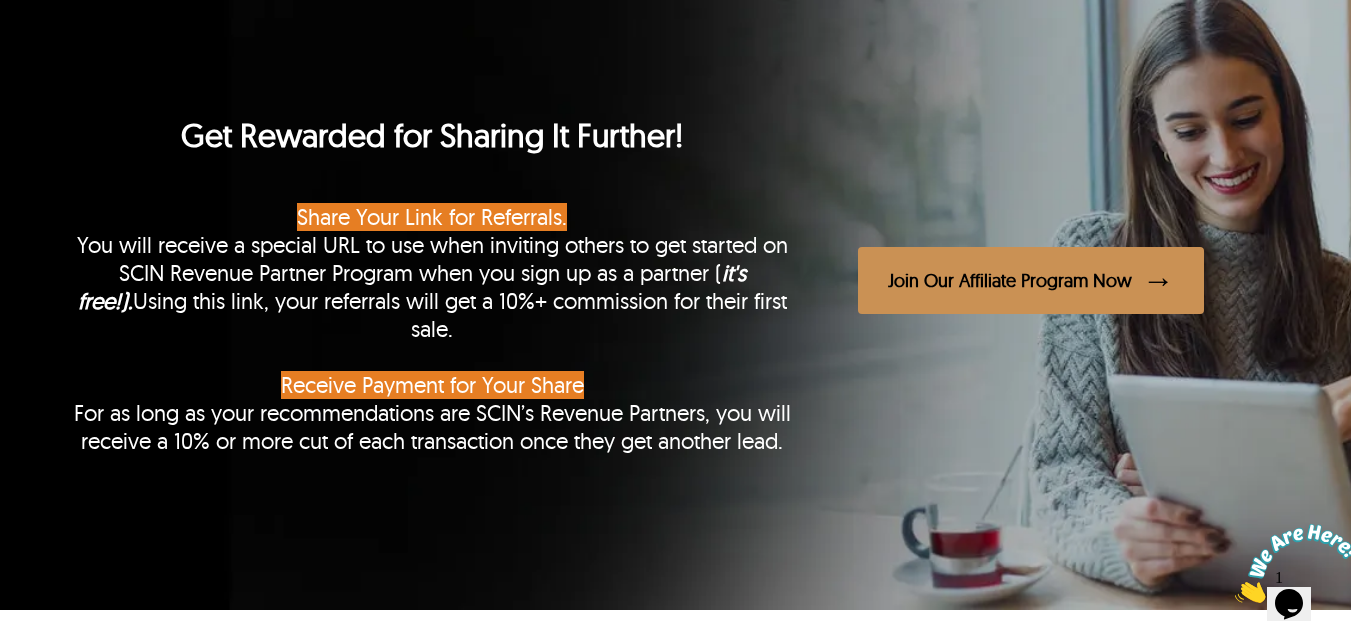click on "Join Our Affiliate Program Now" at bounding box center [1031, 280] 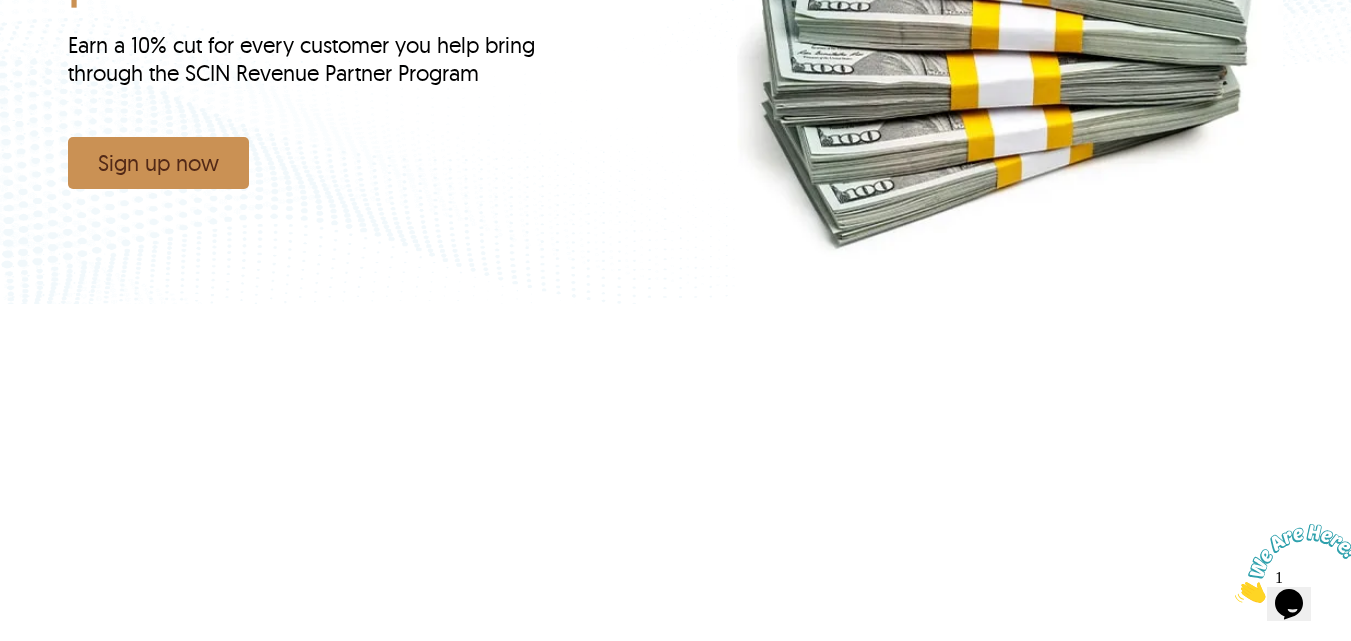 scroll, scrollTop: 5747, scrollLeft: 0, axis: vertical 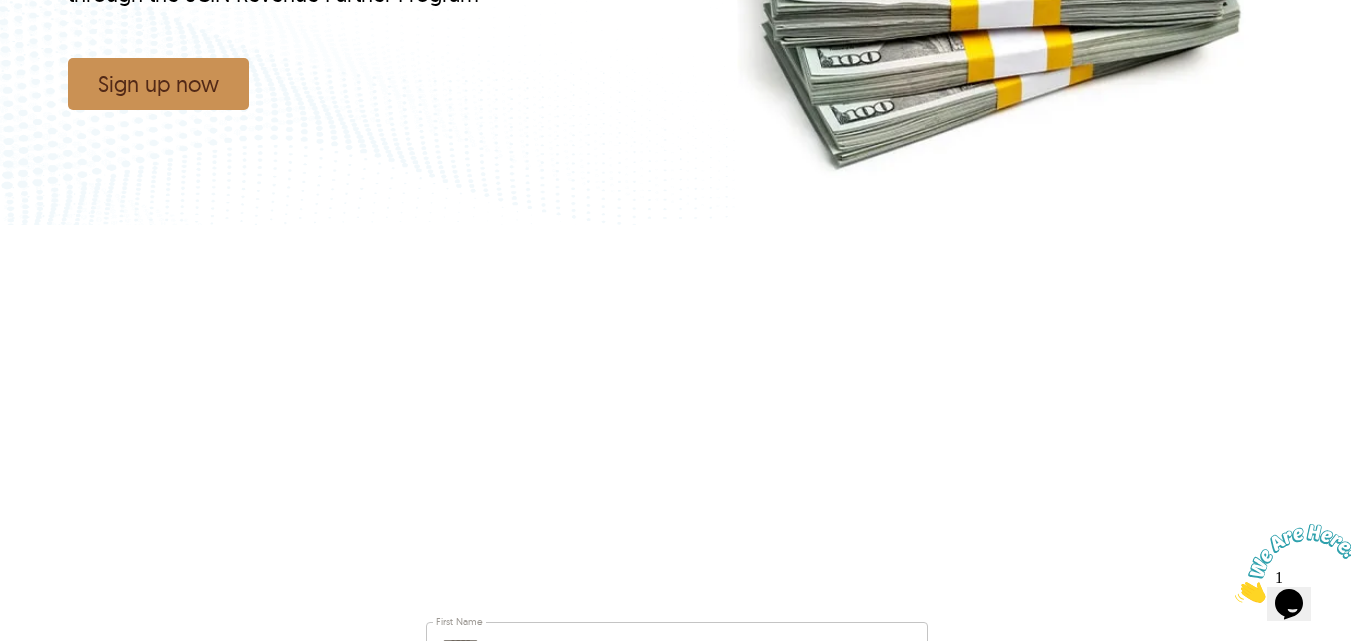 click on "Sign up now" at bounding box center [158, 84] 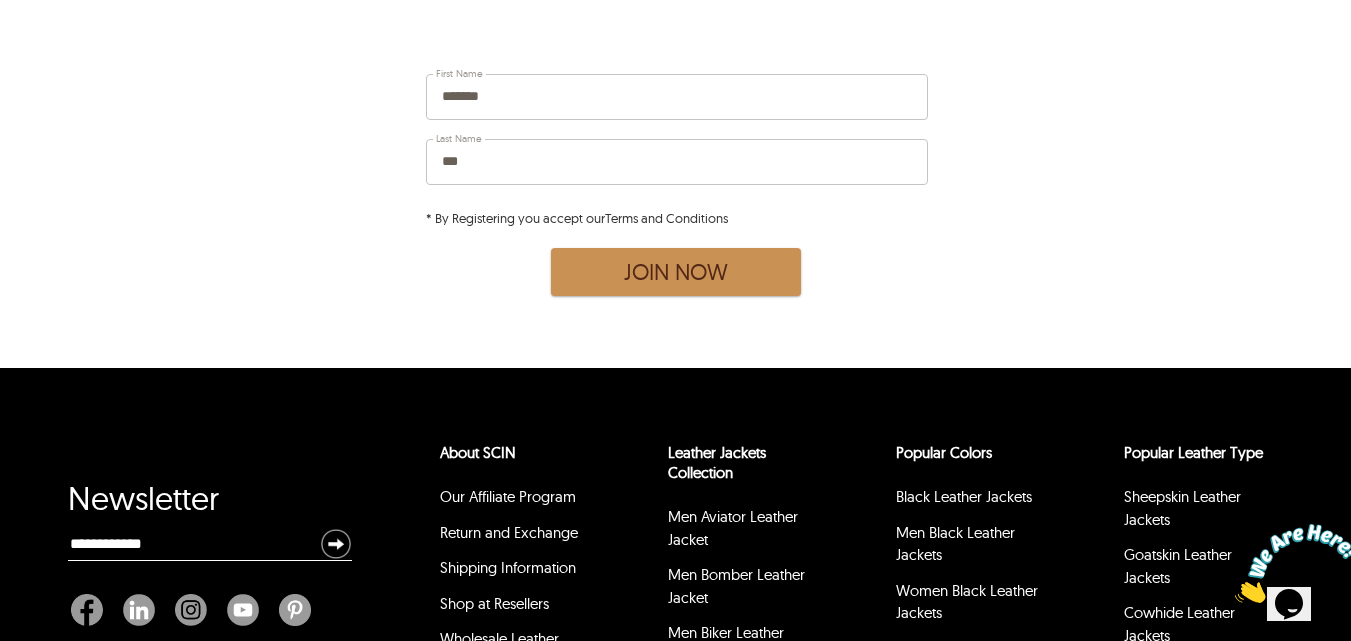 scroll, scrollTop: 6294, scrollLeft: 0, axis: vertical 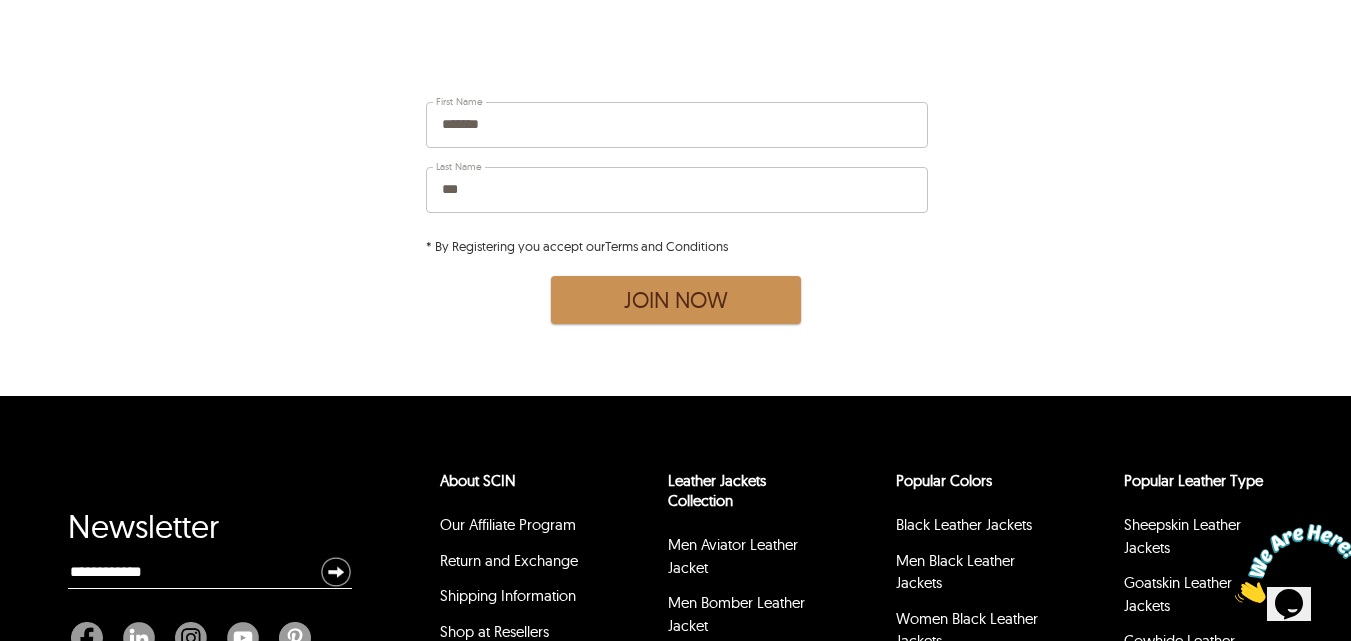 click on "Join Now" at bounding box center [676, 300] 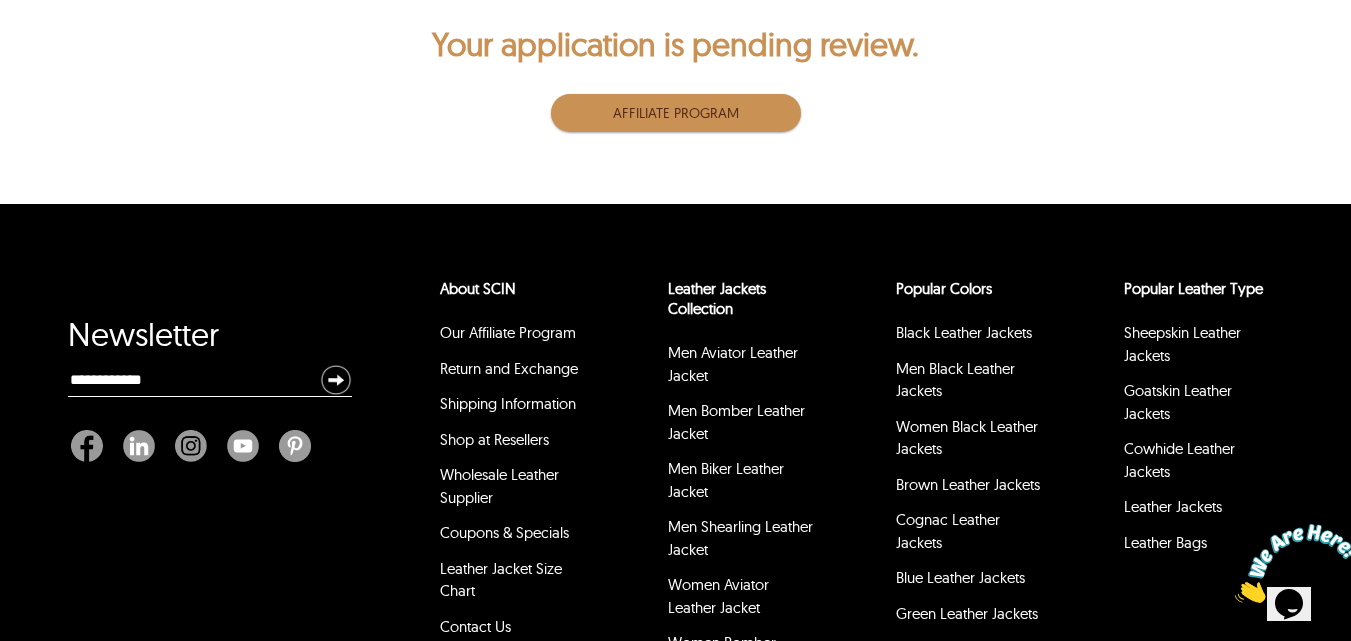 scroll, scrollTop: 7654, scrollLeft: 0, axis: vertical 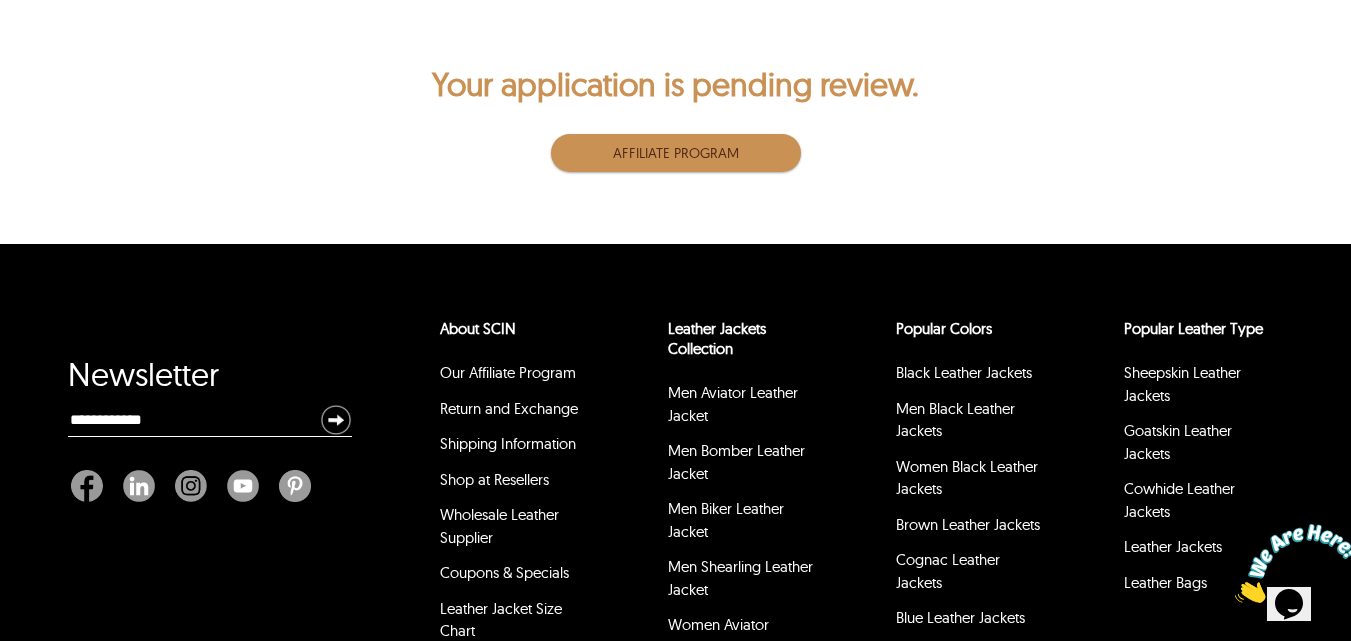 click on "Affiliate Program" at bounding box center [676, 153] 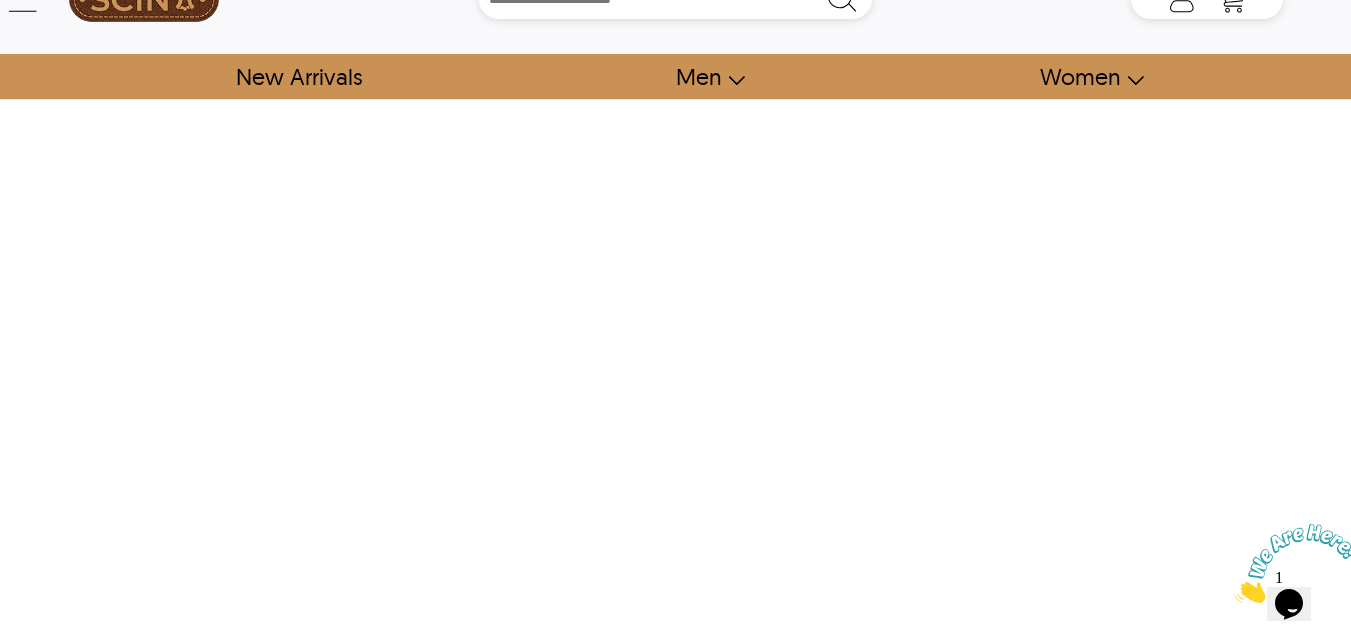 scroll, scrollTop: 0, scrollLeft: 0, axis: both 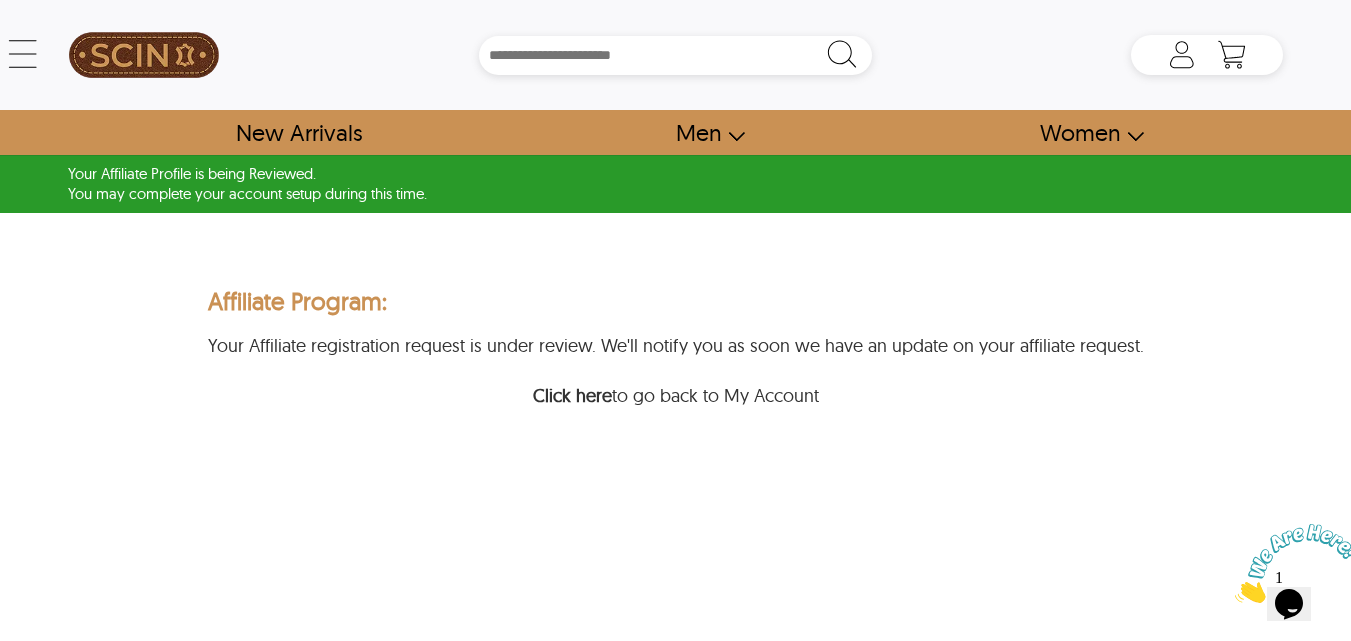 click on "Your Affiliate Profile is being Reviewed.
You may complete your account setup during this time. Affiliate Program: Your Affiliate registration request is under review. We'll notify
you as soon we have an update on your affiliate request. Click here  to go back to My Account" at bounding box center [675, 427] 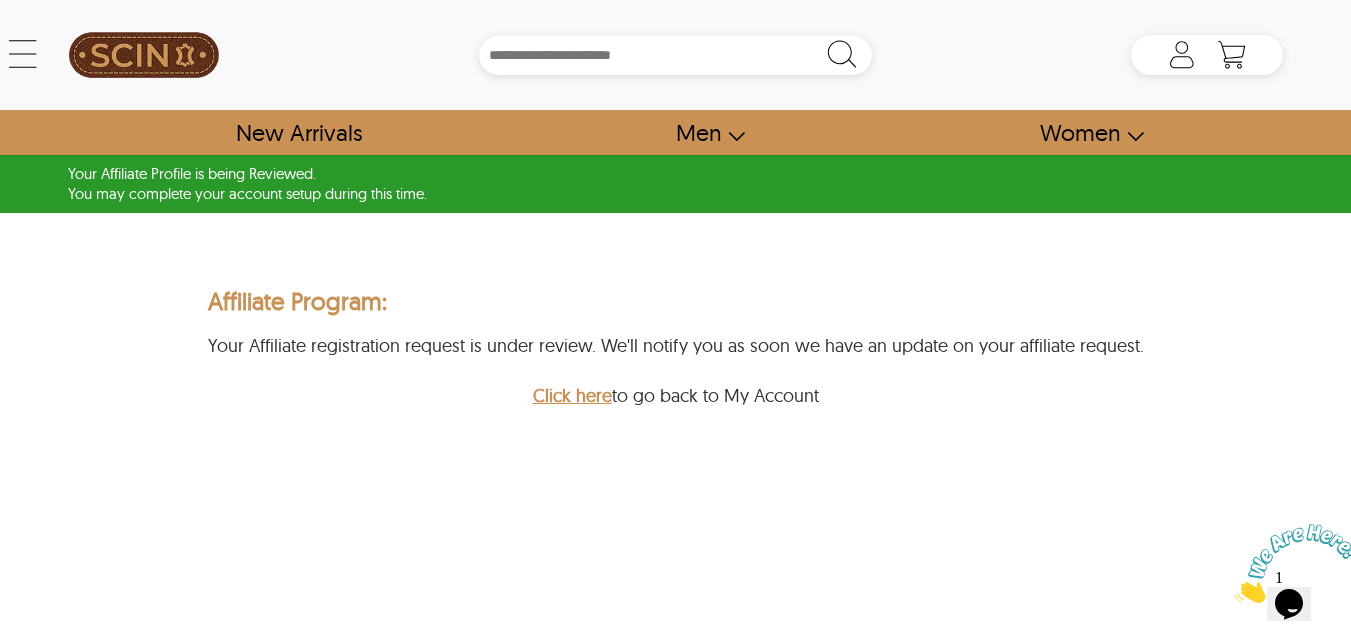 click on "Click here" at bounding box center (572, 395) 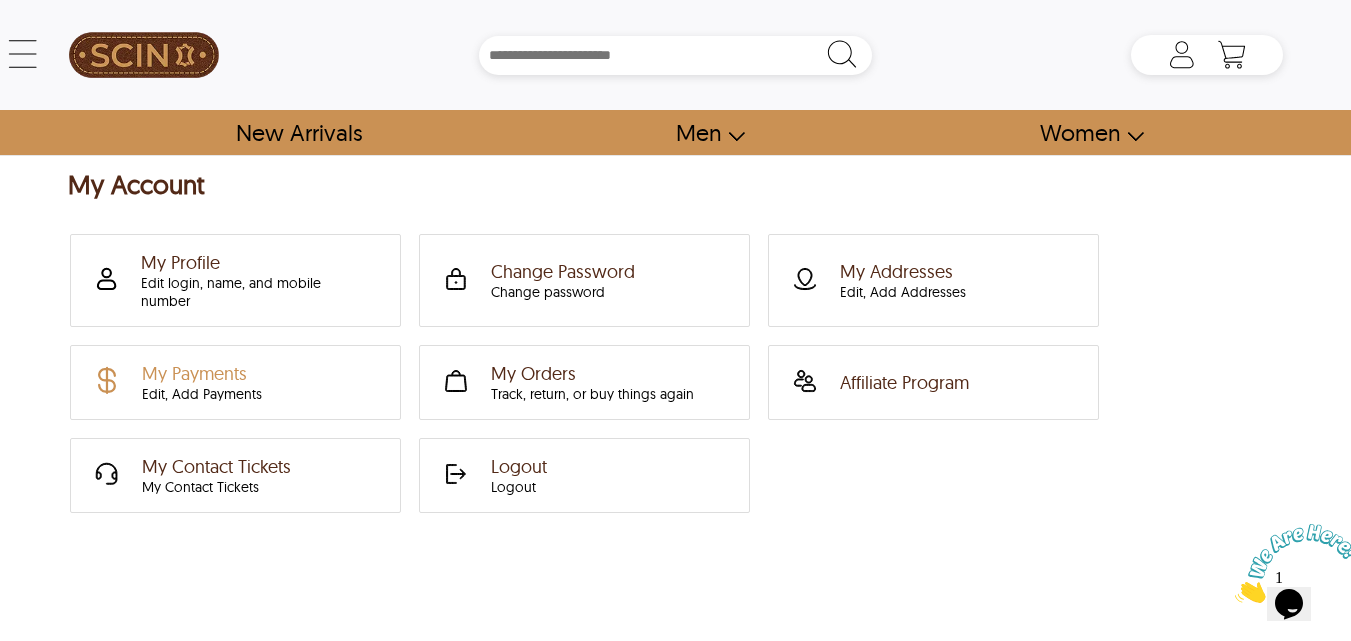 click on "Edit, Add Payments" at bounding box center [202, 394] 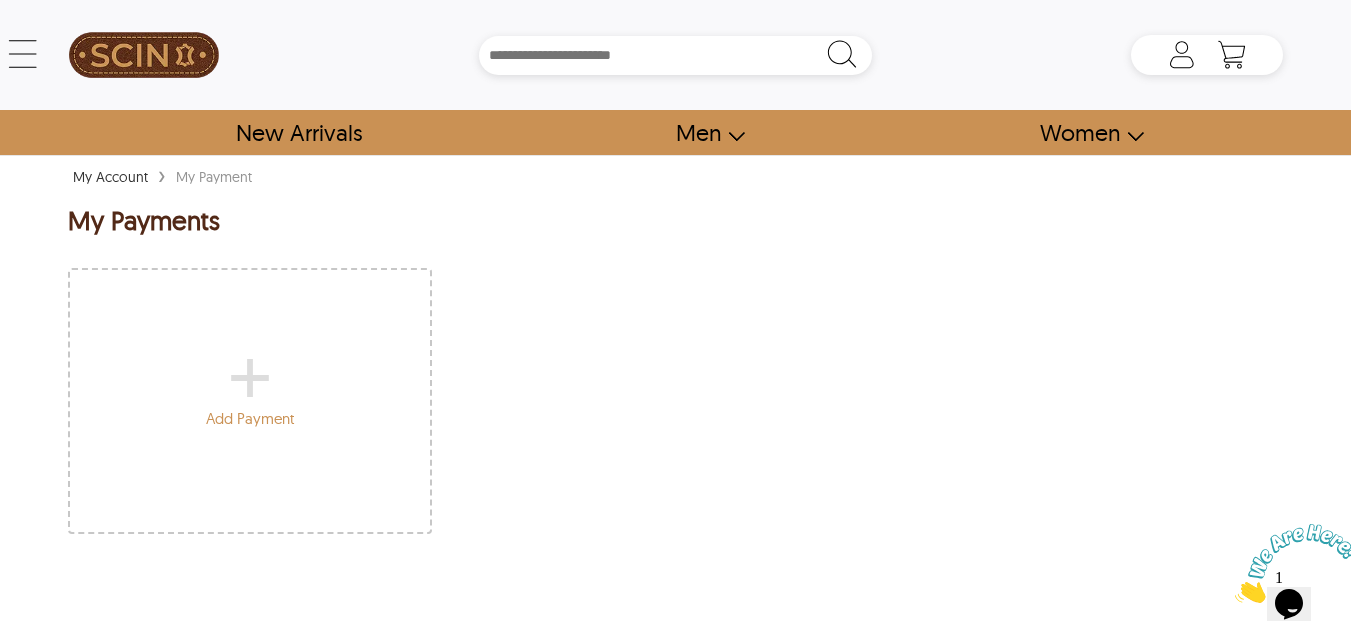 click on "+" at bounding box center (250, 374) 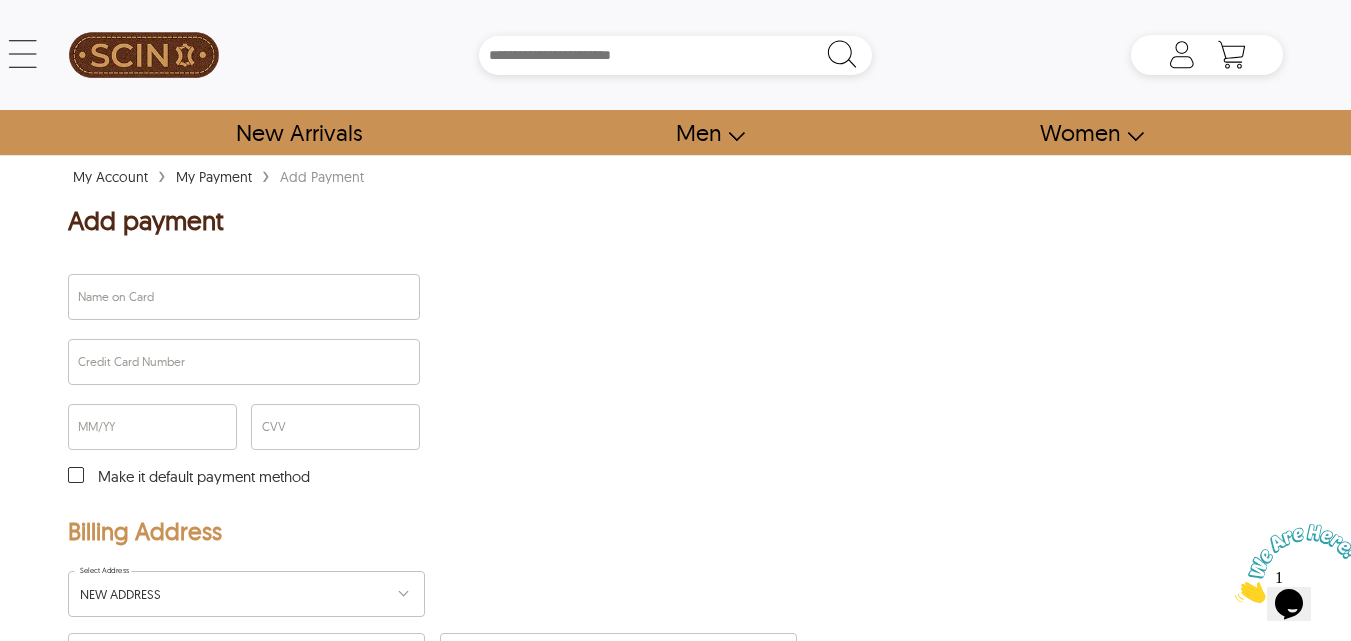 click on "My Account › My Payment › Add Payment Add payment     Name on Card Credit Card Number MM/YY CVV Make it default payment method Billing Address Select Address NEW ADDRESS NEW ADDRESS First Name Last Name Company Name Contact Number Address [GEOGRAPHIC_DATA] [GEOGRAPHIC_DATA] [GEOGRAPHIC_DATA] [GEOGRAPHIC_DATA] [GEOGRAPHIC_DATA] [US_STATE] [GEOGRAPHIC_DATA] [GEOGRAPHIC_DATA] [GEOGRAPHIC_DATA] [GEOGRAPHIC_DATA] [GEOGRAPHIC_DATA] [GEOGRAPHIC_DATA] [GEOGRAPHIC_DATA] [GEOGRAPHIC_DATA] [GEOGRAPHIC_DATA] [GEOGRAPHIC_DATA] [GEOGRAPHIC_DATA] [GEOGRAPHIC_DATA] [GEOGRAPHIC_DATA] [GEOGRAPHIC_DATA] [GEOGRAPHIC_DATA] [GEOGRAPHIC_DATA] [GEOGRAPHIC_DATA] [GEOGRAPHIC_DATA] [GEOGRAPHIC_DATA] [GEOGRAPHIC_DATA] [GEOGRAPHIC_DATA] [GEOGRAPHIC_DATA] [GEOGRAPHIC_DATA] [GEOGRAPHIC_DATA] [GEOGRAPHIC_DATA] [GEOGRAPHIC_DATA] [GEOGRAPHIC_DATA] [GEOGRAPHIC_DATA] [GEOGRAPHIC_DATA] [GEOGRAPHIC_DATA] [GEOGRAPHIC_DATA] [GEOGRAPHIC_DATA] [GEOGRAPHIC_DATA] [GEOGRAPHIC_DATA] [GEOGRAPHIC_DATA] [GEOGRAPHIC_DATA] [GEOGRAPHIC_DATA] [GEOGRAPHIC_DATA] [GEOGRAPHIC_DATA] [GEOGRAPHIC_DATA] [GEOGRAPHIC_DATA] [GEOGRAPHIC_DATA] [GEOGRAPHIC_DATA] [GEOGRAPHIC_DATA] [GEOGRAPHIC_DATA], [GEOGRAPHIC_DATA] [GEOGRAPHIC_DATA], [GEOGRAPHIC_DATA] [GEOGRAPHIC_DATA] [GEOGRAPHIC_DATA] [GEOGRAPHIC_DATA] [GEOGRAPHIC_DATA] [GEOGRAPHIC_DATA] [GEOGRAPHIC_DATA] [GEOGRAPHIC_DATA] [GEOGRAPHIC_DATA] [GEOGRAPHIC_DATA] [GEOGRAPHIC_DATA] [GEOGRAPHIC_DATA] [GEOGRAPHIC_DATA] [GEOGRAPHIC_DATA] [GEOGRAPHIC_DATA]" at bounding box center [676, 586] 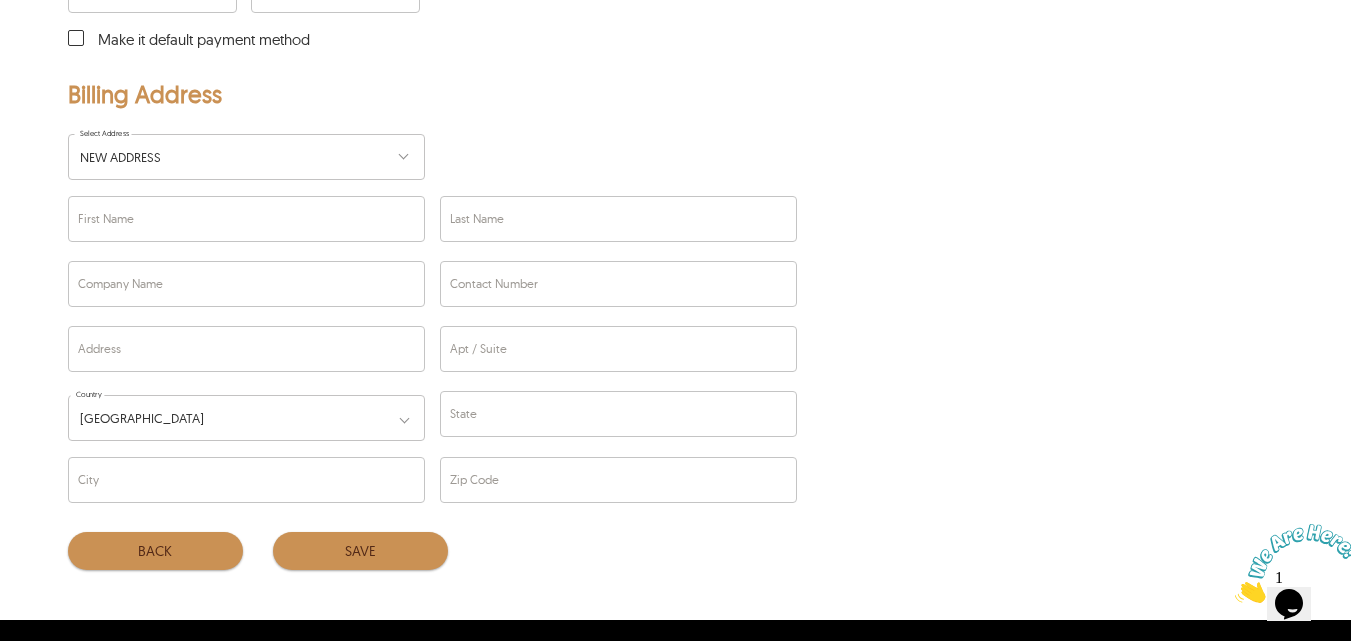 scroll, scrollTop: 440, scrollLeft: 0, axis: vertical 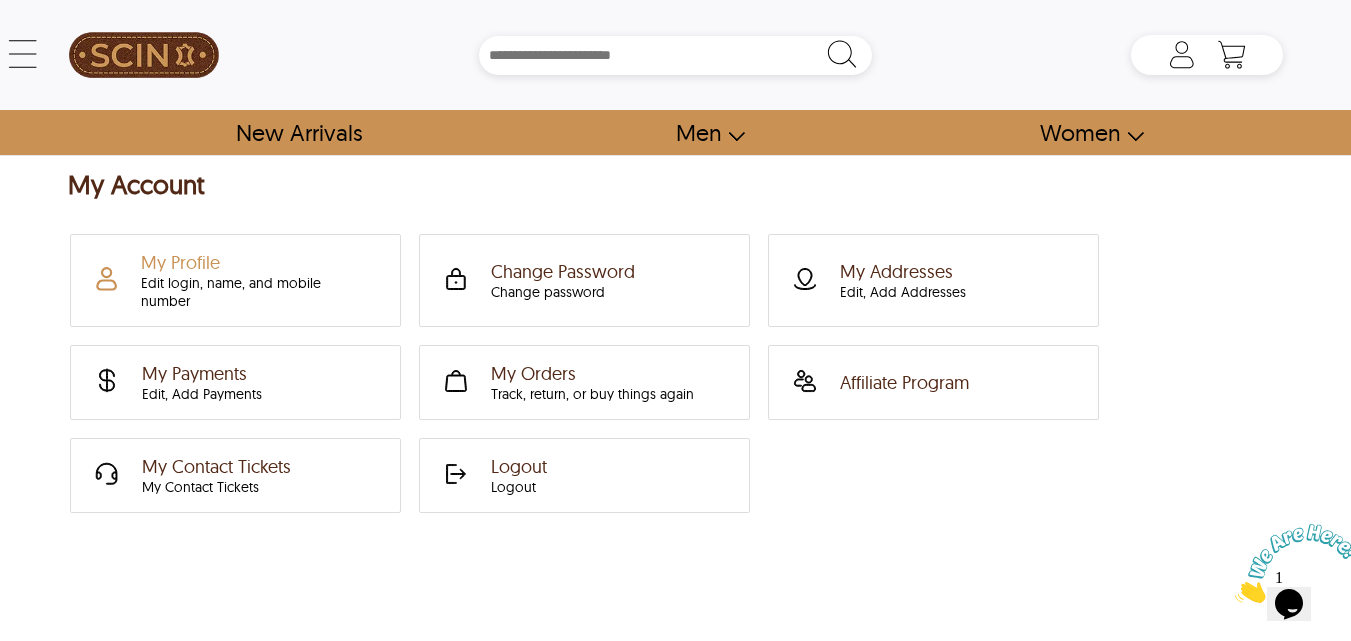 click on "My Profile Edit login, name, and mobile number" at bounding box center [256, 280] 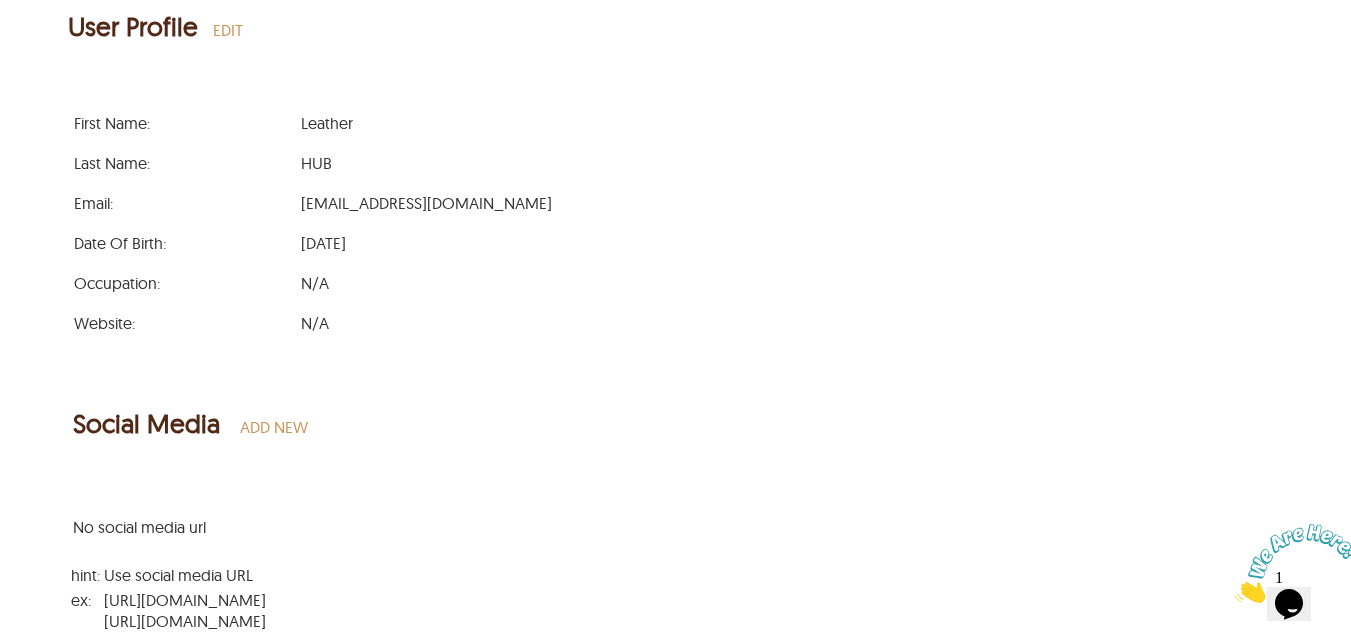 scroll, scrollTop: 0, scrollLeft: 0, axis: both 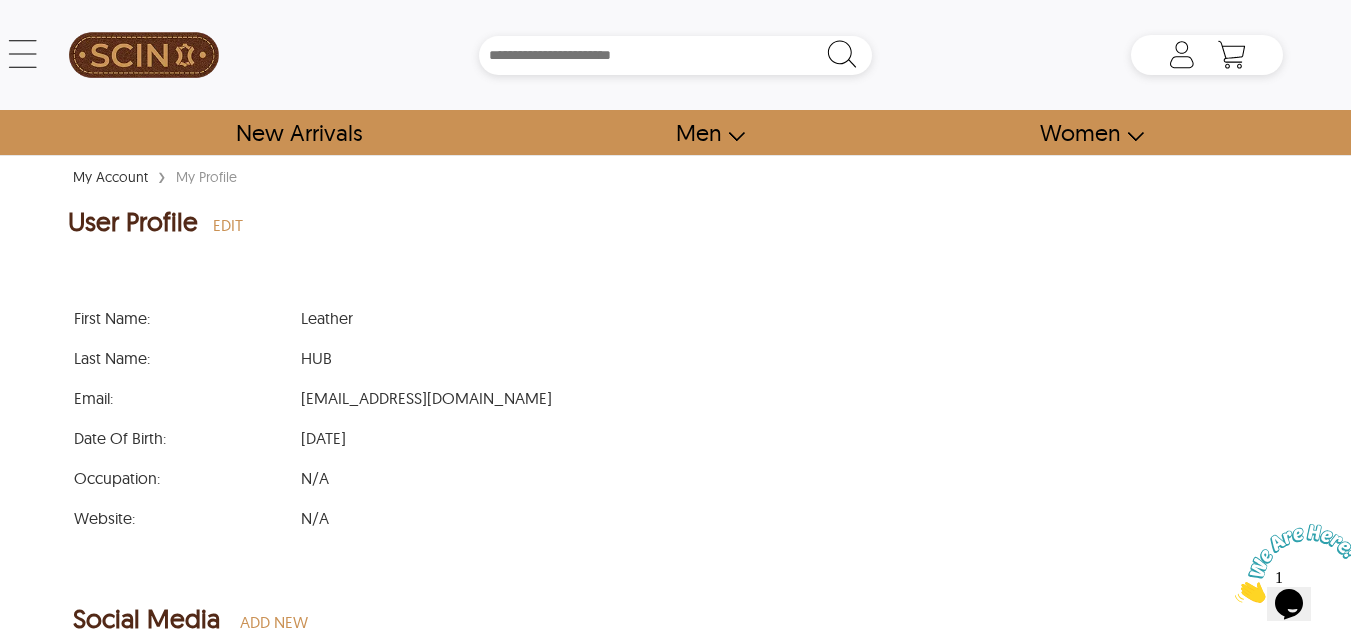 click on "First Name : Leather Last Name : HUB Email : [EMAIL_ADDRESS][DOMAIN_NAME] Date Of Birth : [DEMOGRAPHIC_DATA] Occupation : N/A Website : N/A" at bounding box center [676, 418] 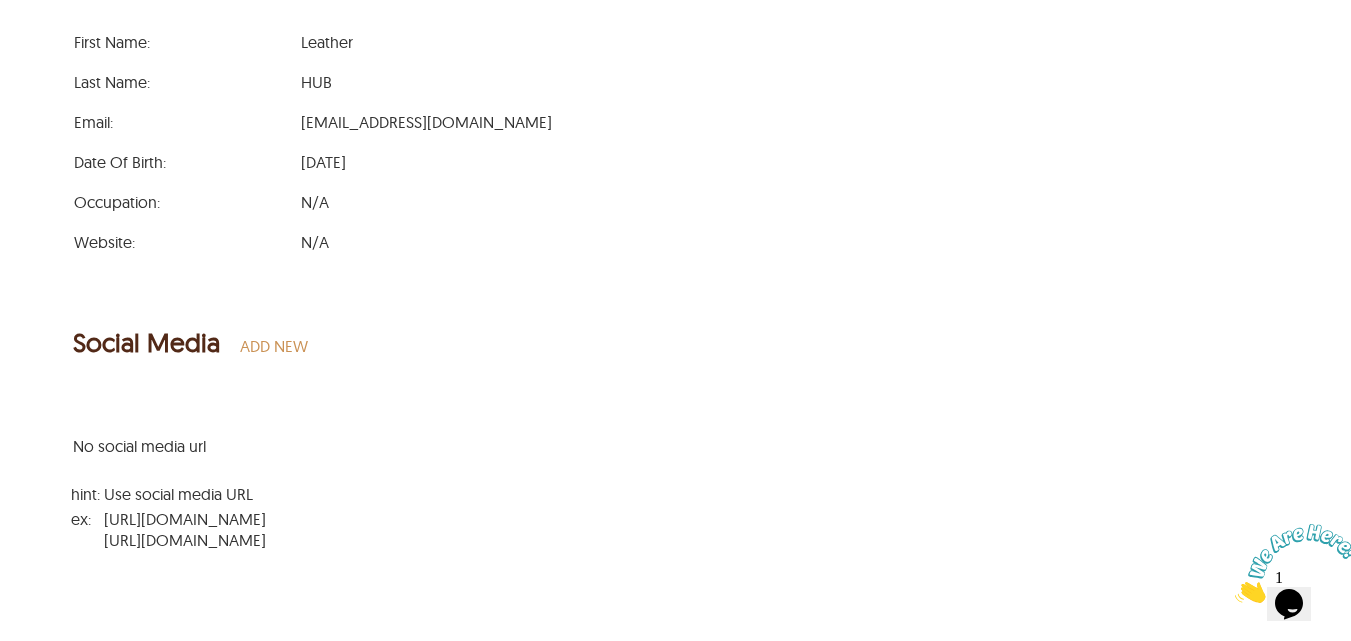 scroll, scrollTop: 280, scrollLeft: 0, axis: vertical 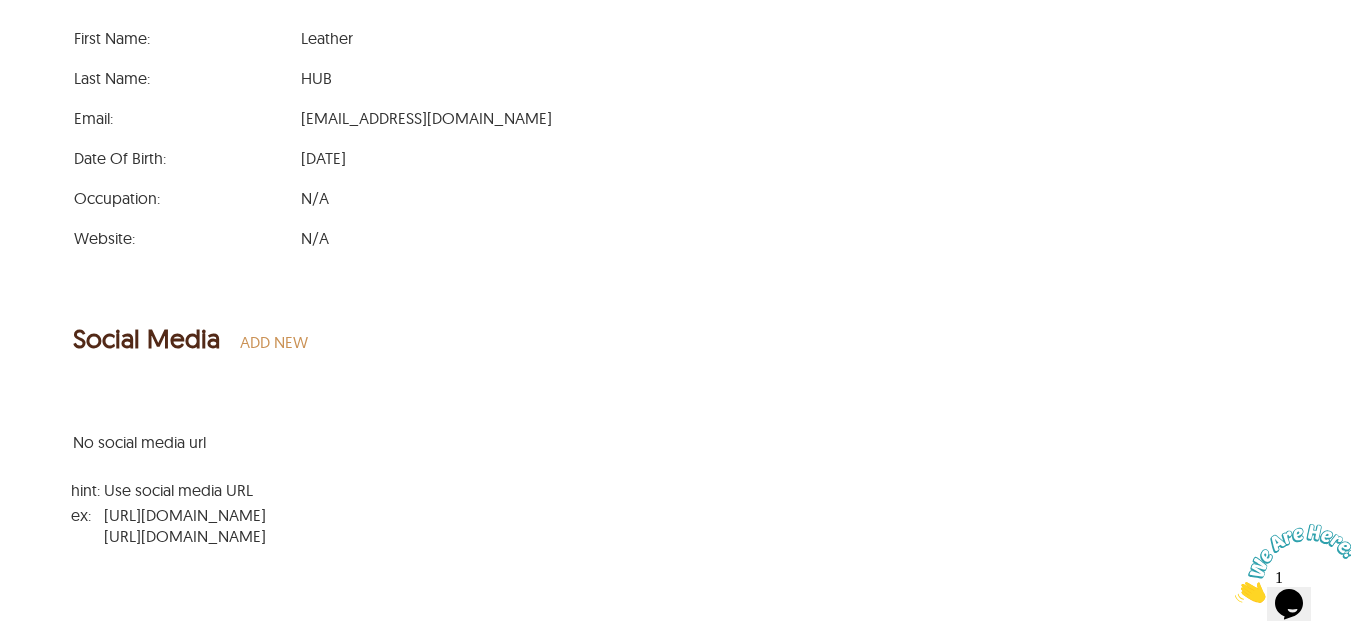 click on "Add New" at bounding box center (274, 342) 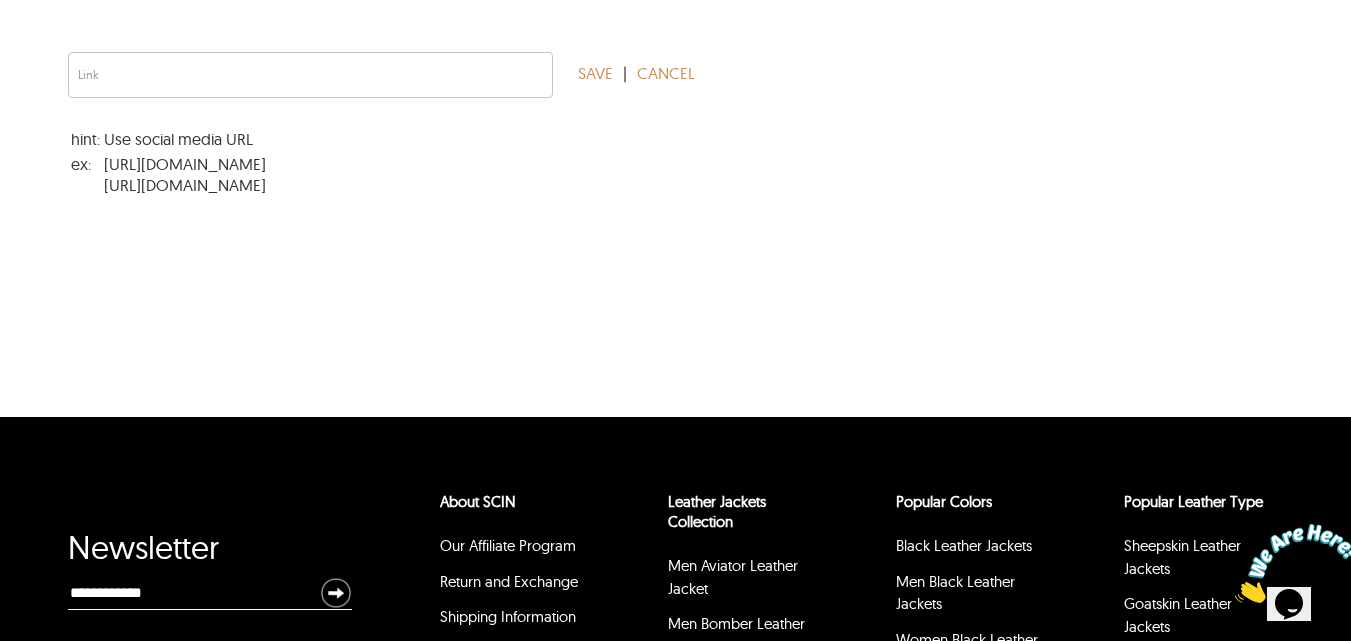 scroll, scrollTop: 637, scrollLeft: 0, axis: vertical 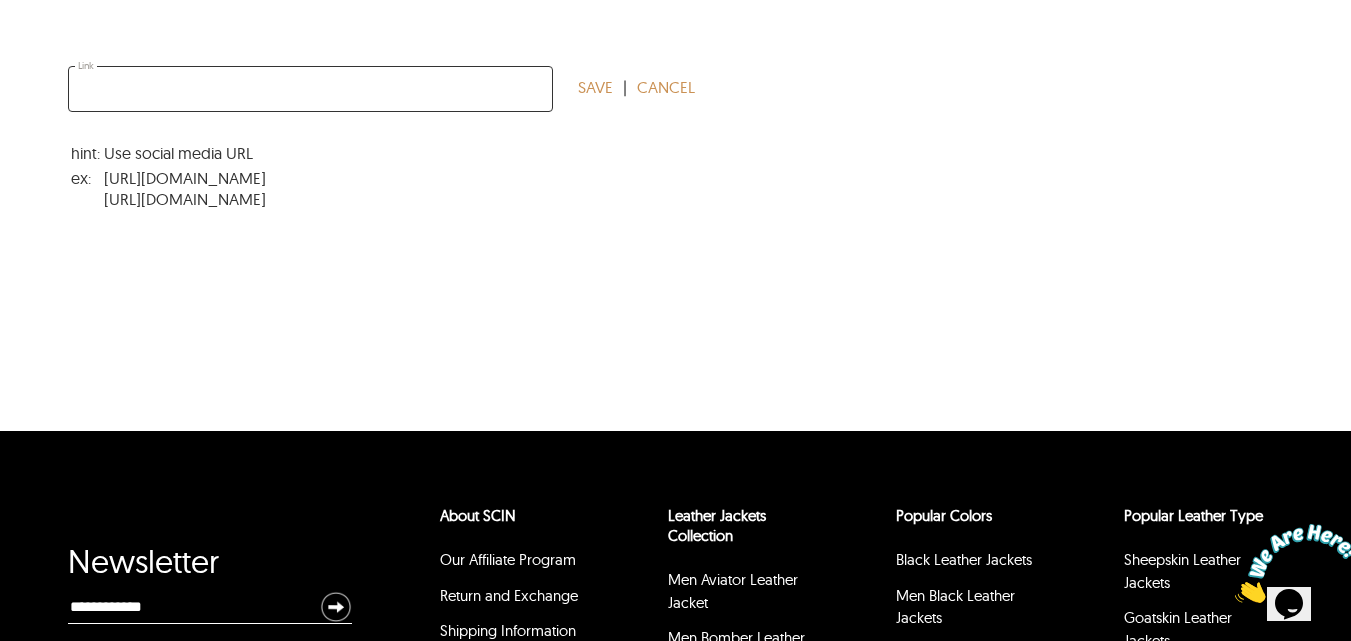 click at bounding box center (310, 89) 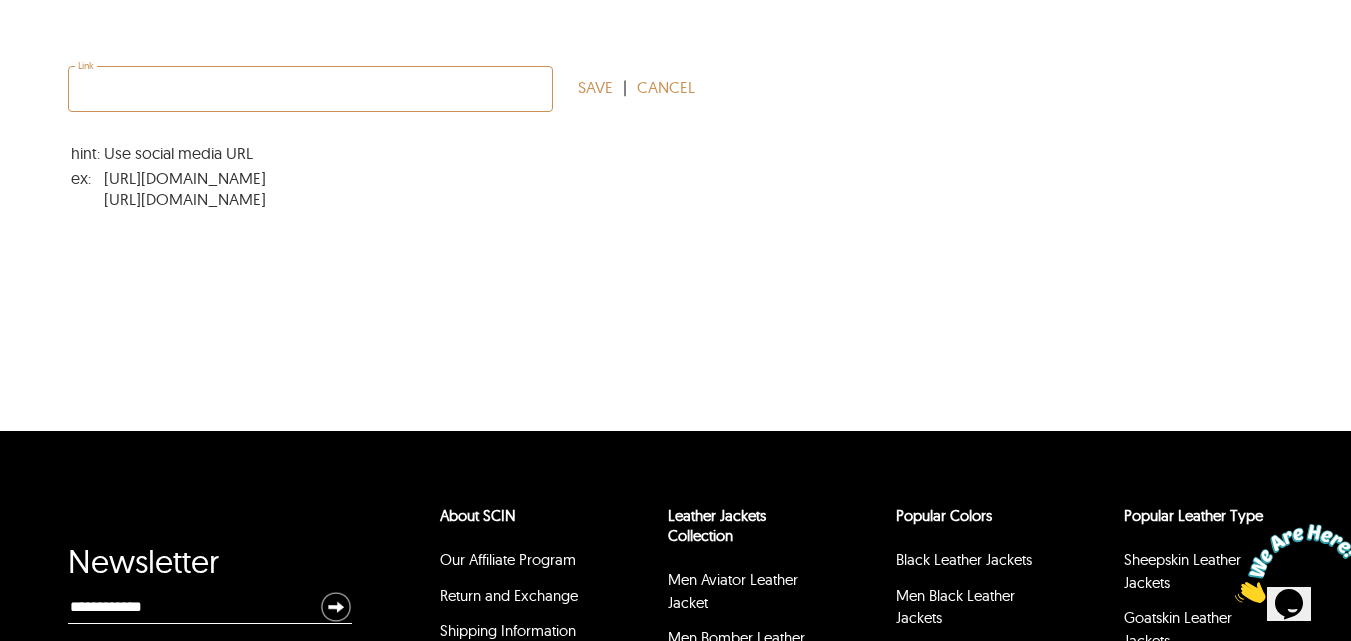 paste on "**********" 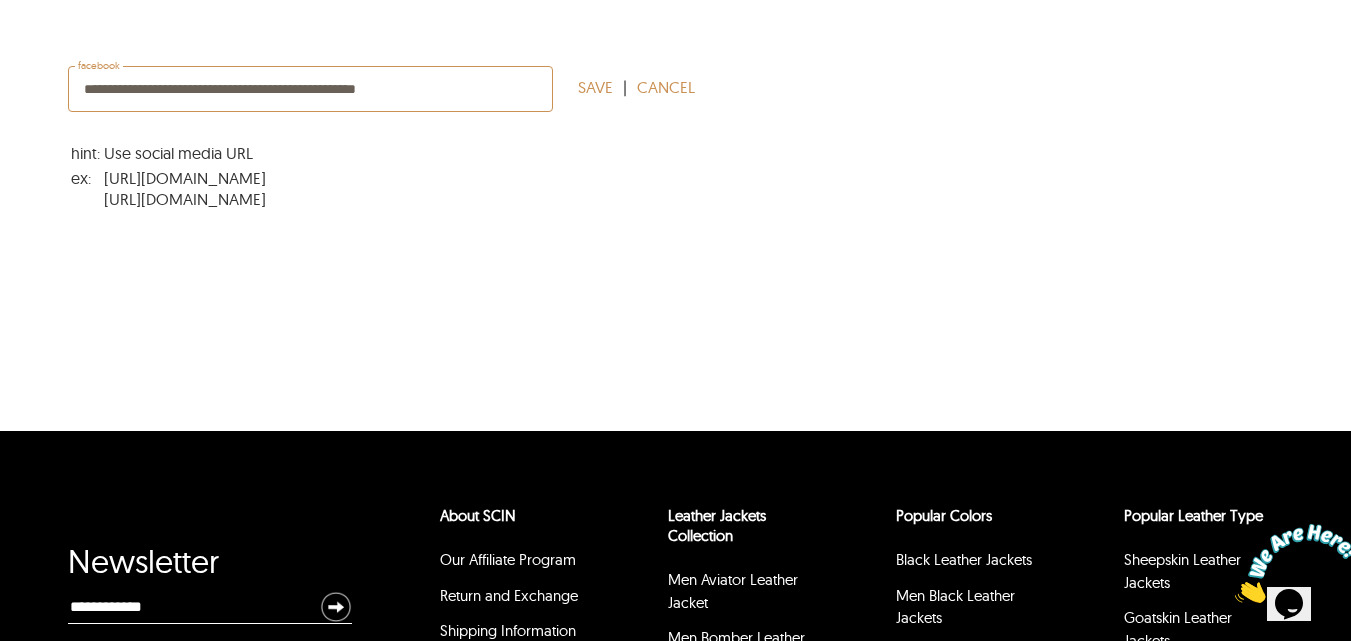 type on "**********" 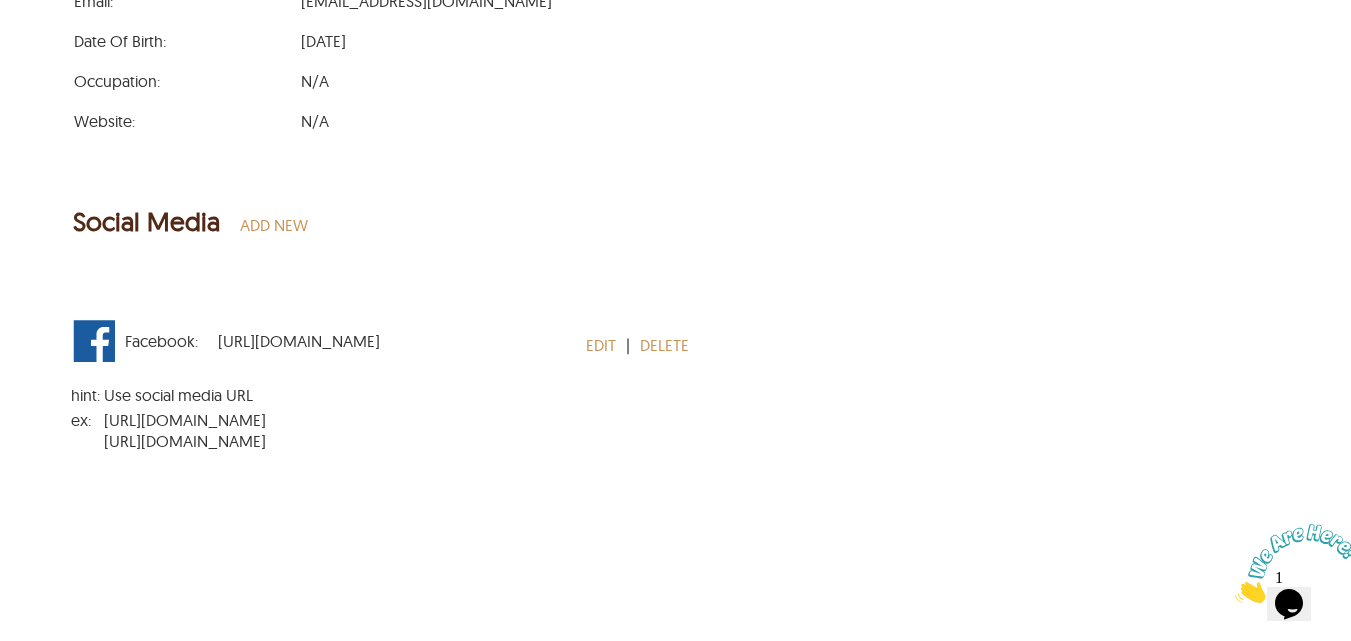 scroll, scrollTop: 357, scrollLeft: 0, axis: vertical 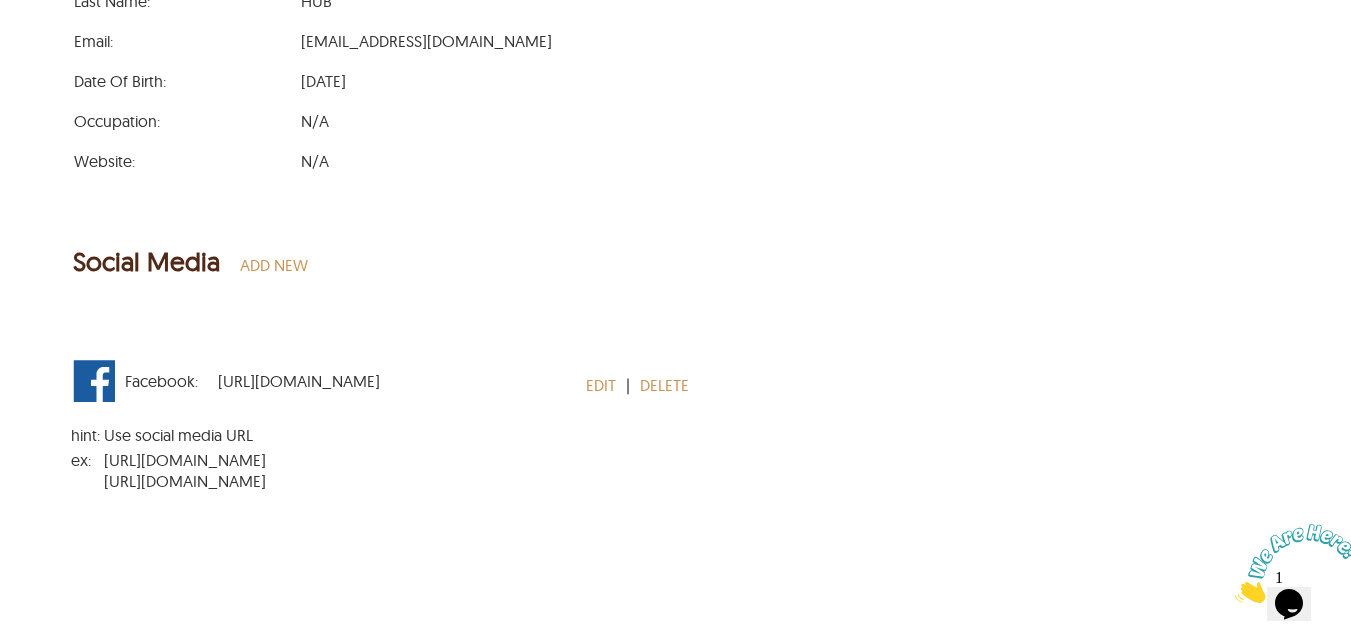 click on "N/A" at bounding box center [315, 121] 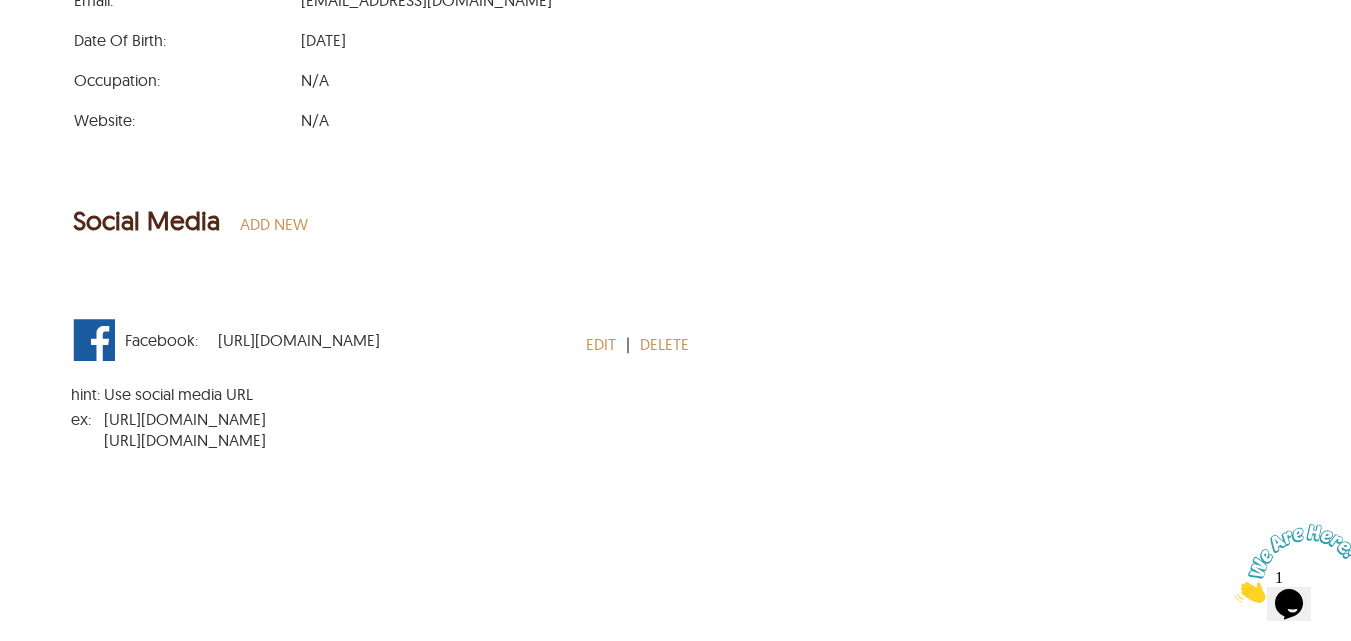 scroll, scrollTop: 397, scrollLeft: 0, axis: vertical 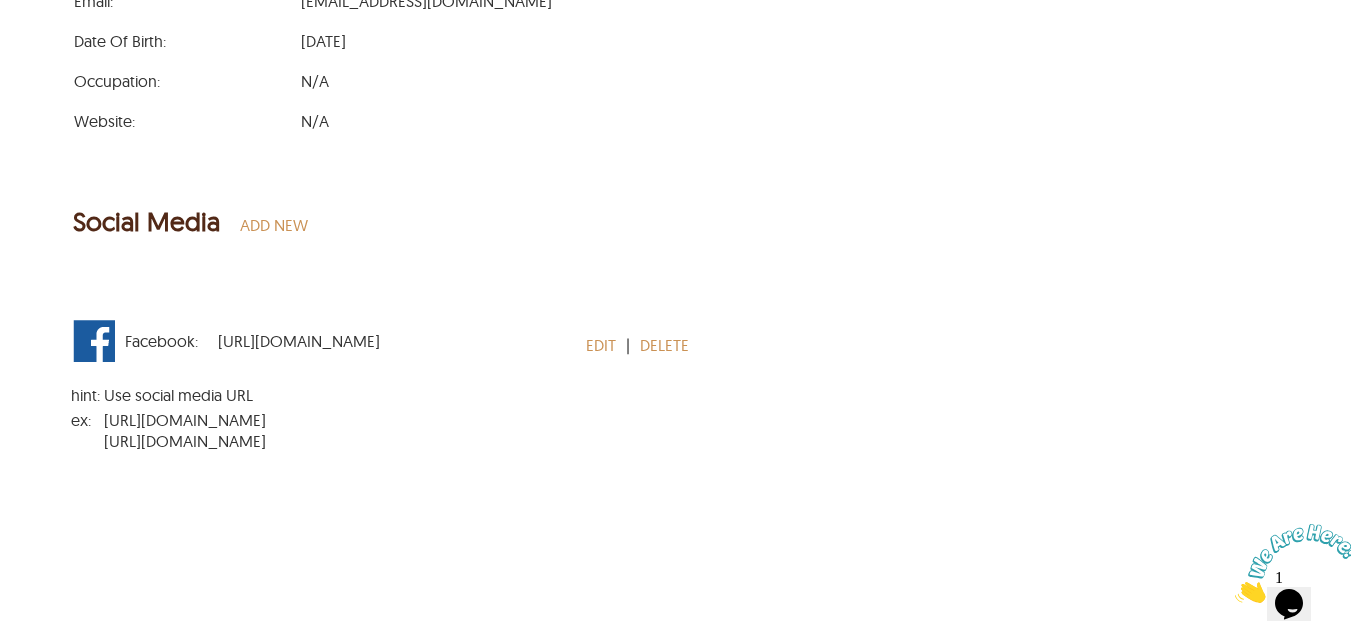 click on "First Name : Leather Last Name : HUB Email : [EMAIL_ADDRESS][DOMAIN_NAME] Date Of Birth : [DEMOGRAPHIC_DATA] Occupation : N/A Website : N/A" at bounding box center (676, 21) 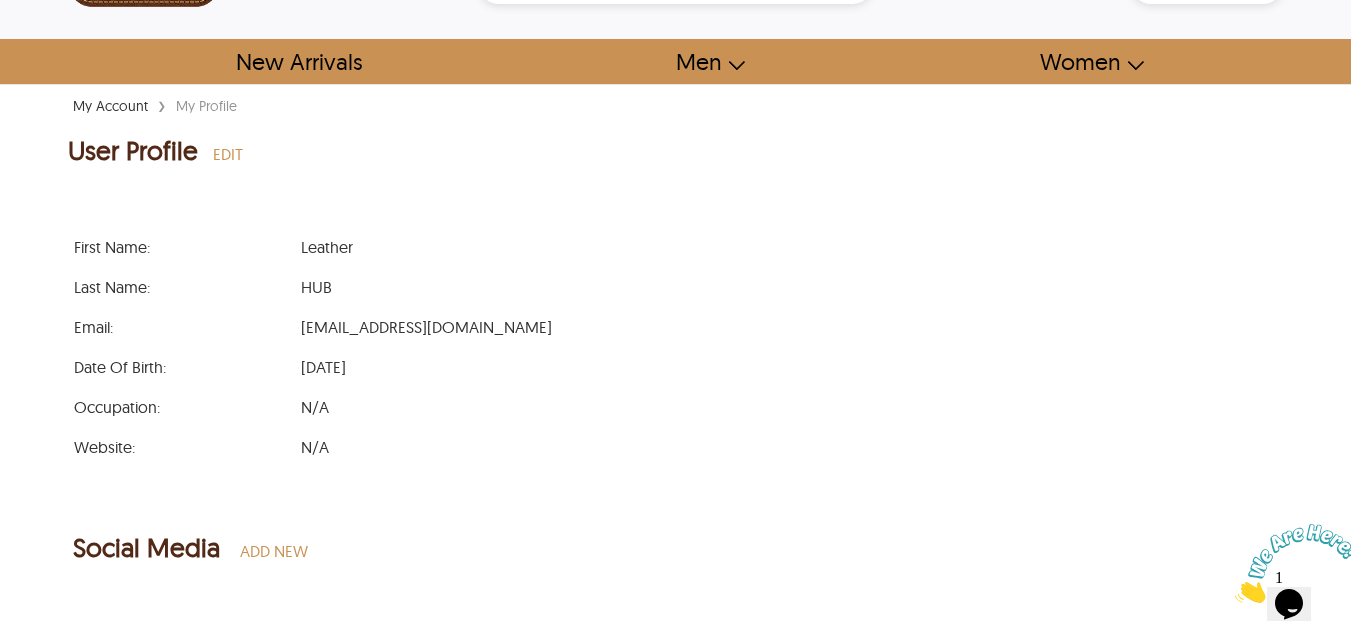 scroll, scrollTop: 0, scrollLeft: 0, axis: both 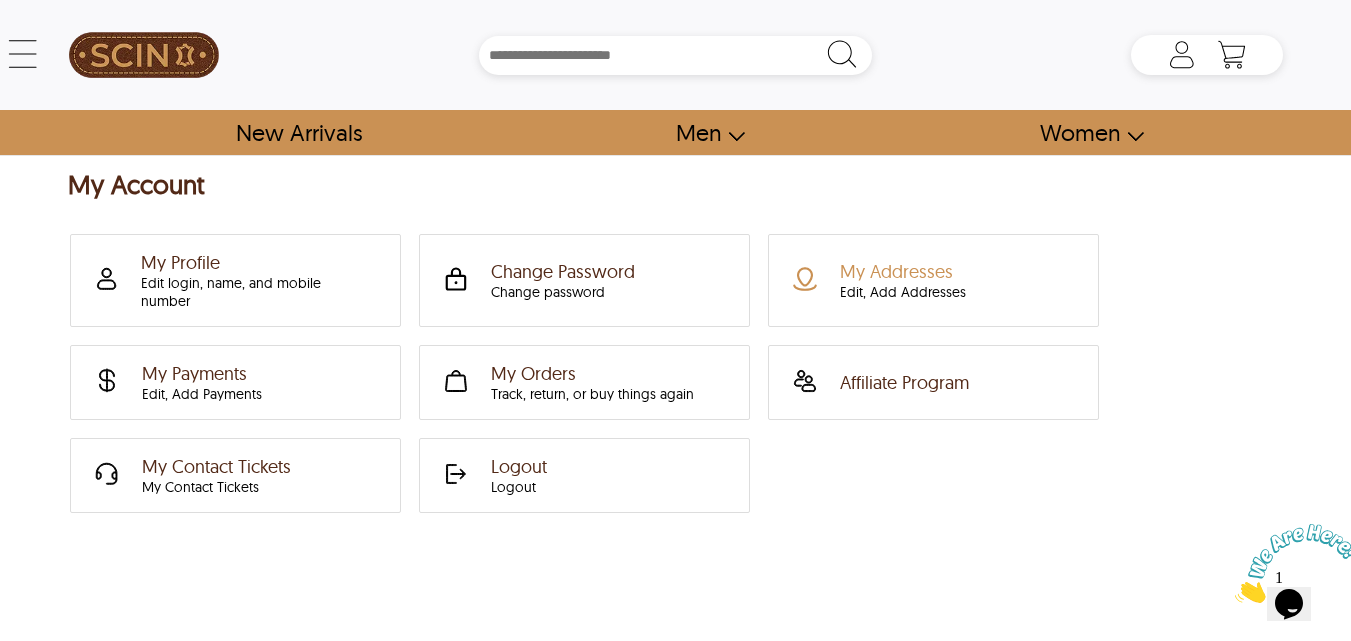 click on "My Addresses Edit, Add Addresses" at bounding box center [903, 280] 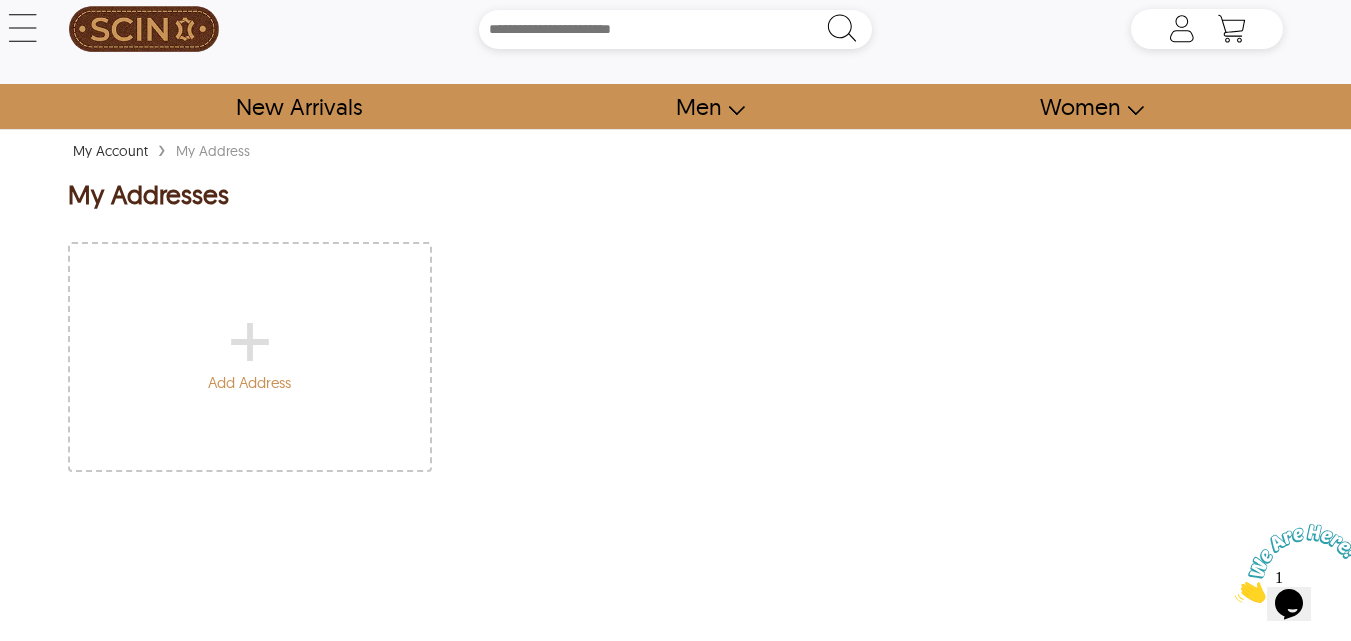 scroll, scrollTop: 0, scrollLeft: 0, axis: both 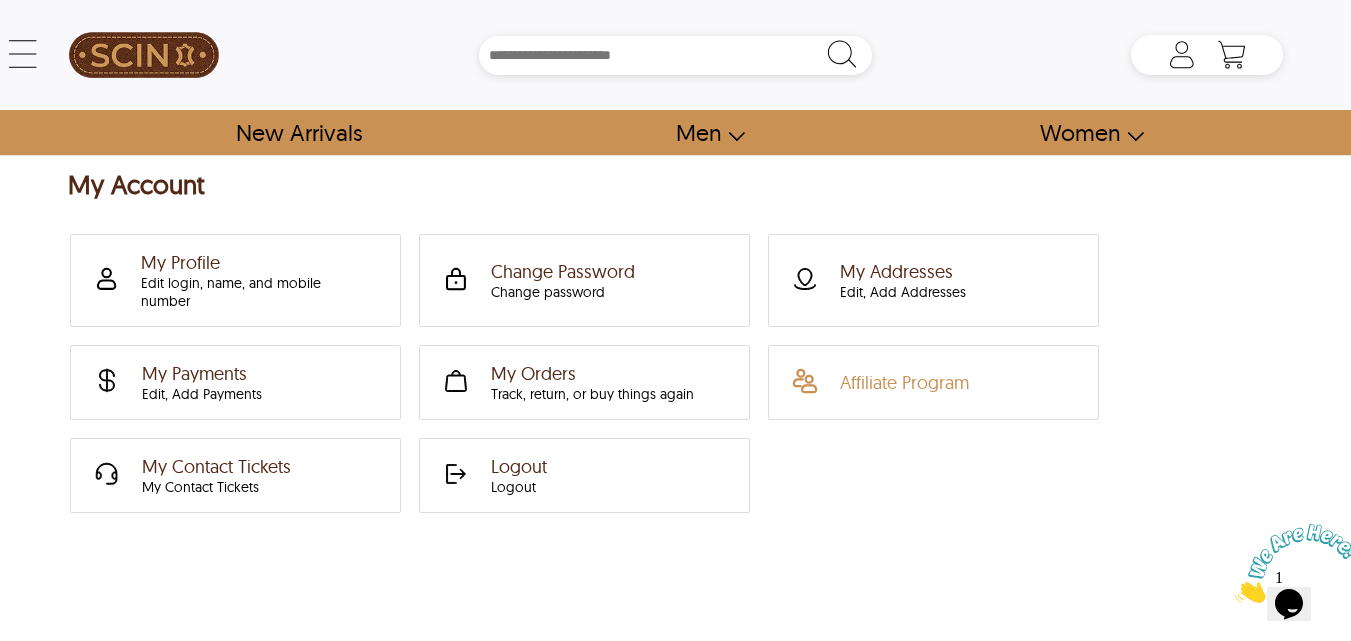 click on "Affiliate Program" at bounding box center [904, 382] 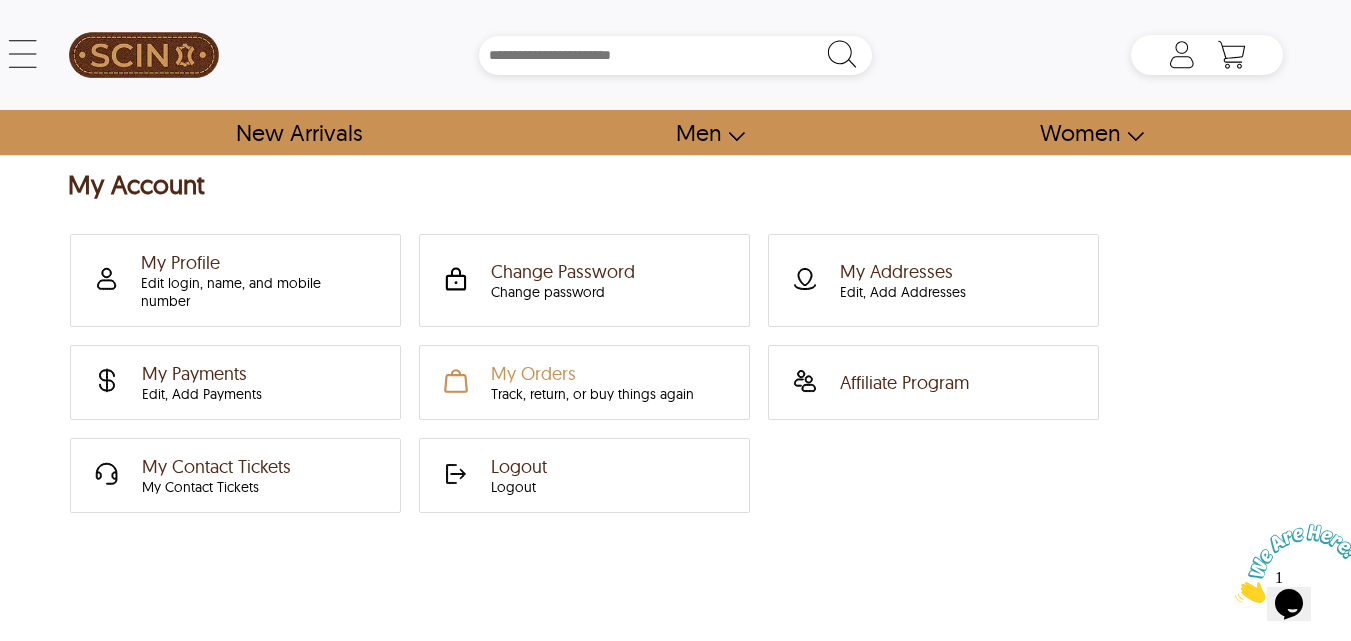 click on "My Orders Track, return, or buy things again" at bounding box center (580, 382) 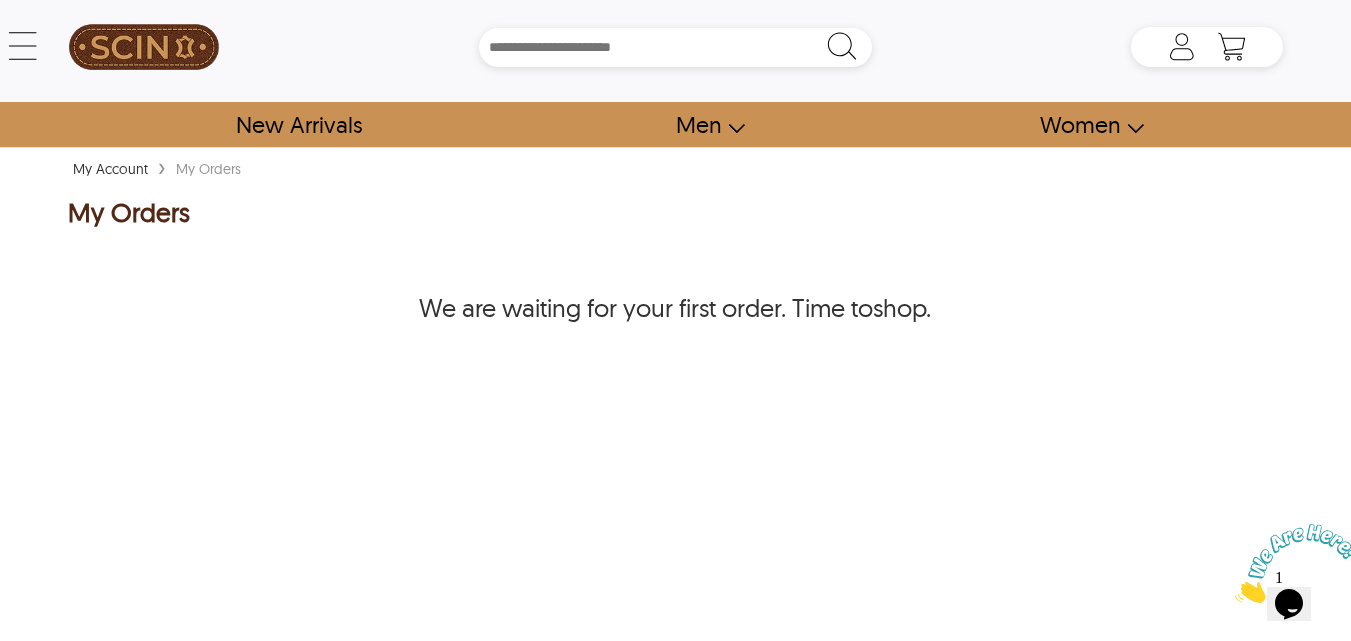 scroll, scrollTop: 0, scrollLeft: 0, axis: both 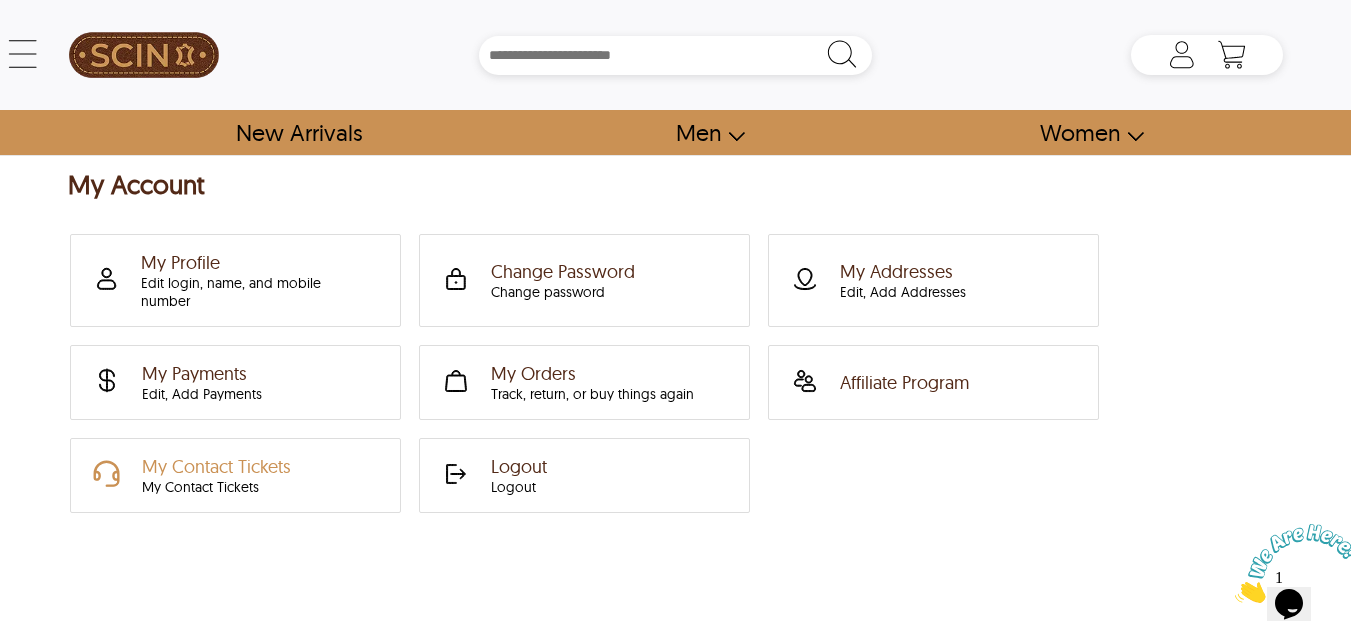 click on "My Contact Tickets My Contact Tickets" at bounding box center [216, 475] 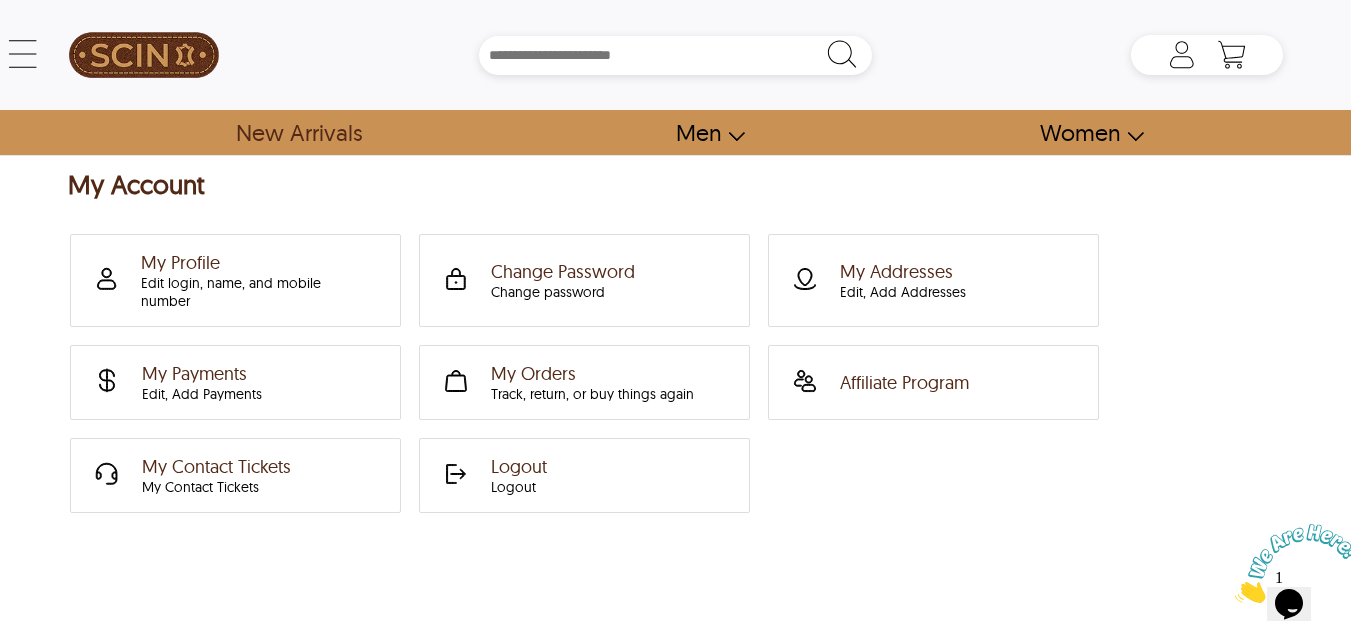 click on "New Arrivals" at bounding box center [298, 132] 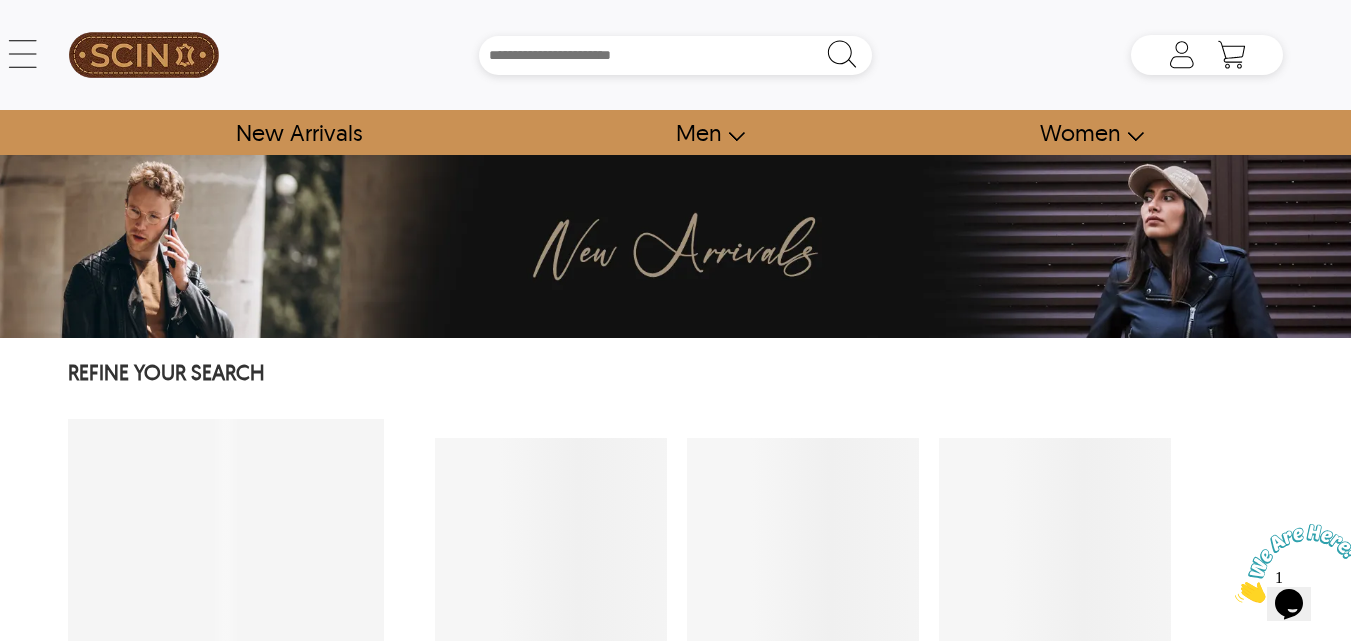select on "********" 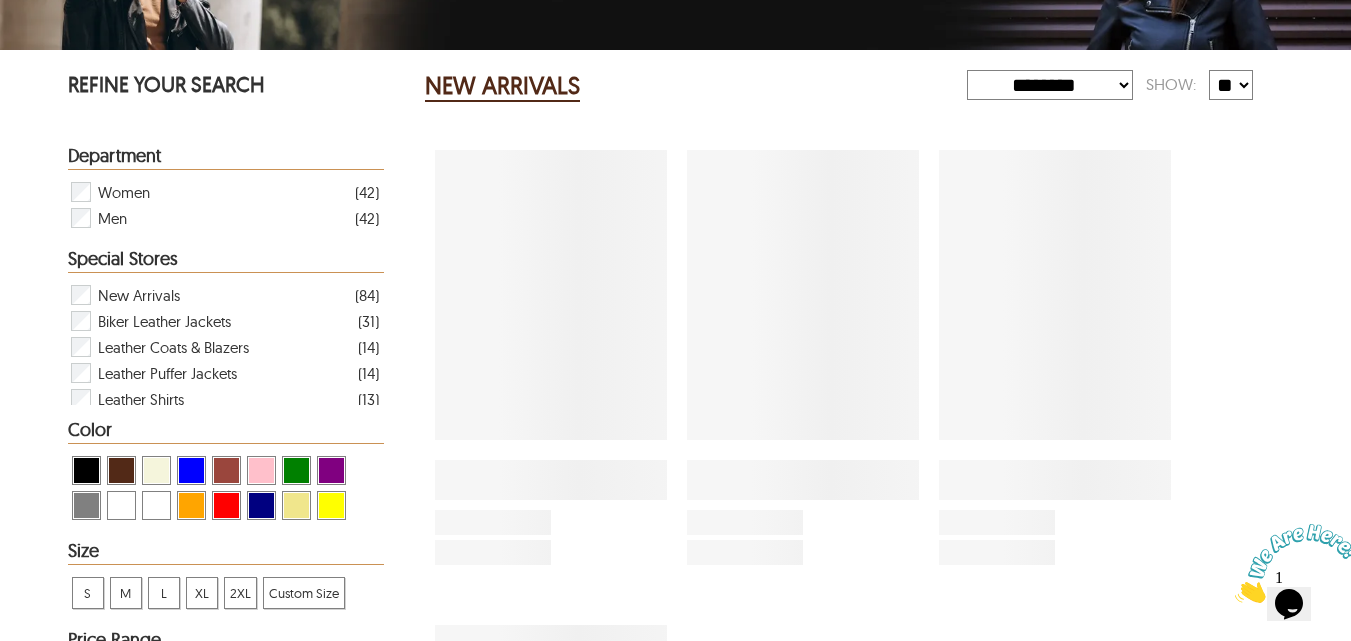 scroll, scrollTop: 360, scrollLeft: 0, axis: vertical 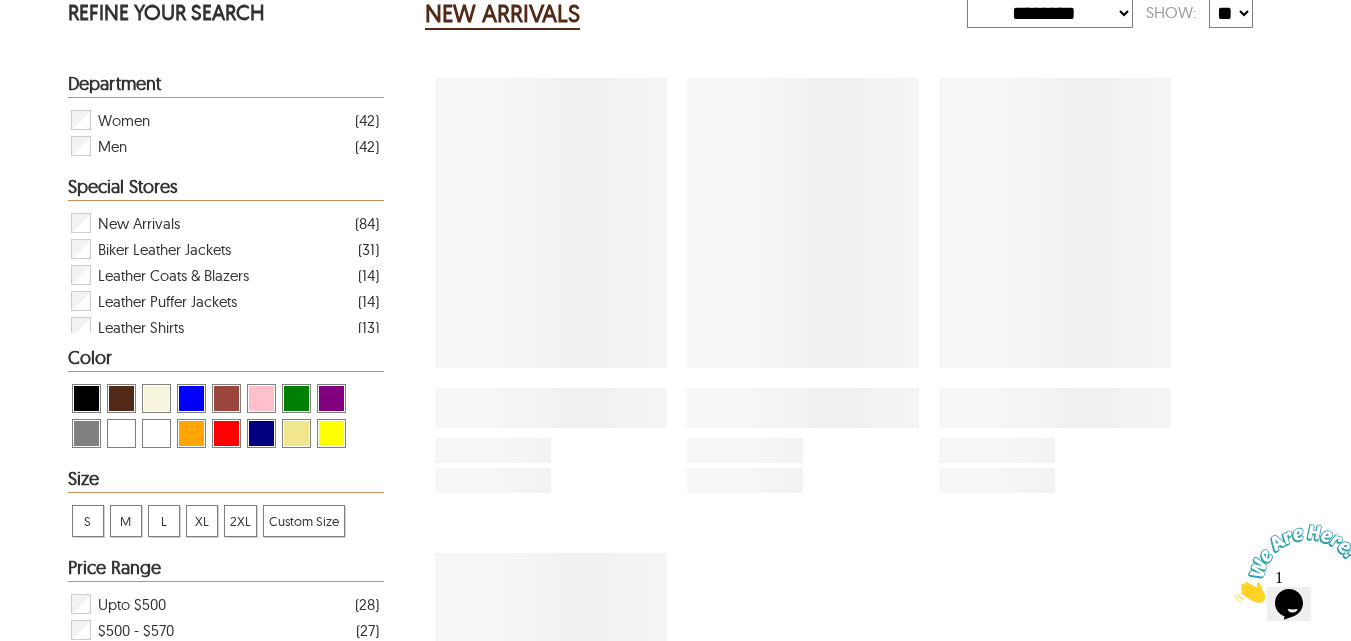 click at bounding box center [850, 533] 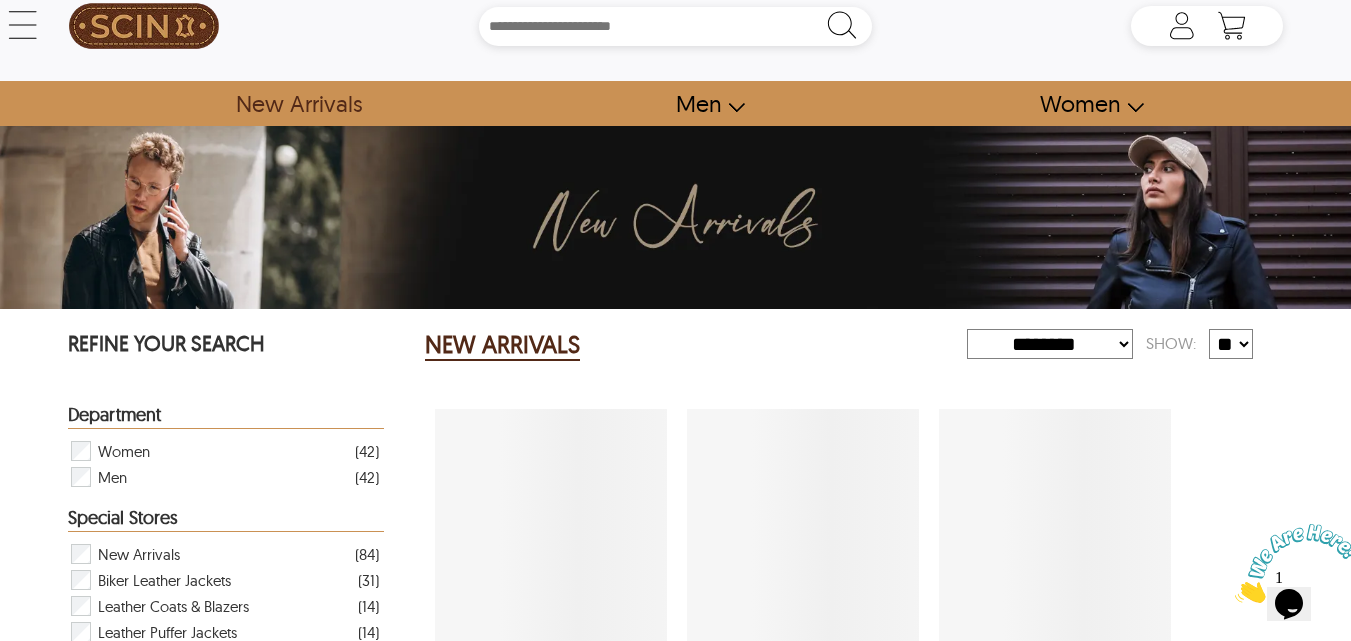 scroll, scrollTop: 0, scrollLeft: 0, axis: both 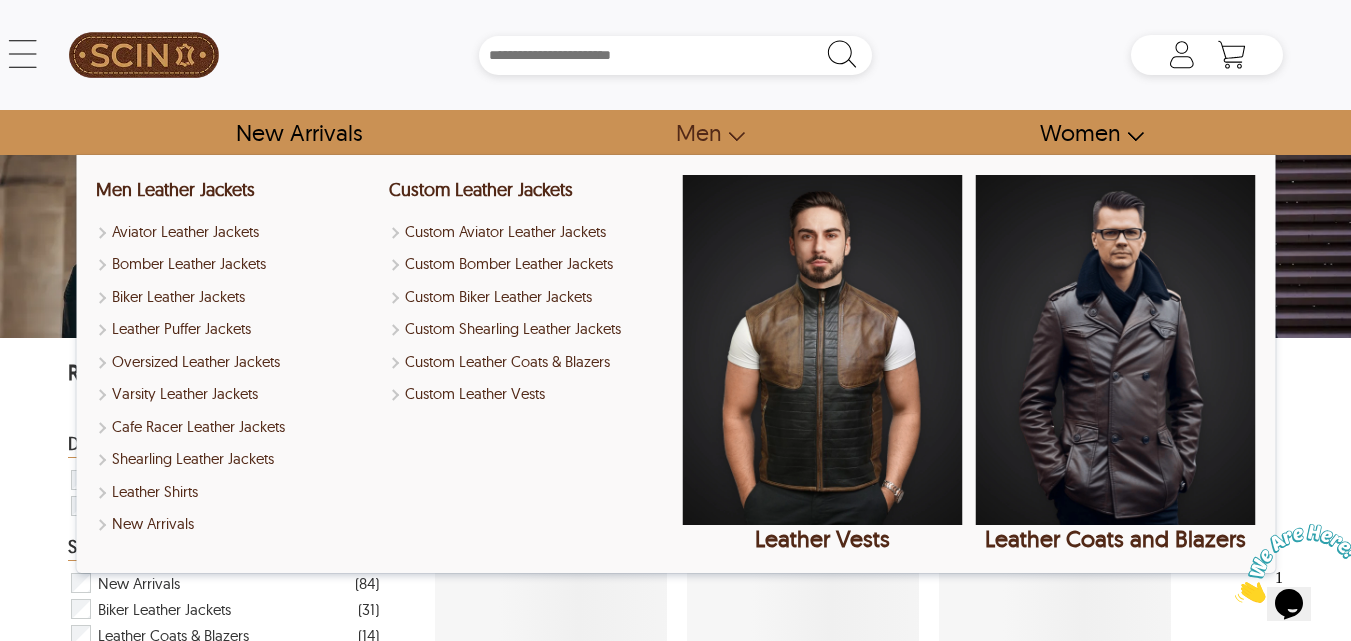 click on "Men" at bounding box center [701, 132] 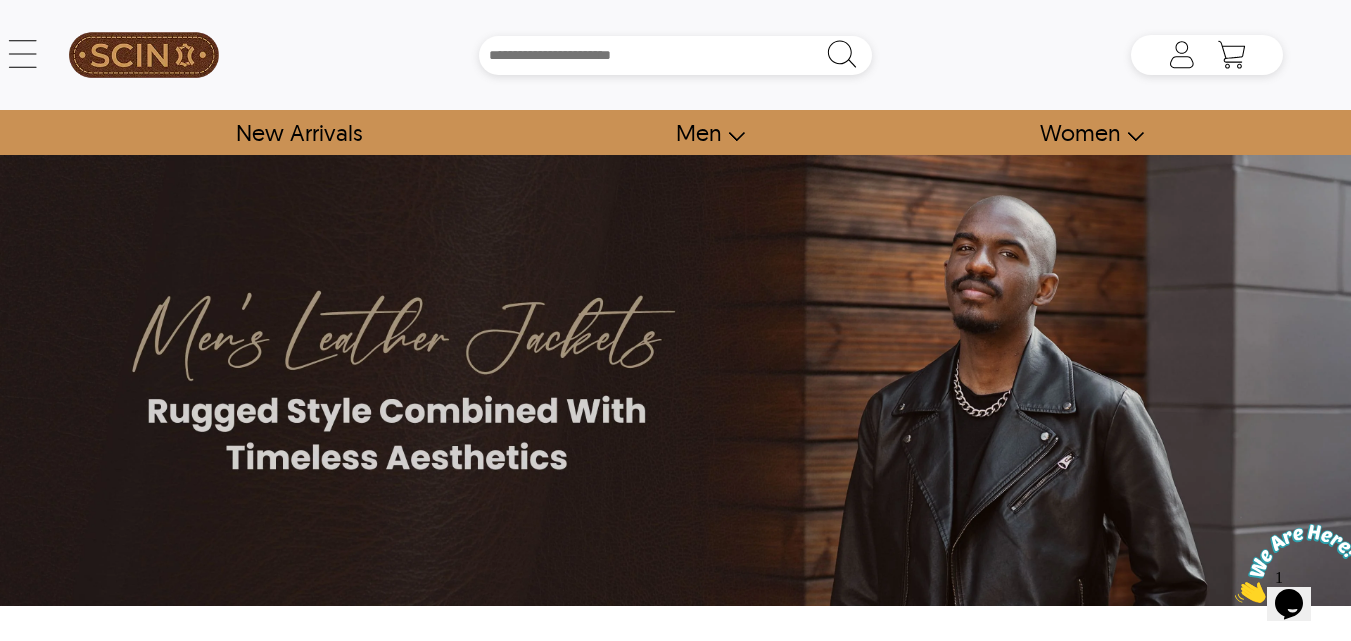 click at bounding box center [675, 380] 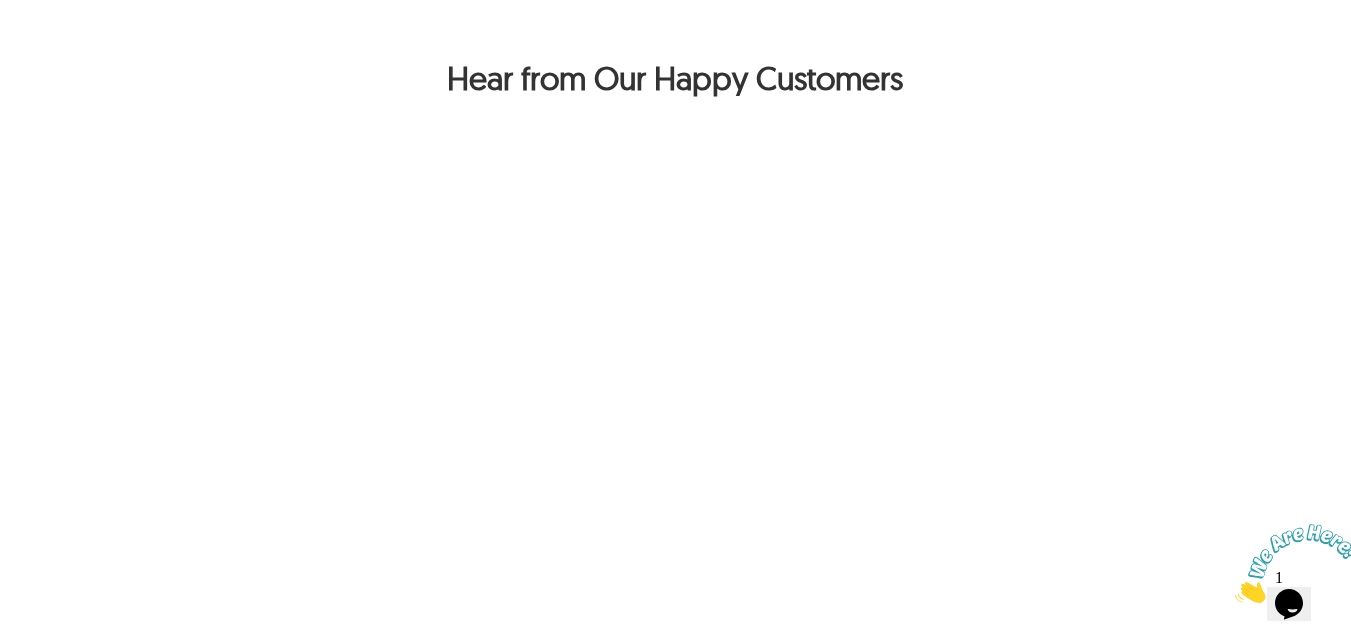 scroll, scrollTop: 1600, scrollLeft: 0, axis: vertical 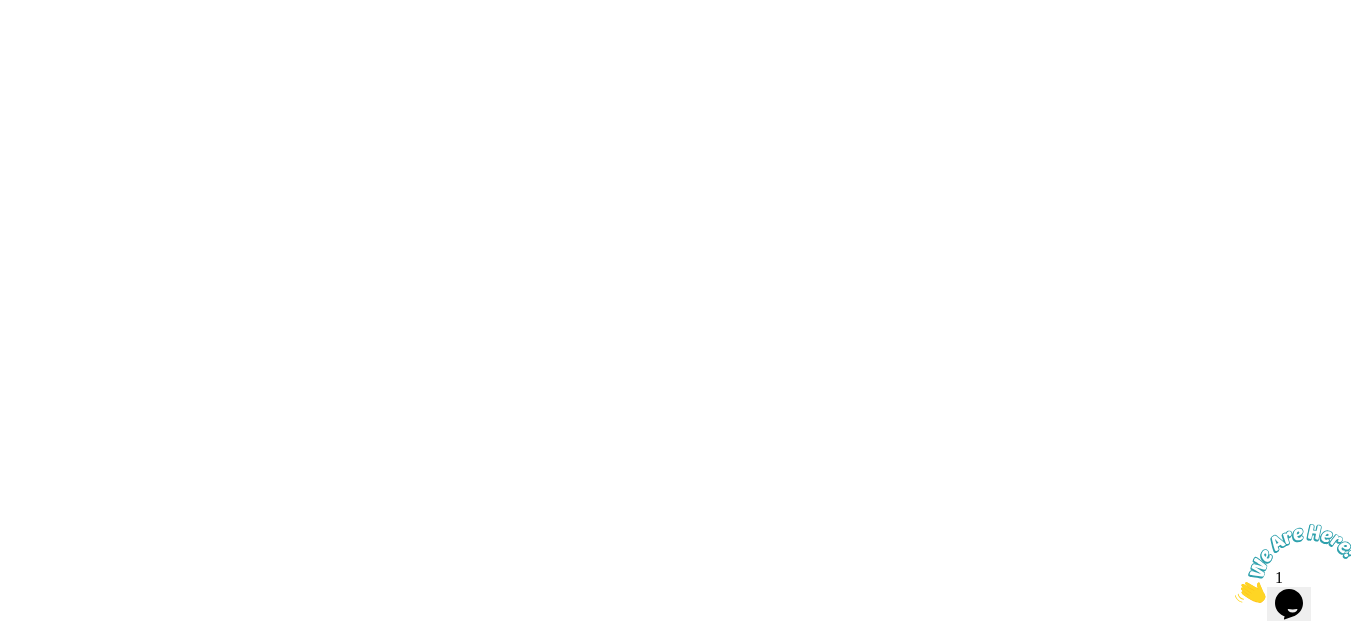 click at bounding box center (776, -198) 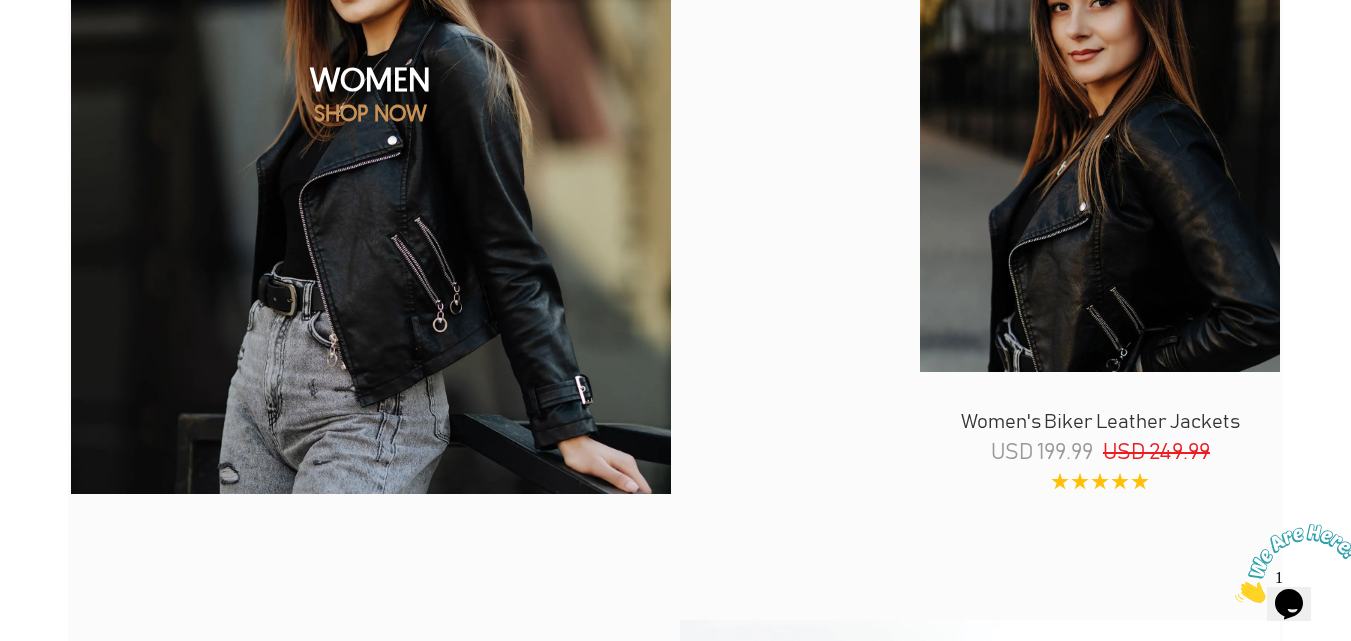 scroll, scrollTop: 1360, scrollLeft: 0, axis: vertical 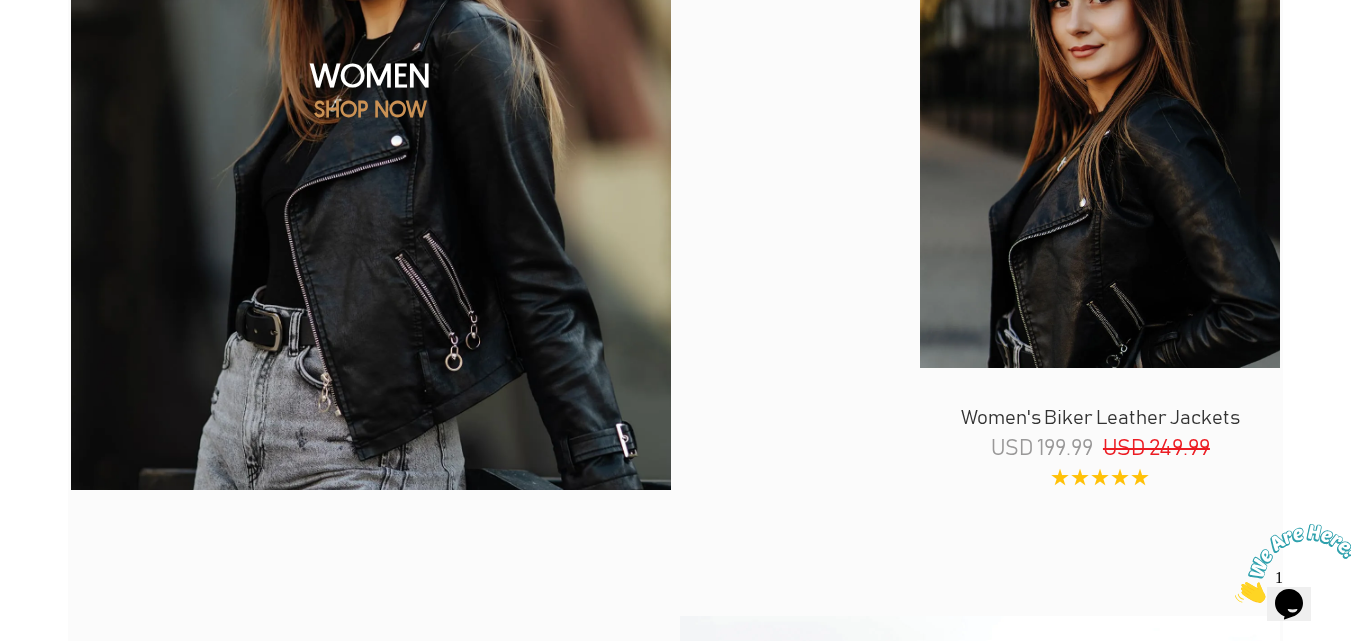 click at bounding box center [371, 115] 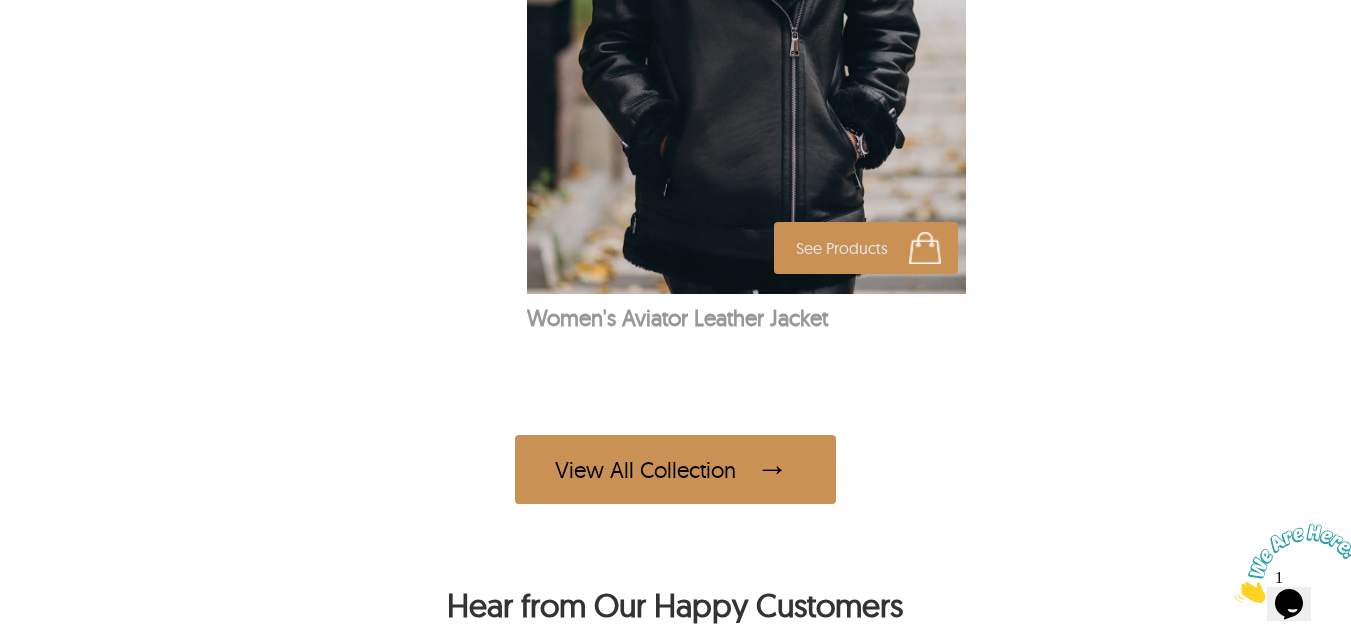 scroll, scrollTop: 1640, scrollLeft: 0, axis: vertical 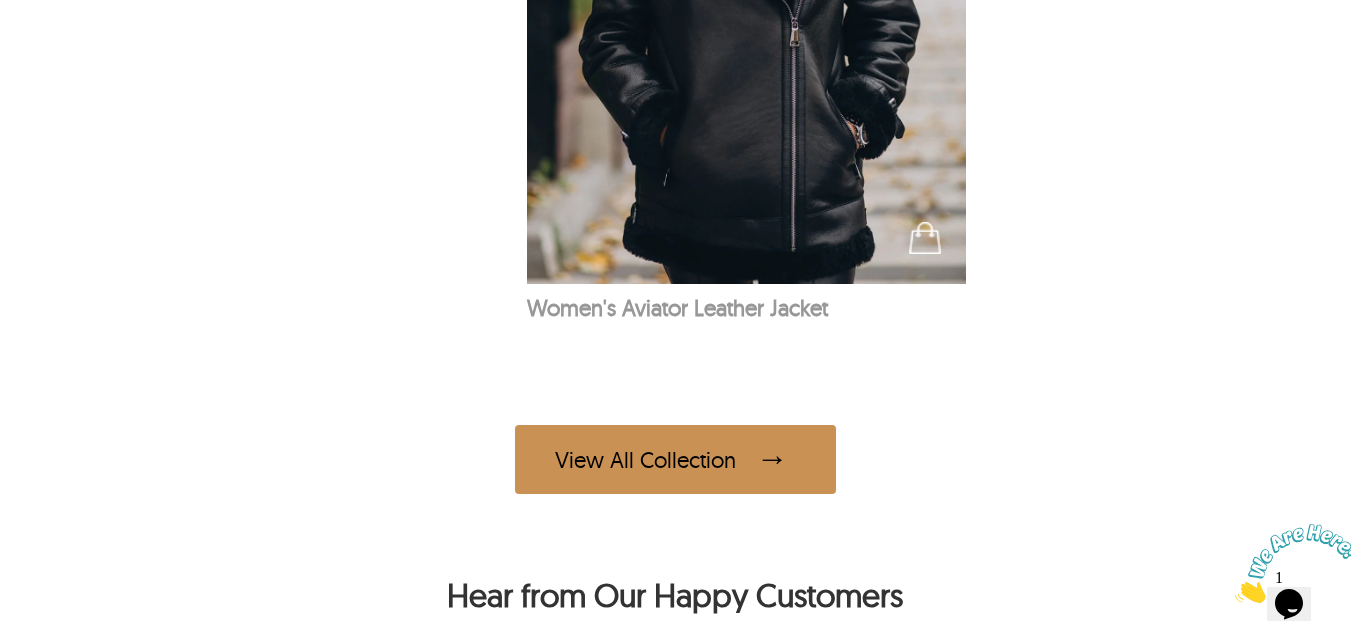 click at bounding box center (174, -368) 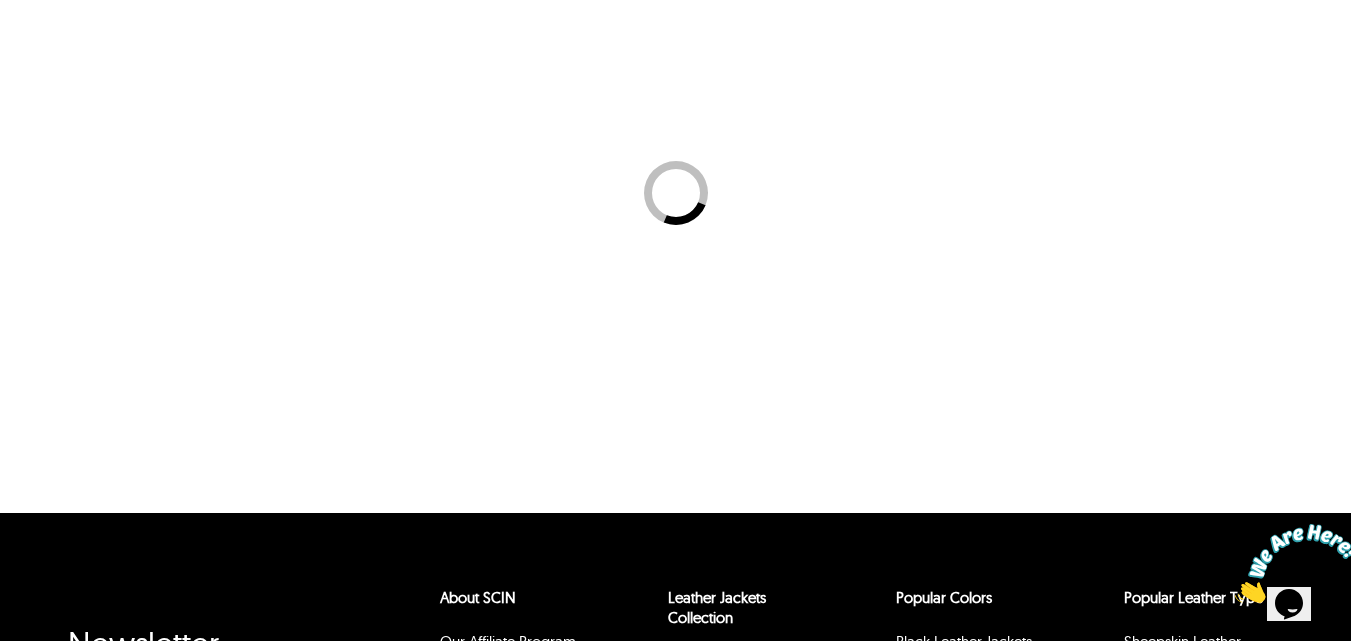 scroll, scrollTop: 0, scrollLeft: 0, axis: both 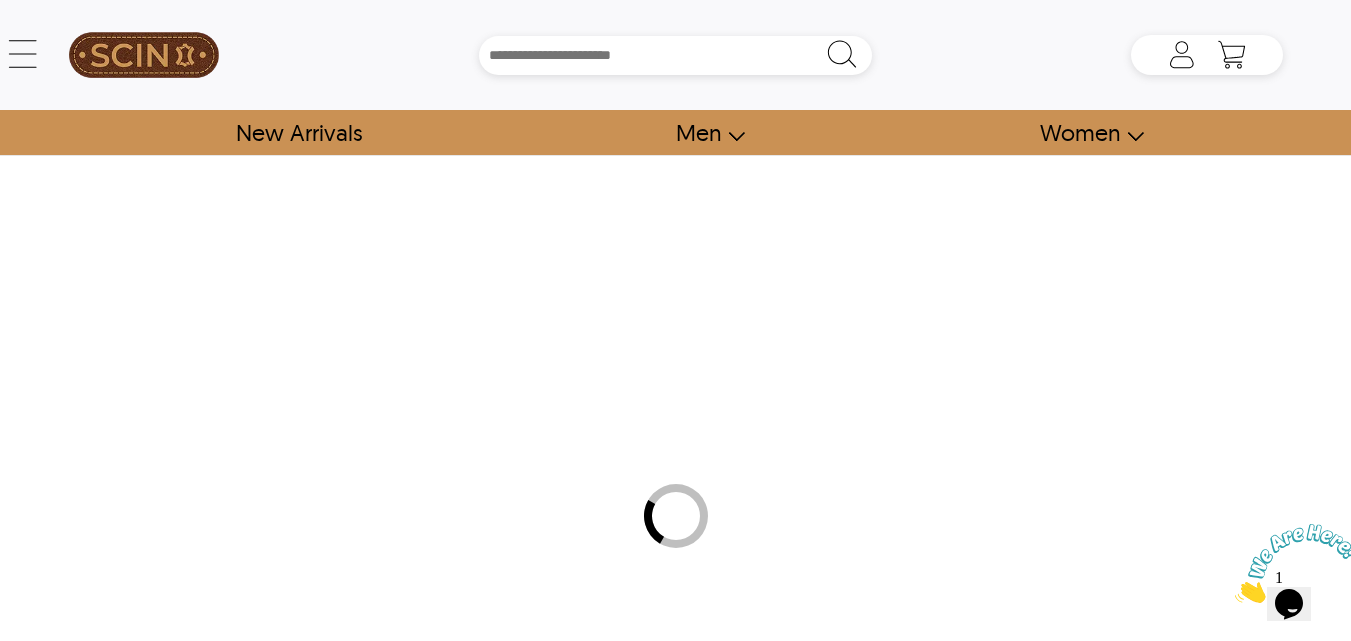 select on "********" 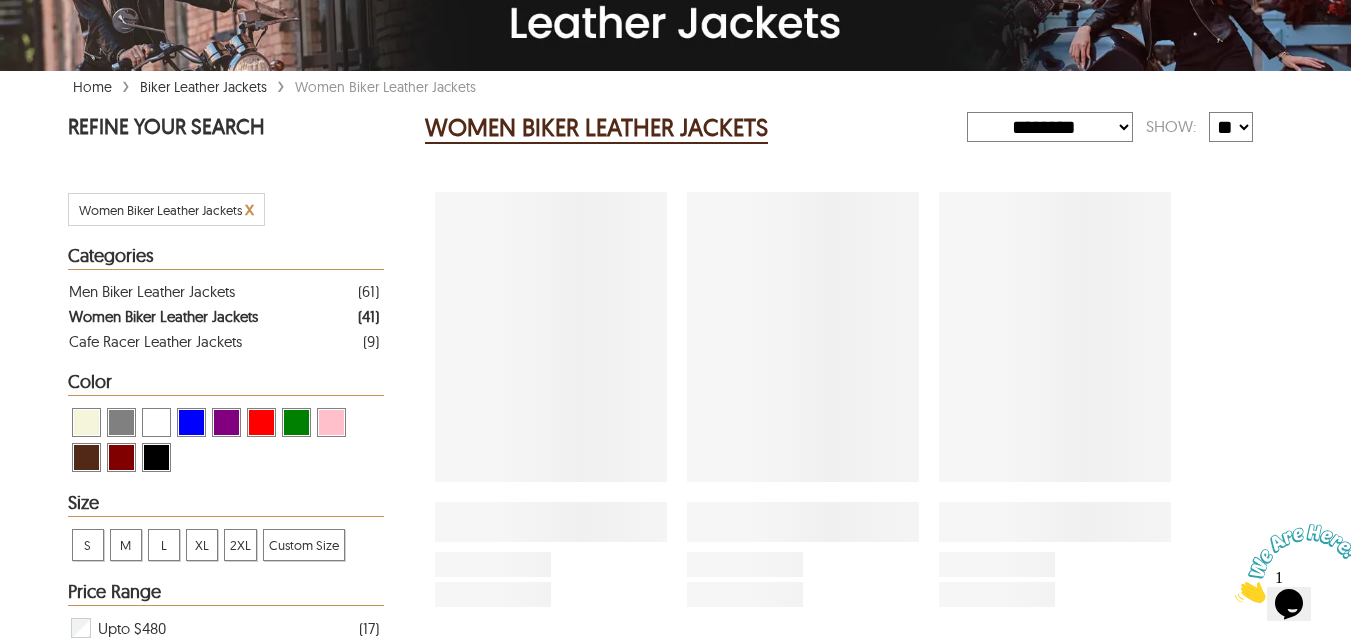 scroll, scrollTop: 320, scrollLeft: 0, axis: vertical 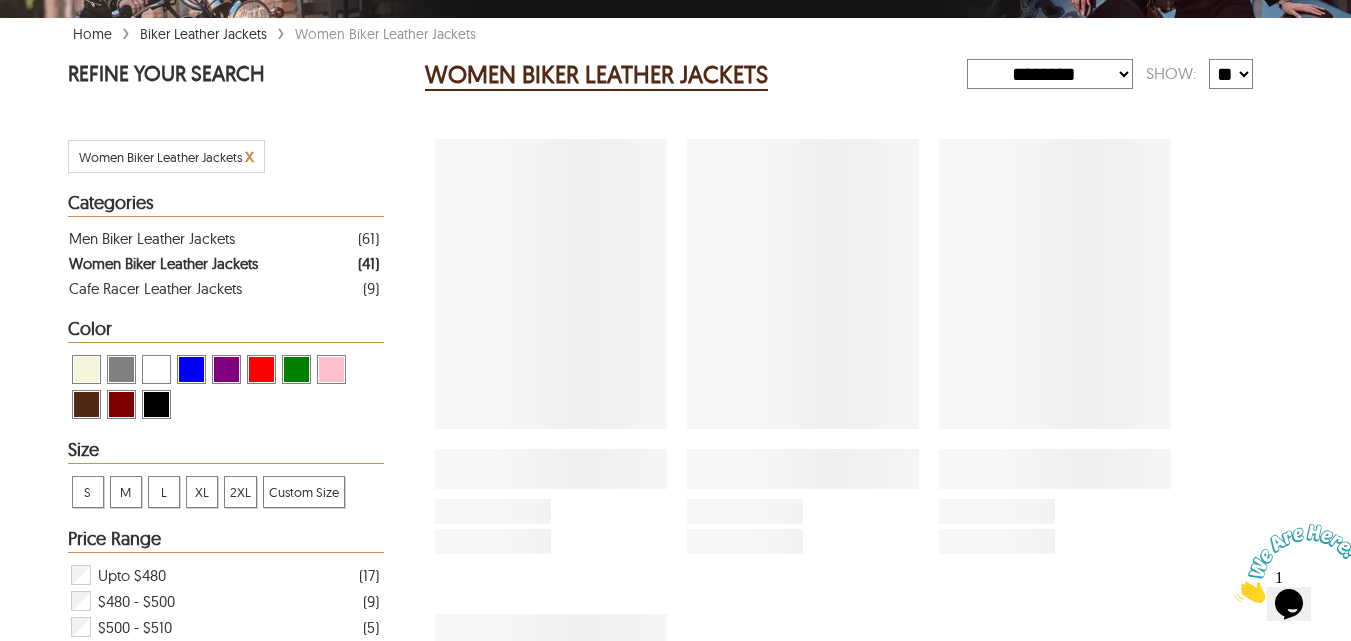 click on "**********" at bounding box center (675, 1711) 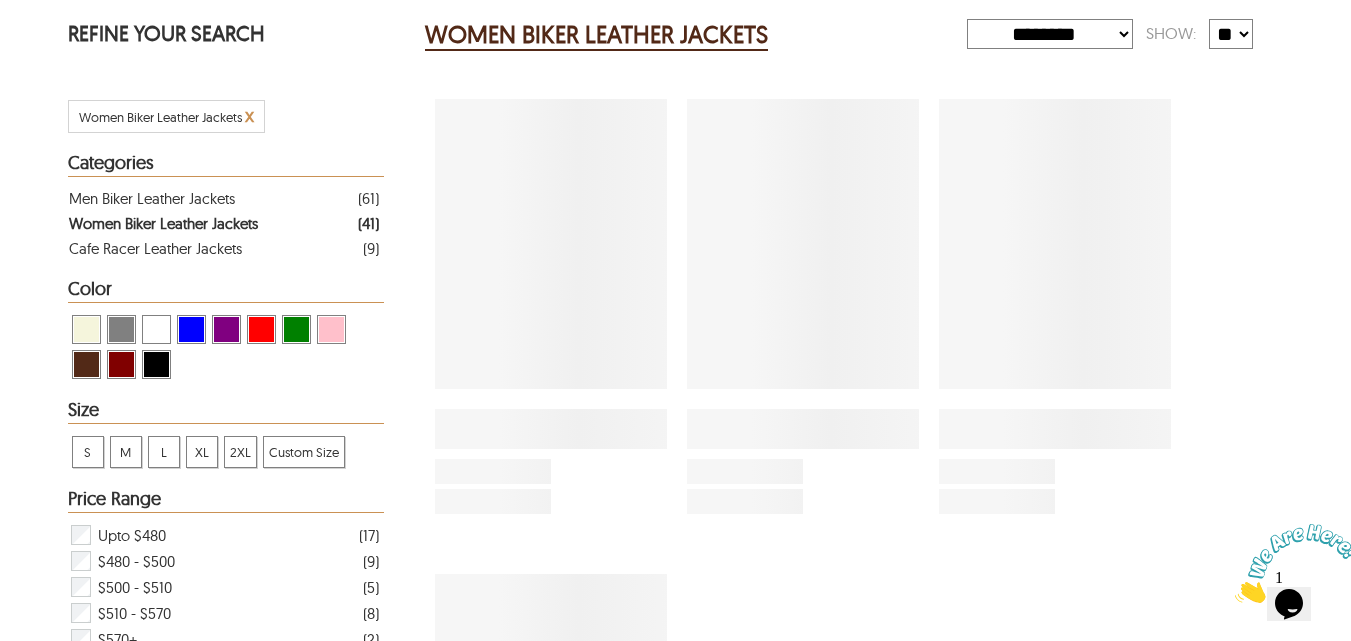 scroll, scrollTop: 320, scrollLeft: 0, axis: vertical 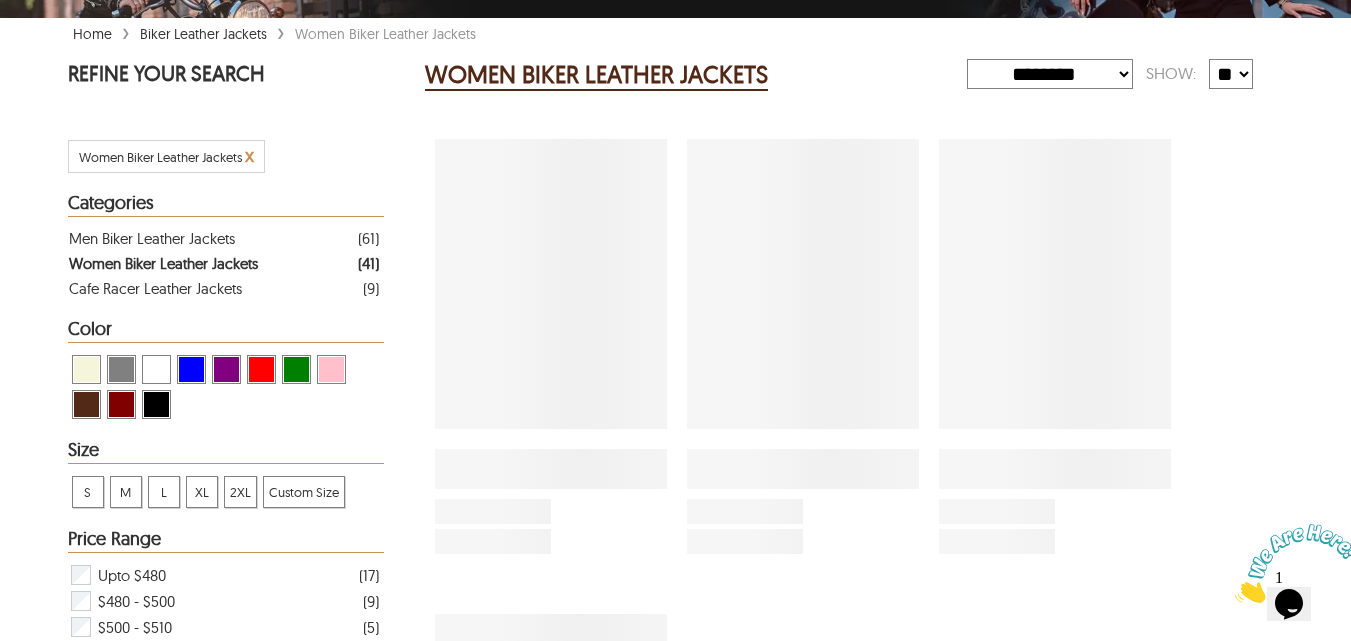 click on "**********" at bounding box center [1050, 74] 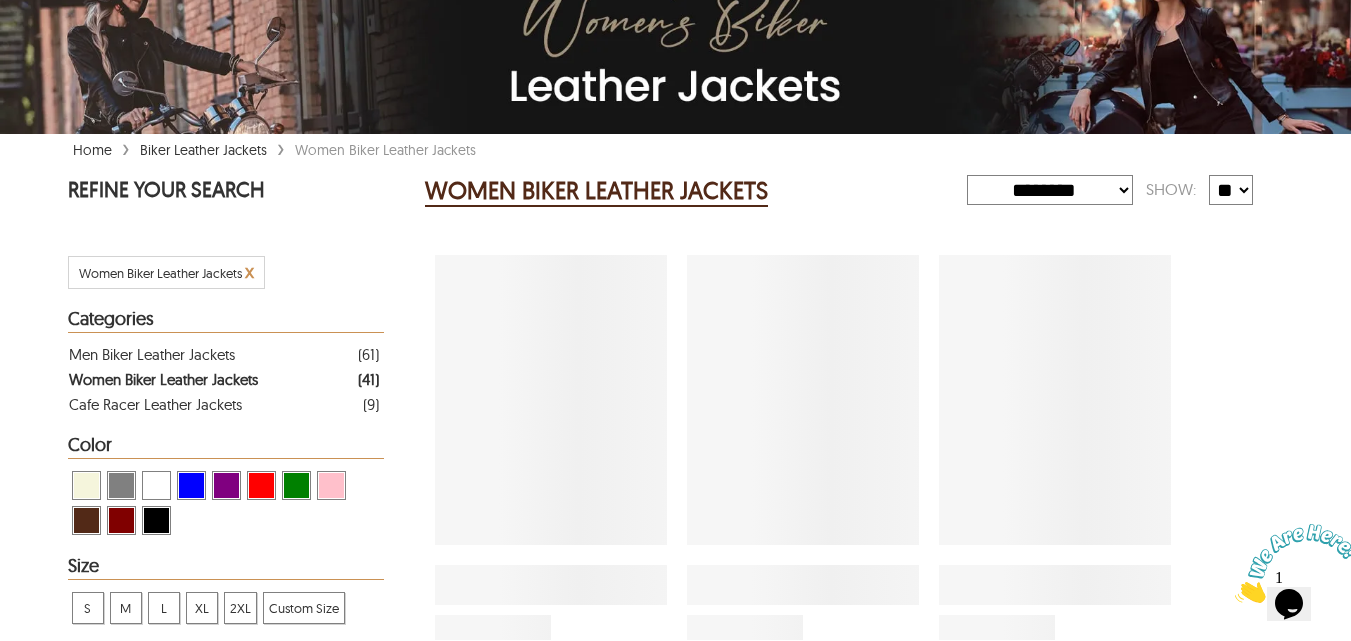scroll, scrollTop: 200, scrollLeft: 0, axis: vertical 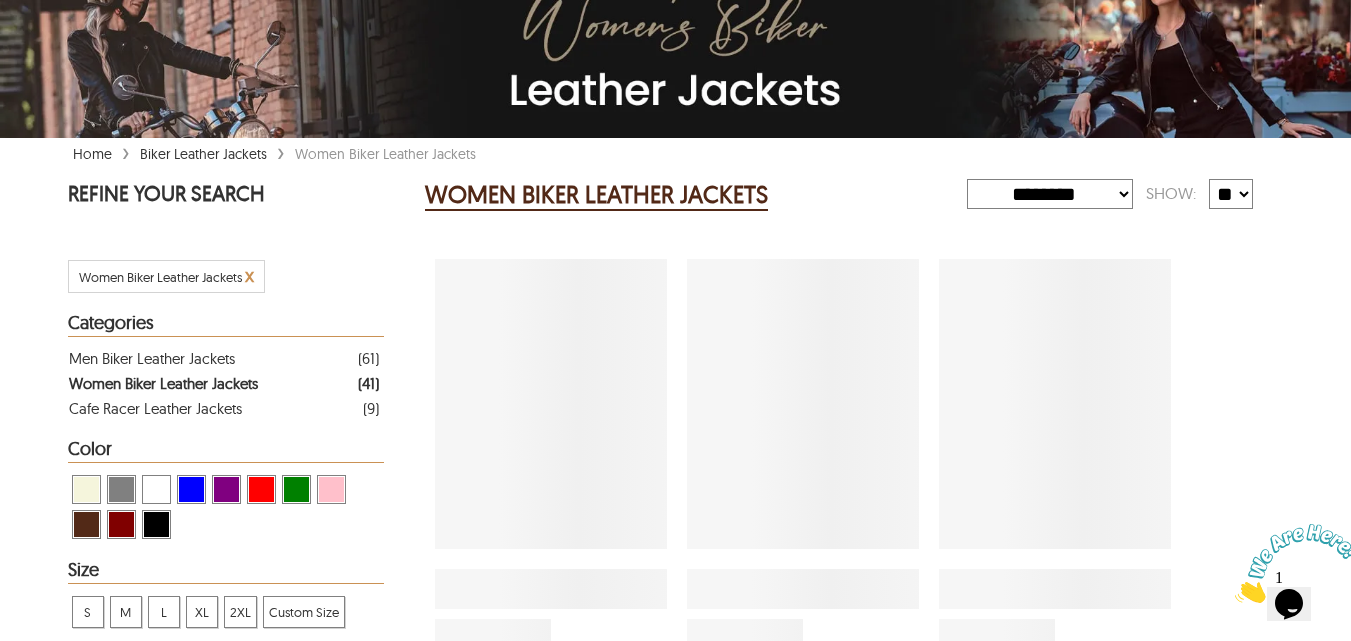 click on "WOMEN BIKER LEATHER JACKETS" at bounding box center (596, 195) 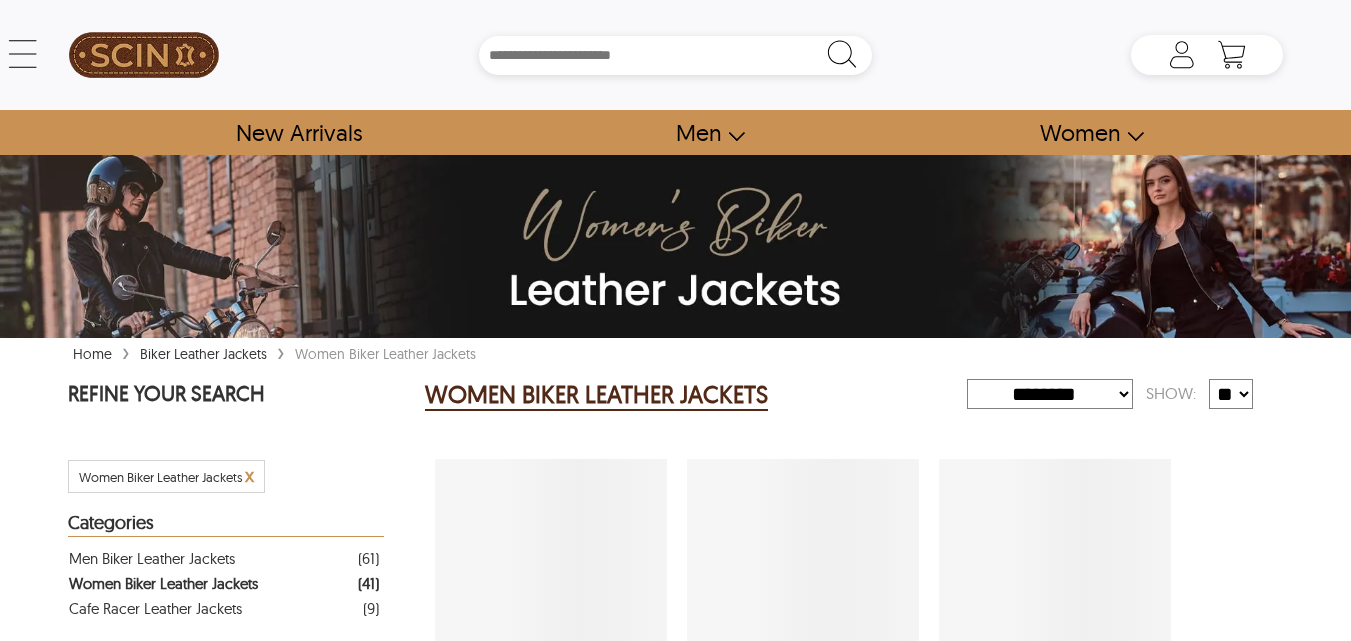 select on "********" 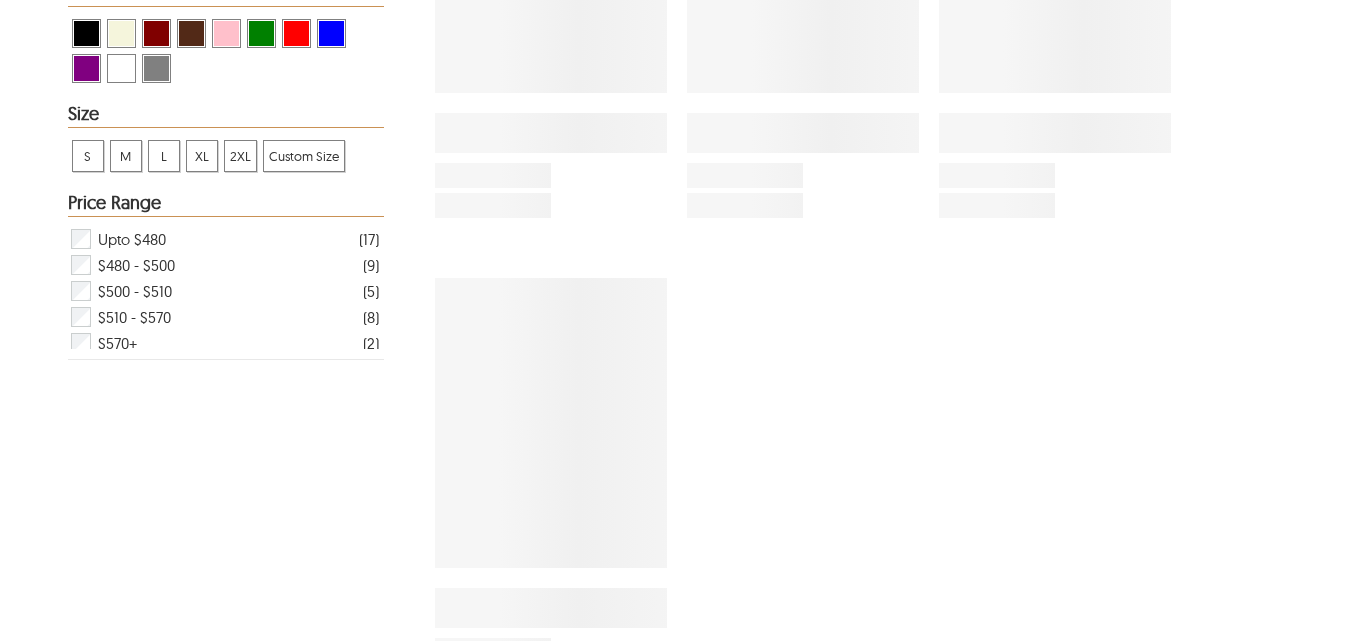 scroll, scrollTop: 654, scrollLeft: 0, axis: vertical 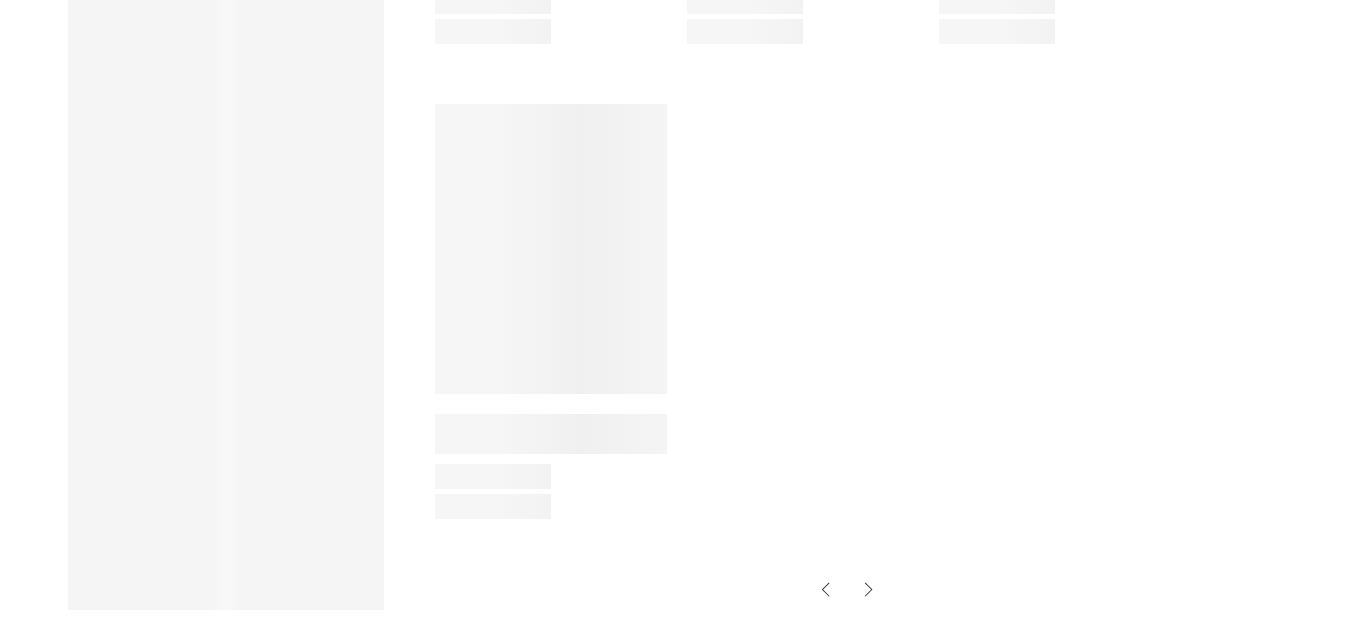 select on "********" 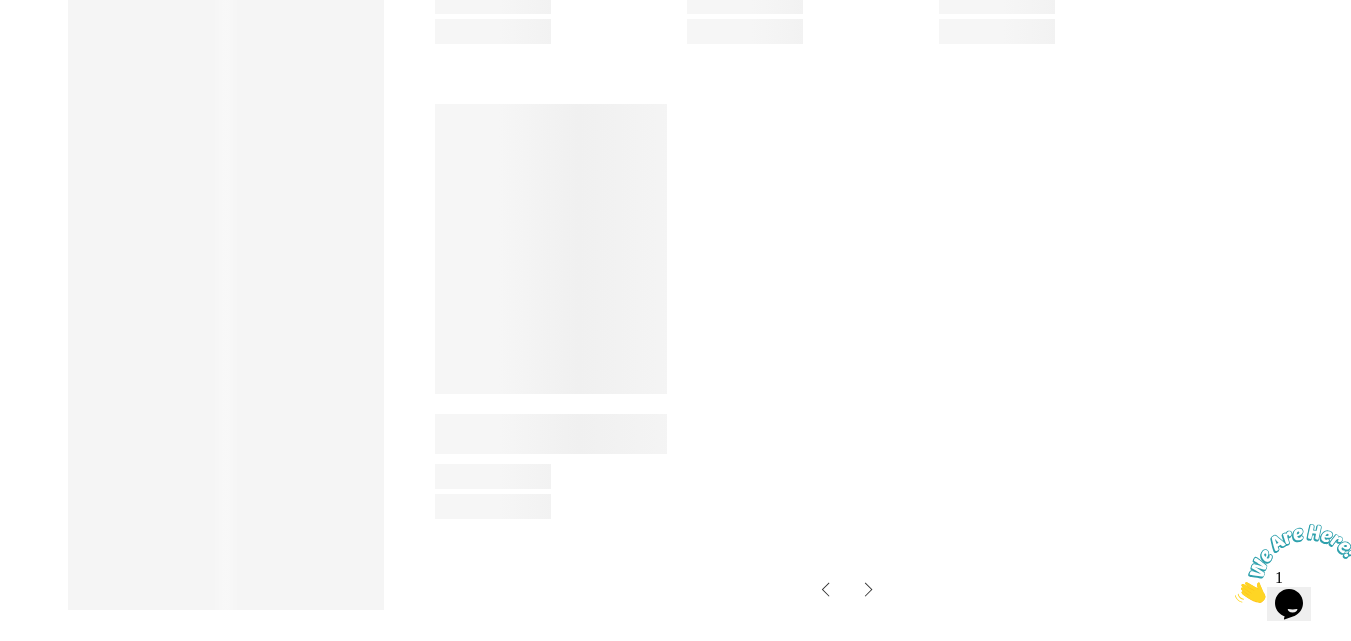 scroll, scrollTop: 0, scrollLeft: 0, axis: both 